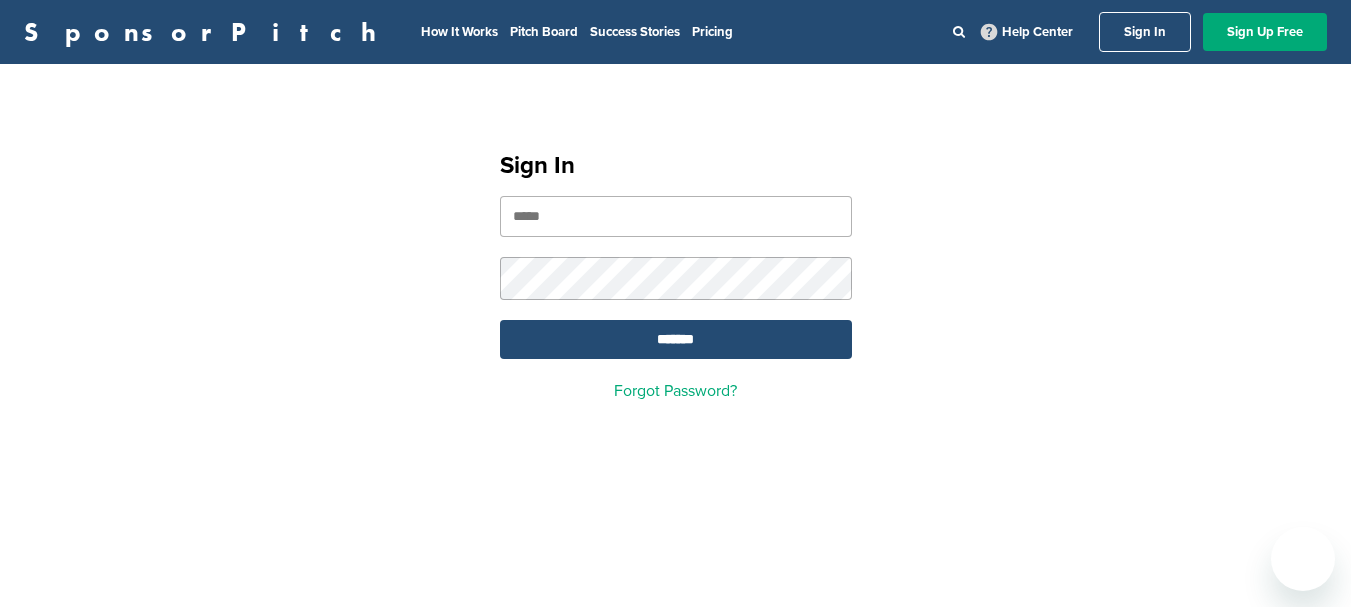 scroll, scrollTop: 0, scrollLeft: 0, axis: both 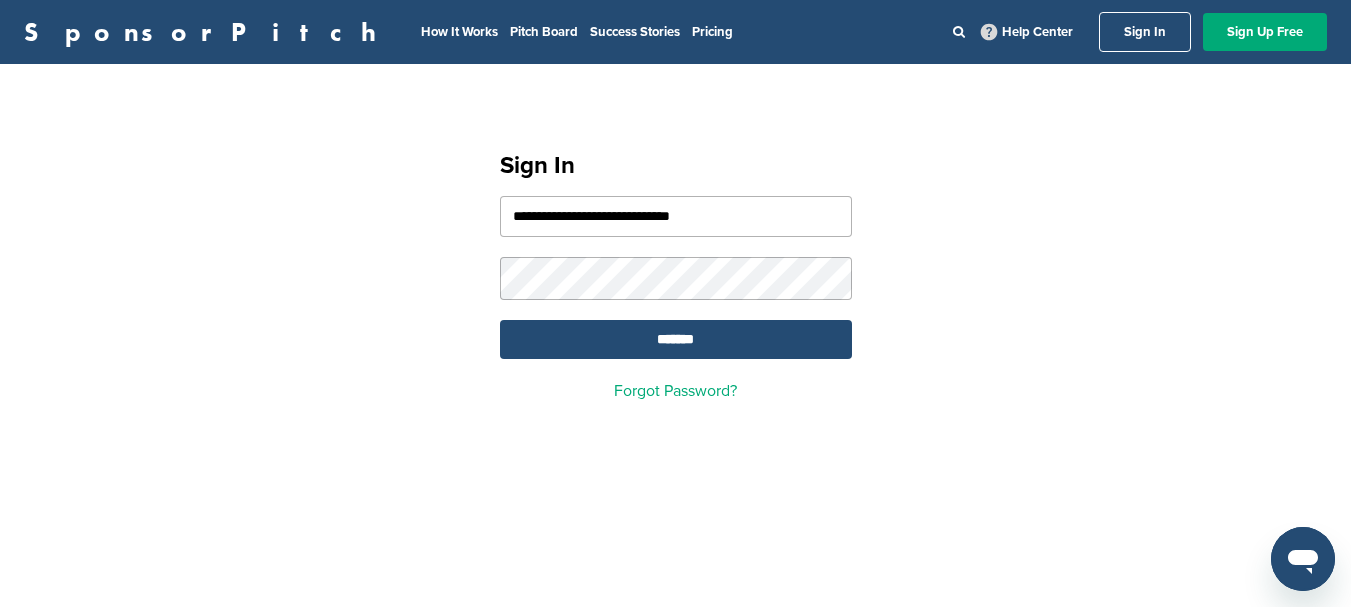 drag, startPoint x: 0, startPoint y: 0, endPoint x: 1142, endPoint y: 28, distance: 1142.3433 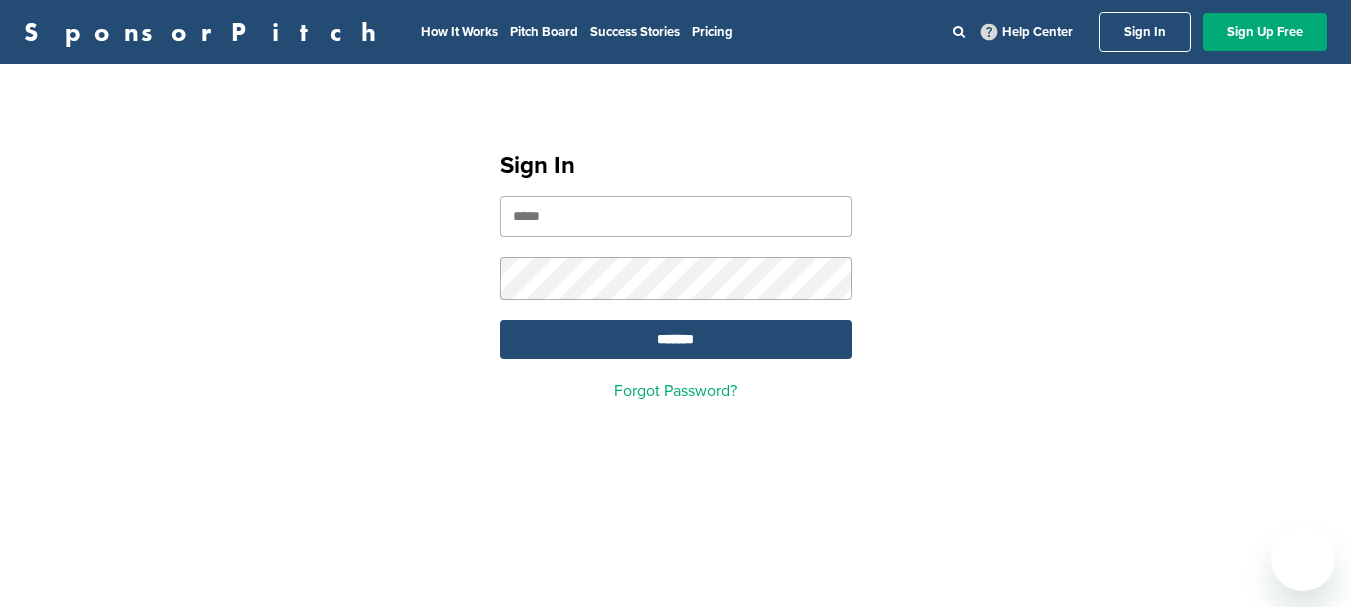 scroll, scrollTop: 0, scrollLeft: 0, axis: both 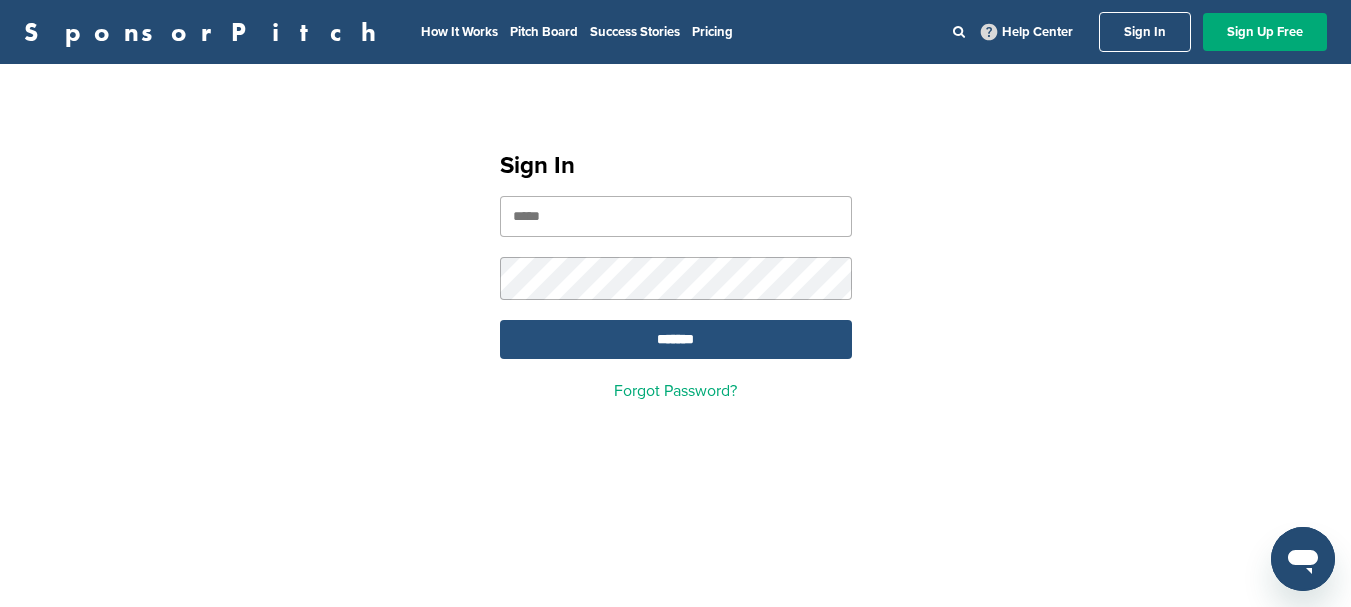 type on "**********" 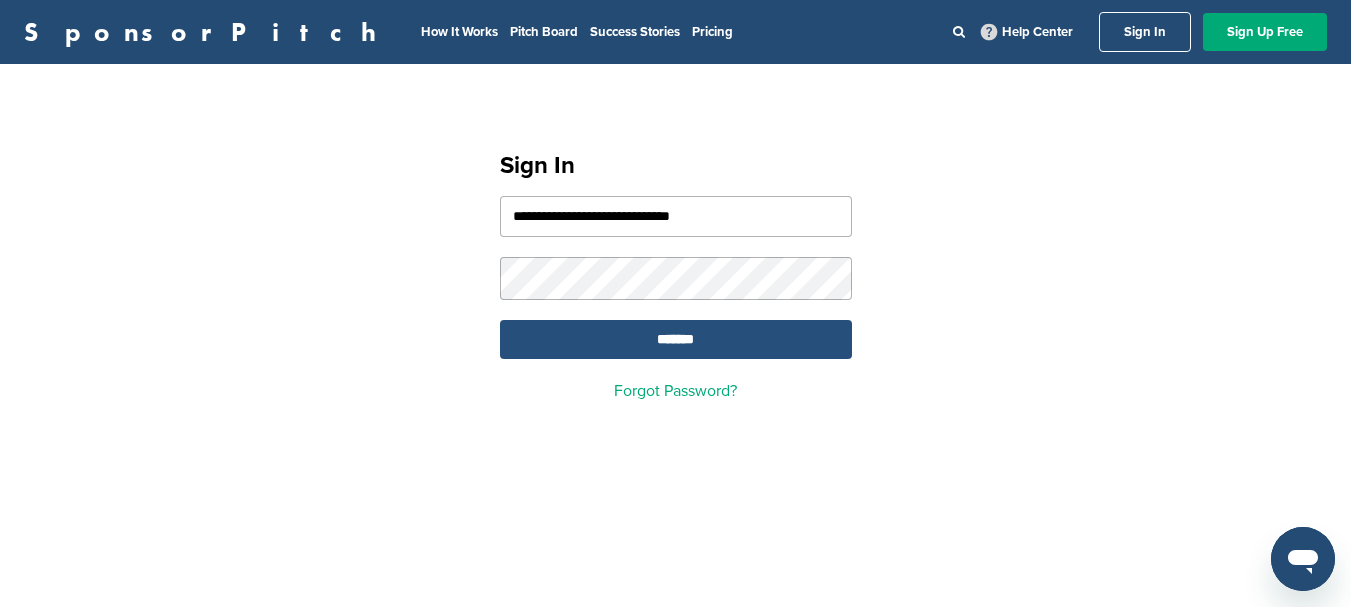 click on "*******" at bounding box center (676, 339) 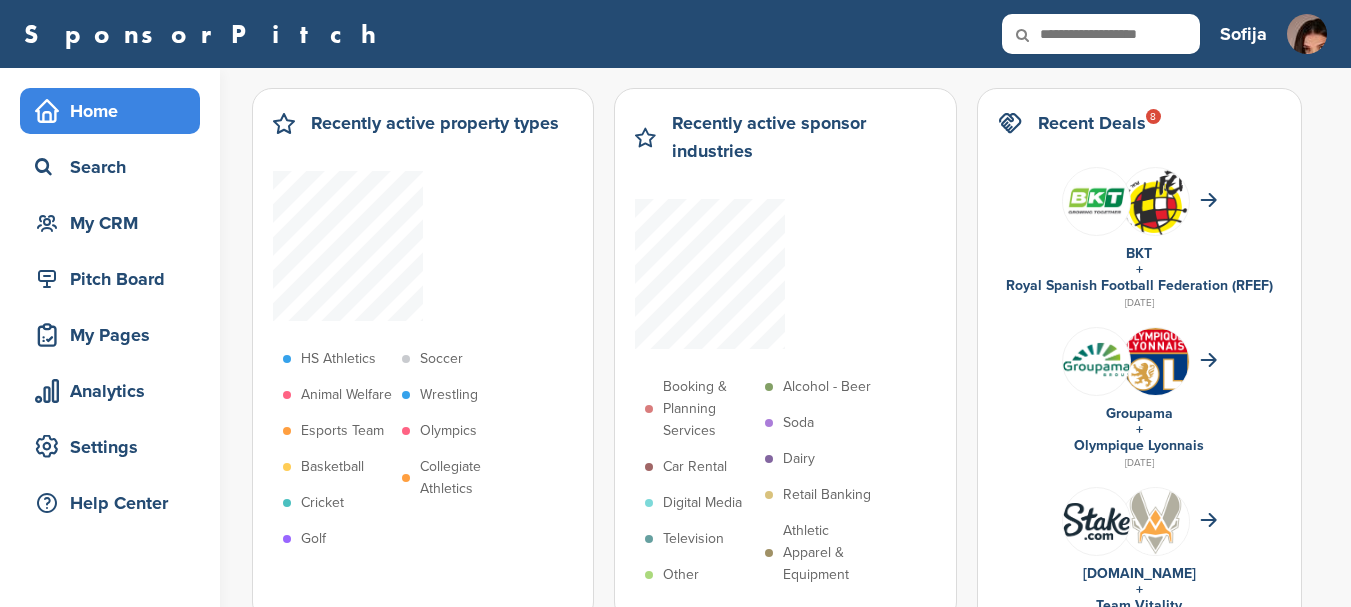 scroll, scrollTop: 0, scrollLeft: 0, axis: both 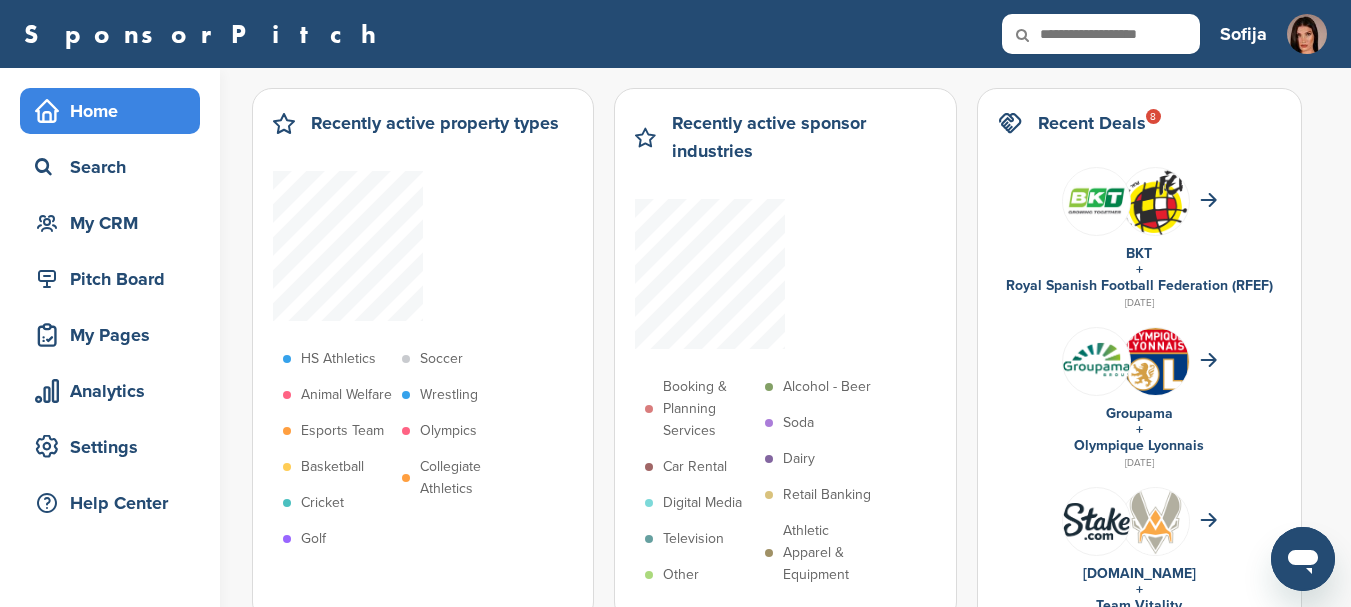 click on "Sofija
Getting Started
CRM
Settings
Profile
Messages
0
Plans & Pricing
Sign Out" at bounding box center (1273, 34) 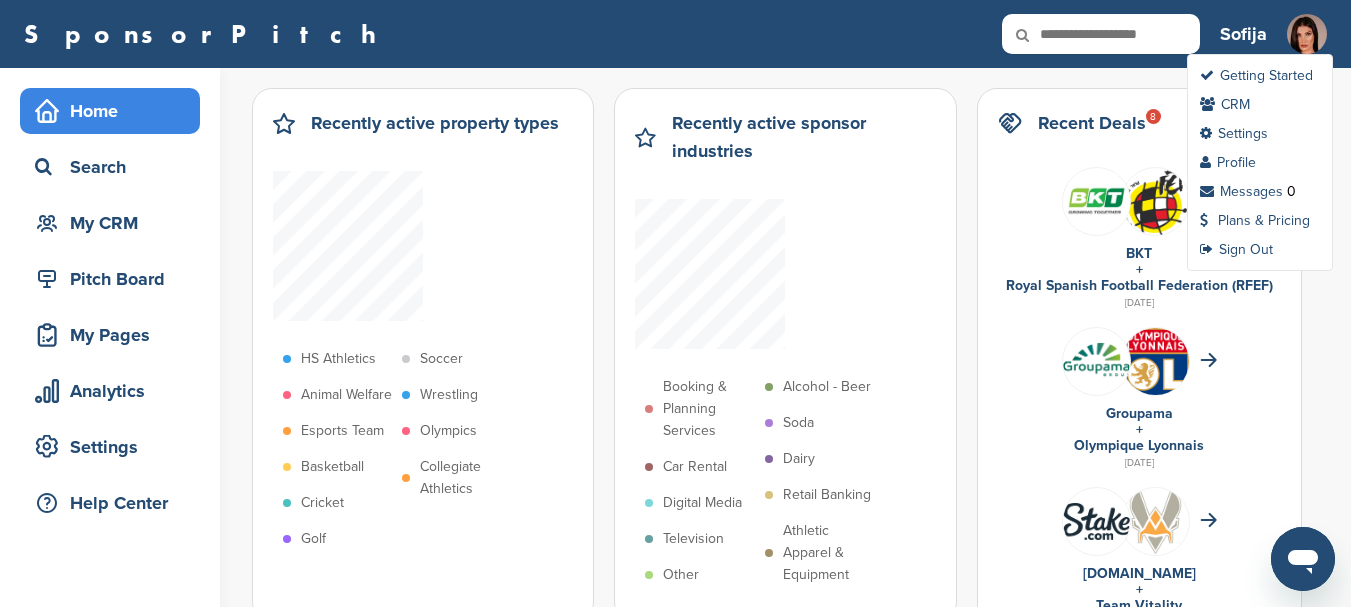 click at bounding box center [1307, 44] 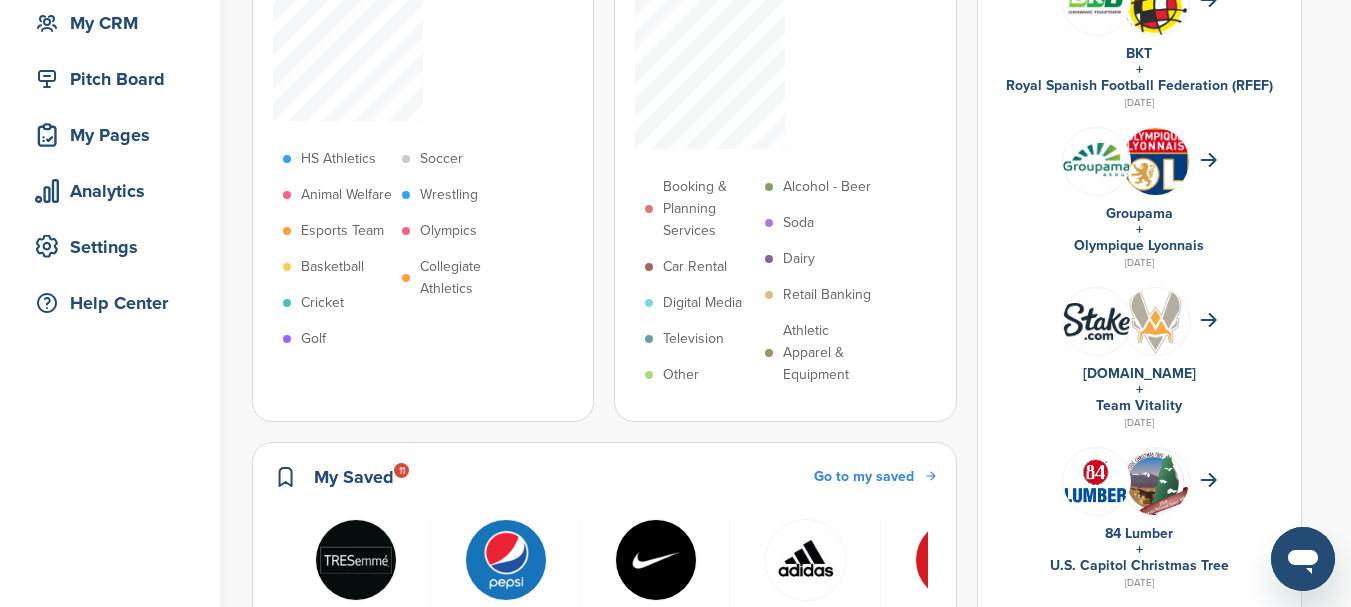scroll, scrollTop: 400, scrollLeft: 0, axis: vertical 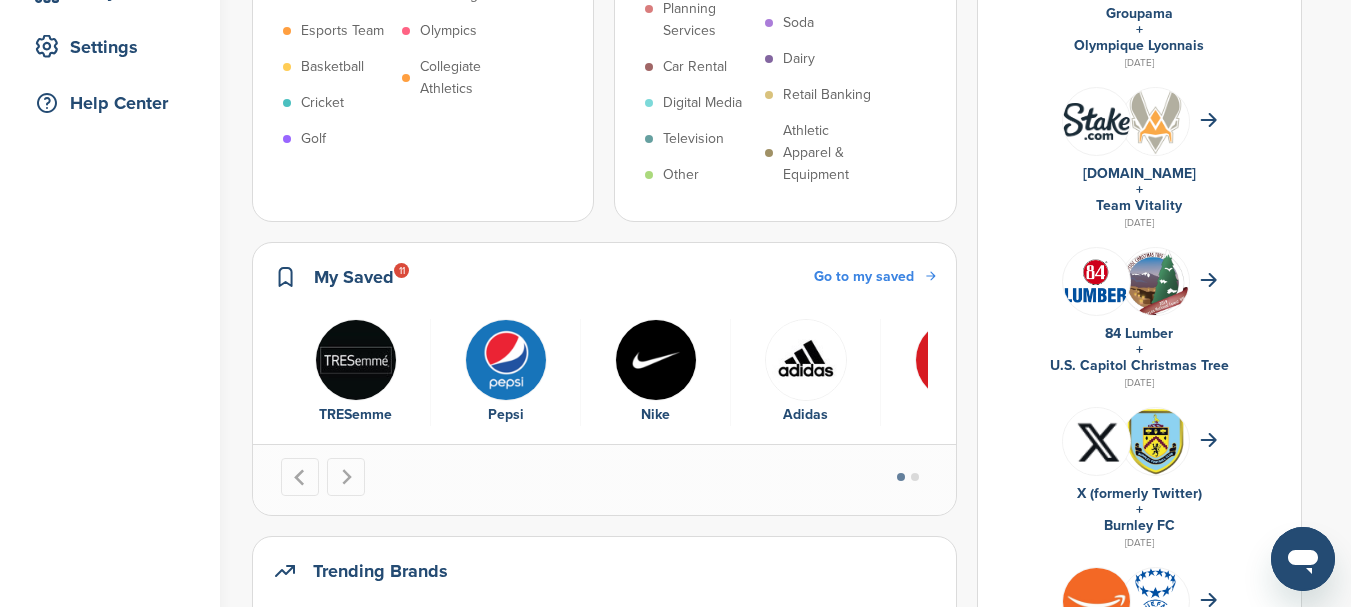 click on "Go to my saved" at bounding box center [864, 276] 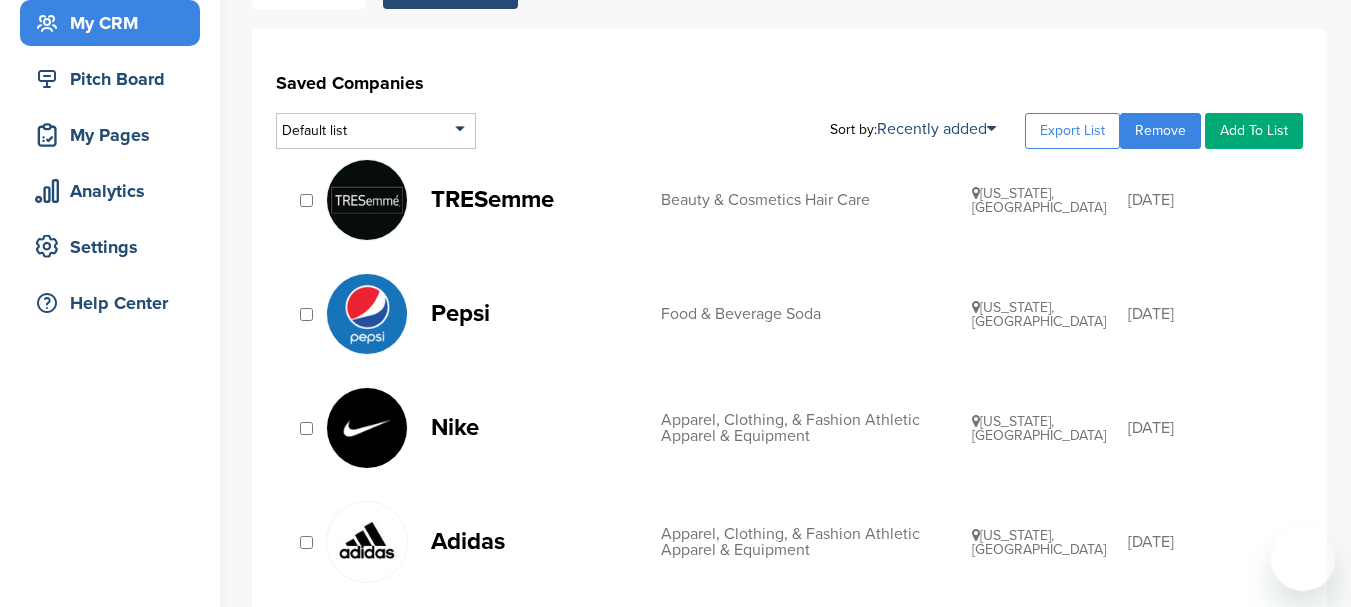scroll, scrollTop: 600, scrollLeft: 0, axis: vertical 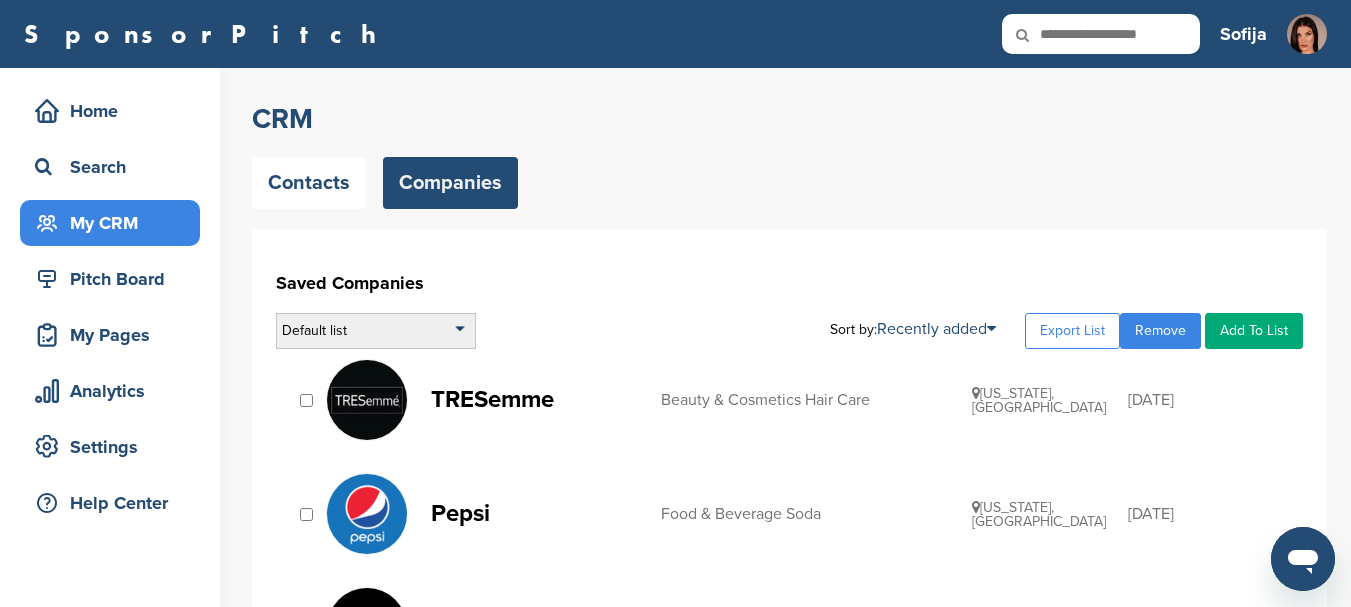 click on "Default list" at bounding box center [376, 331] 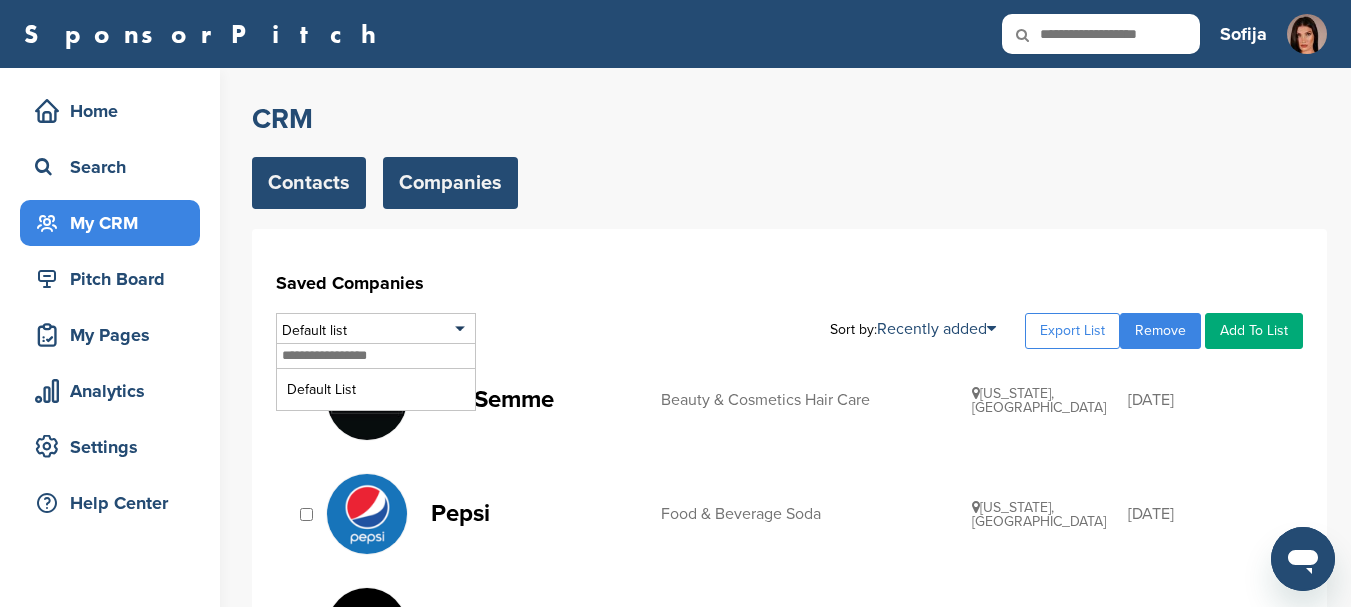 click on "Contacts" at bounding box center [309, 183] 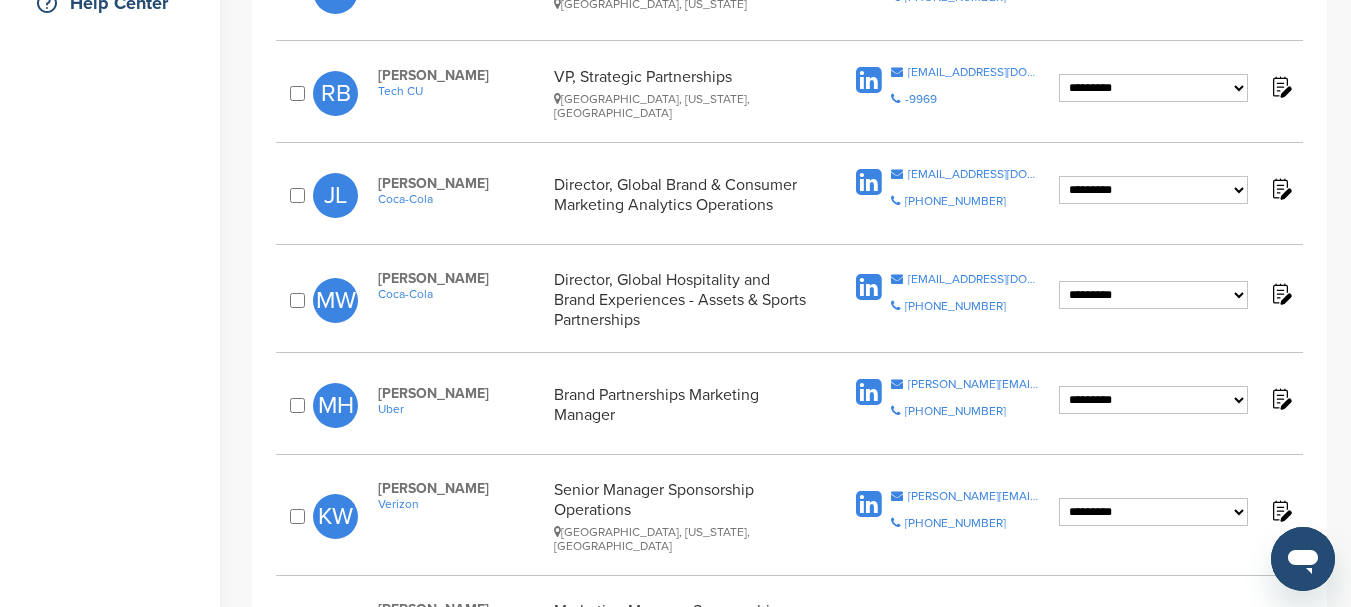 scroll, scrollTop: 700, scrollLeft: 0, axis: vertical 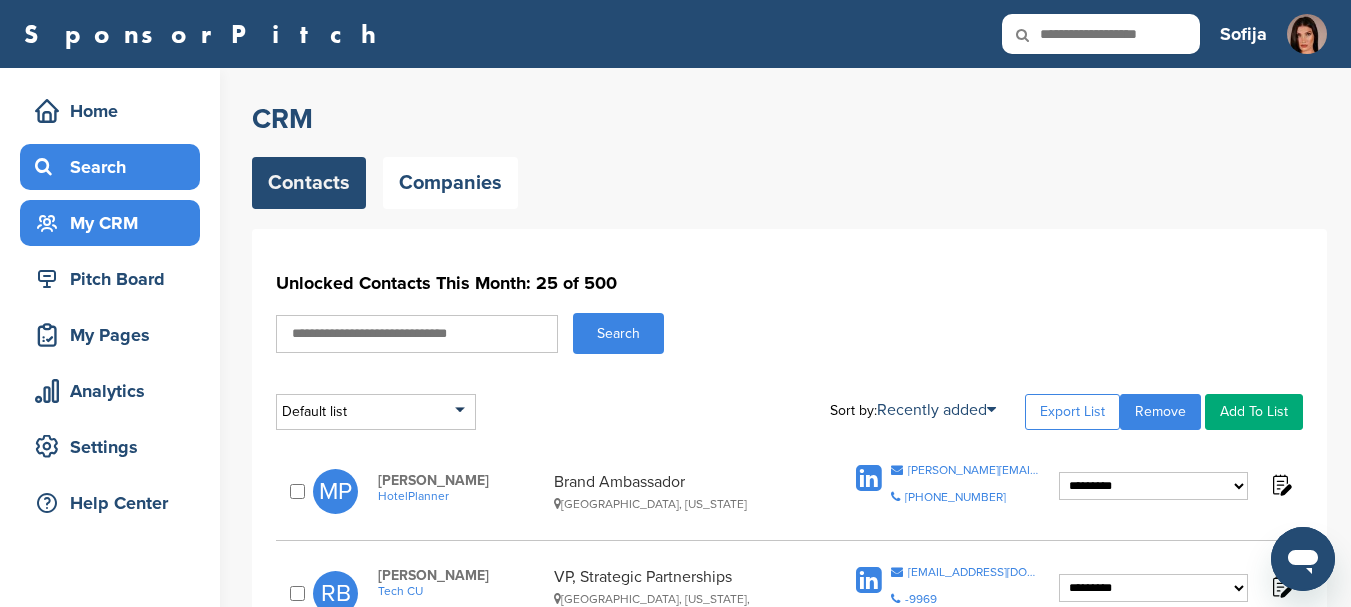 click on "Search" at bounding box center (115, 167) 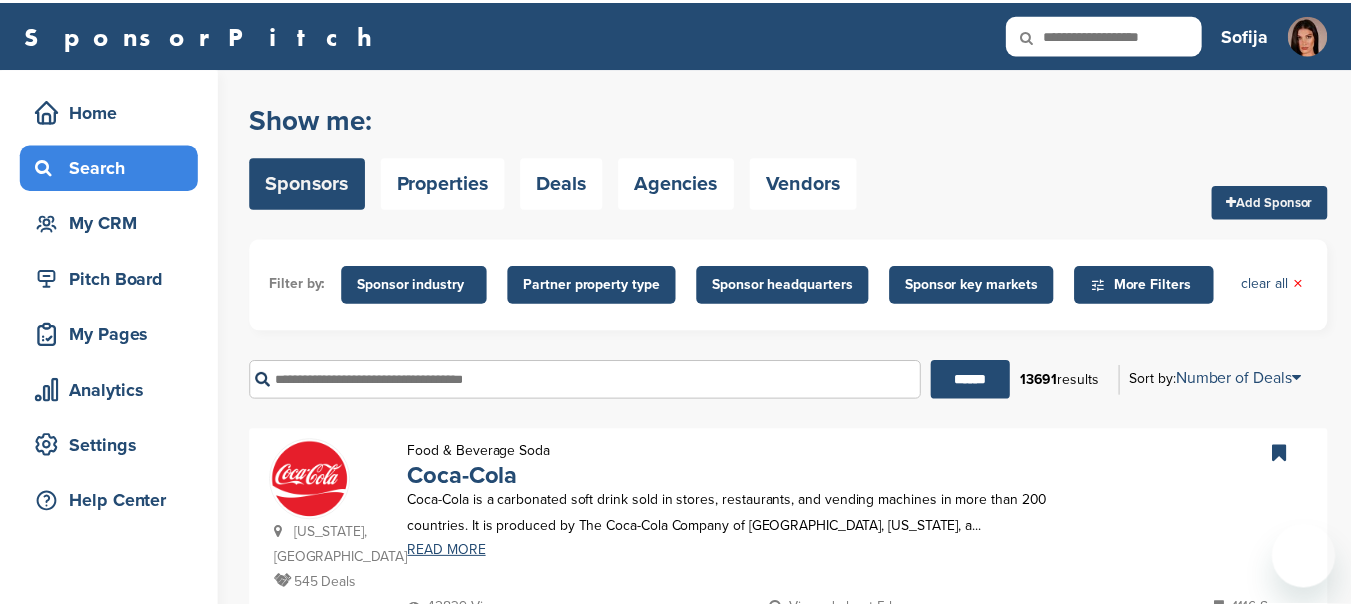 scroll, scrollTop: 0, scrollLeft: 0, axis: both 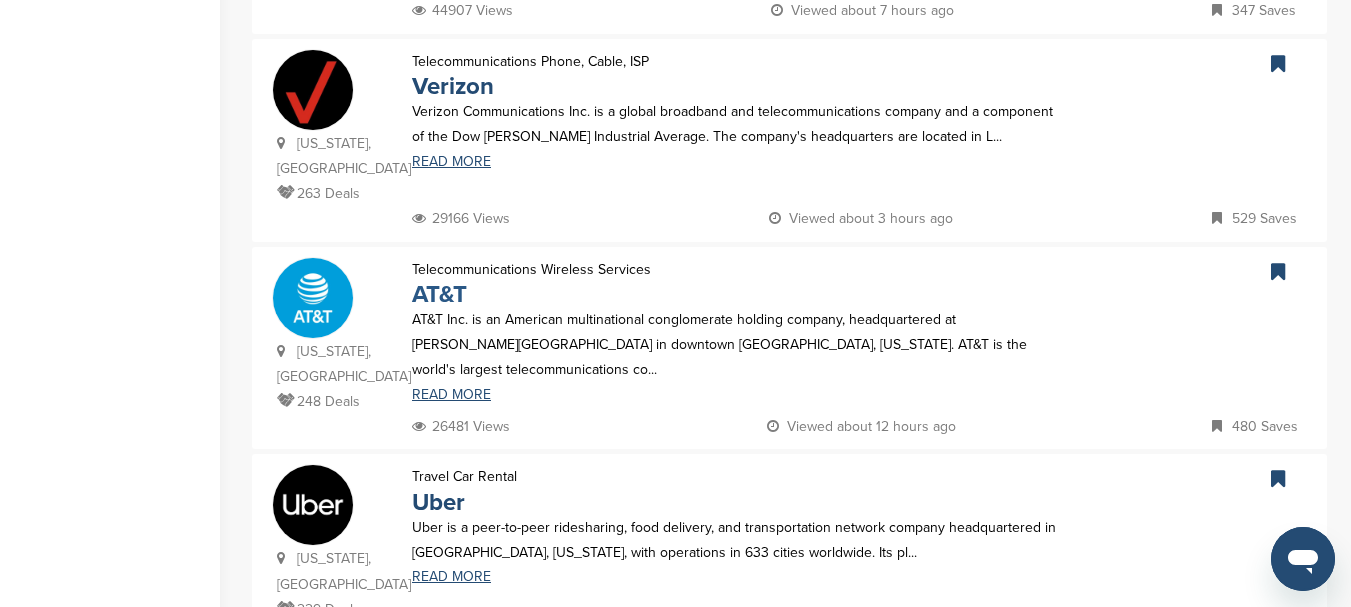 click on "AT&T" at bounding box center [439, 294] 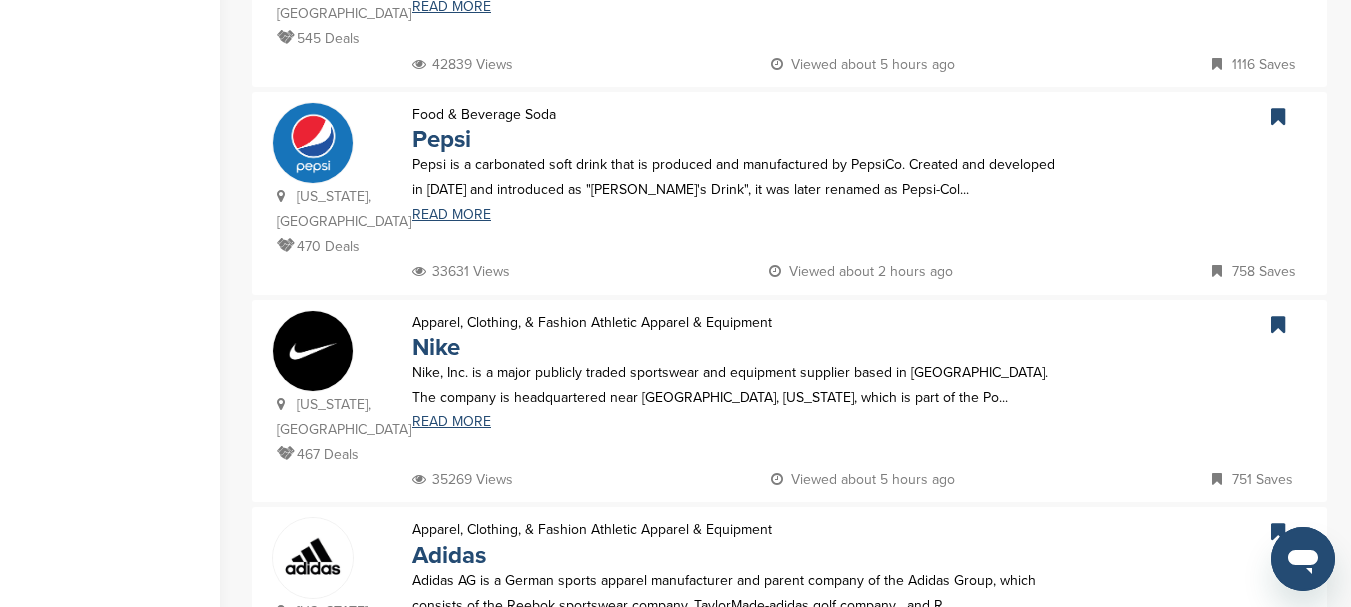 scroll, scrollTop: 0, scrollLeft: 0, axis: both 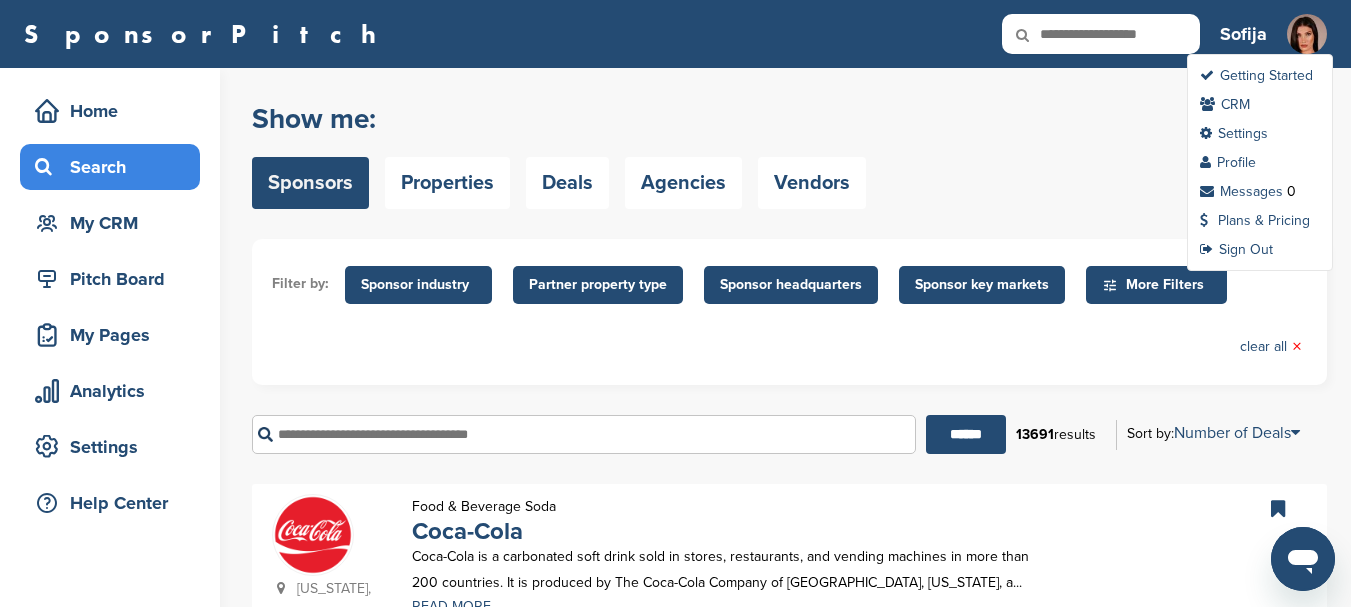 click at bounding box center (1307, 44) 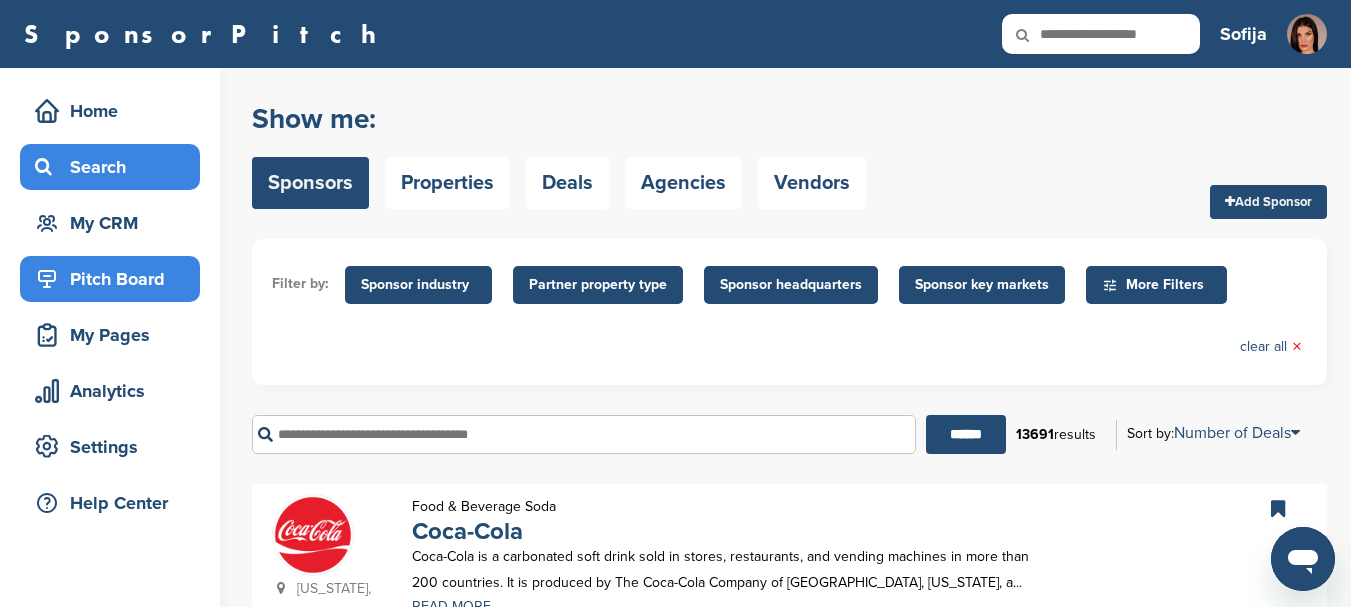 click on "Pitch Board" at bounding box center [115, 279] 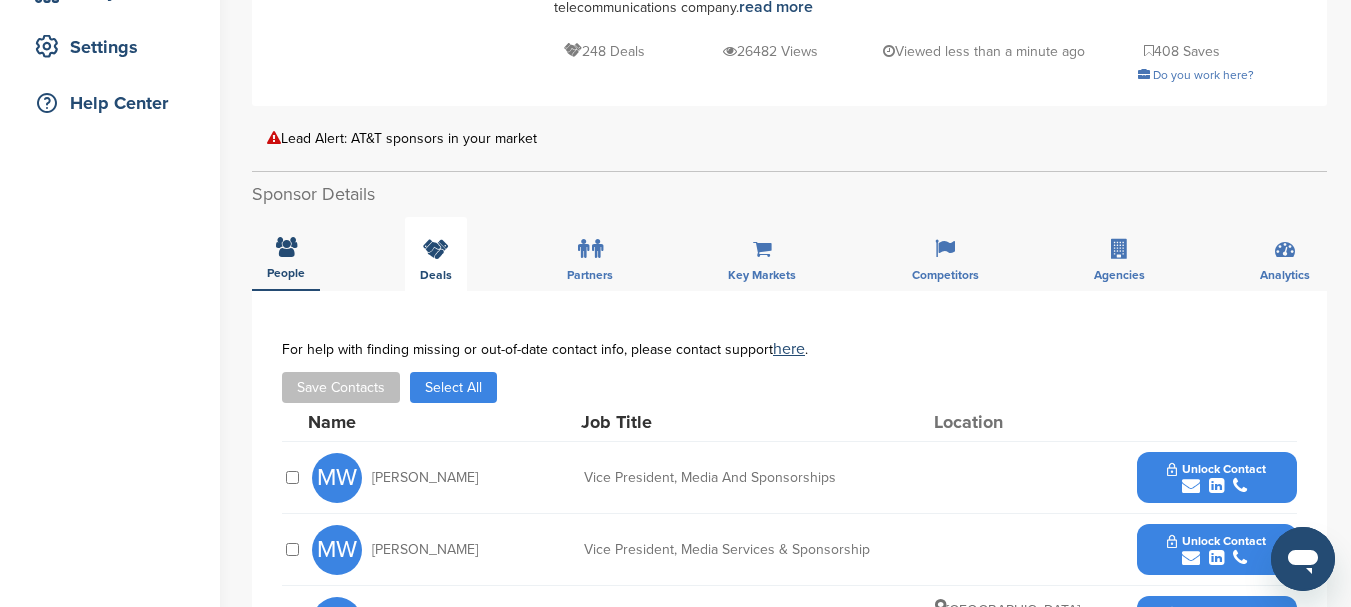 scroll, scrollTop: 400, scrollLeft: 0, axis: vertical 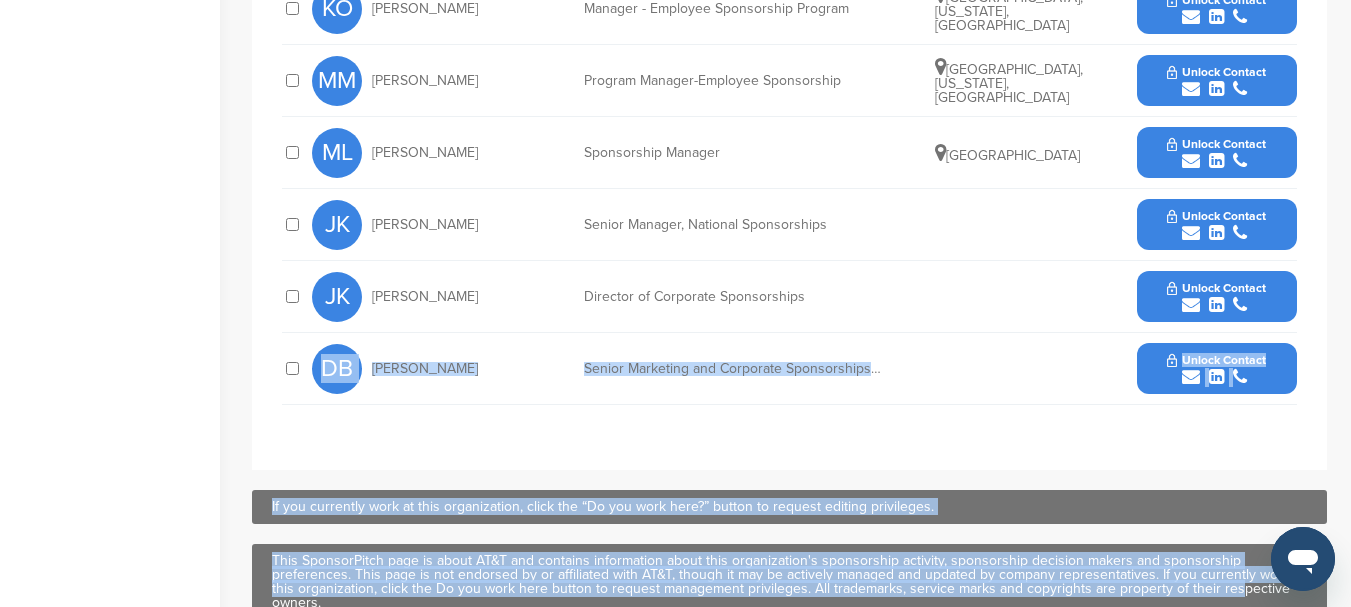 drag, startPoint x: 1244, startPoint y: 362, endPoint x: 1088, endPoint y: 530, distance: 229.25967 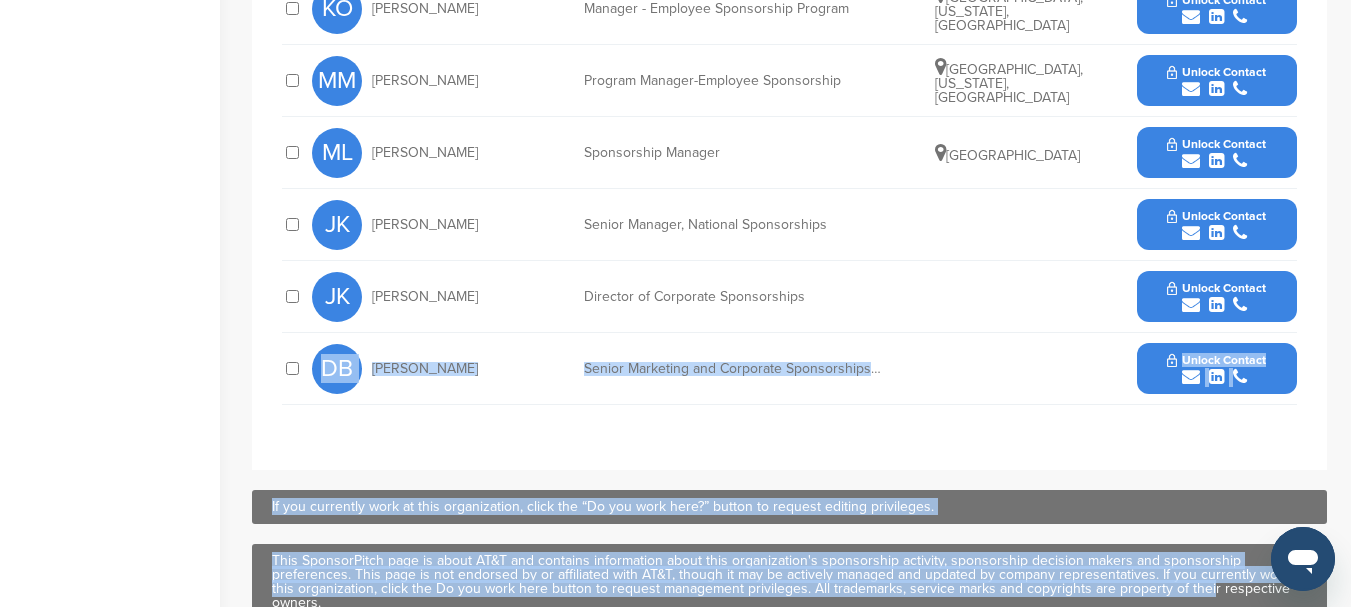 scroll, scrollTop: 1208, scrollLeft: 0, axis: vertical 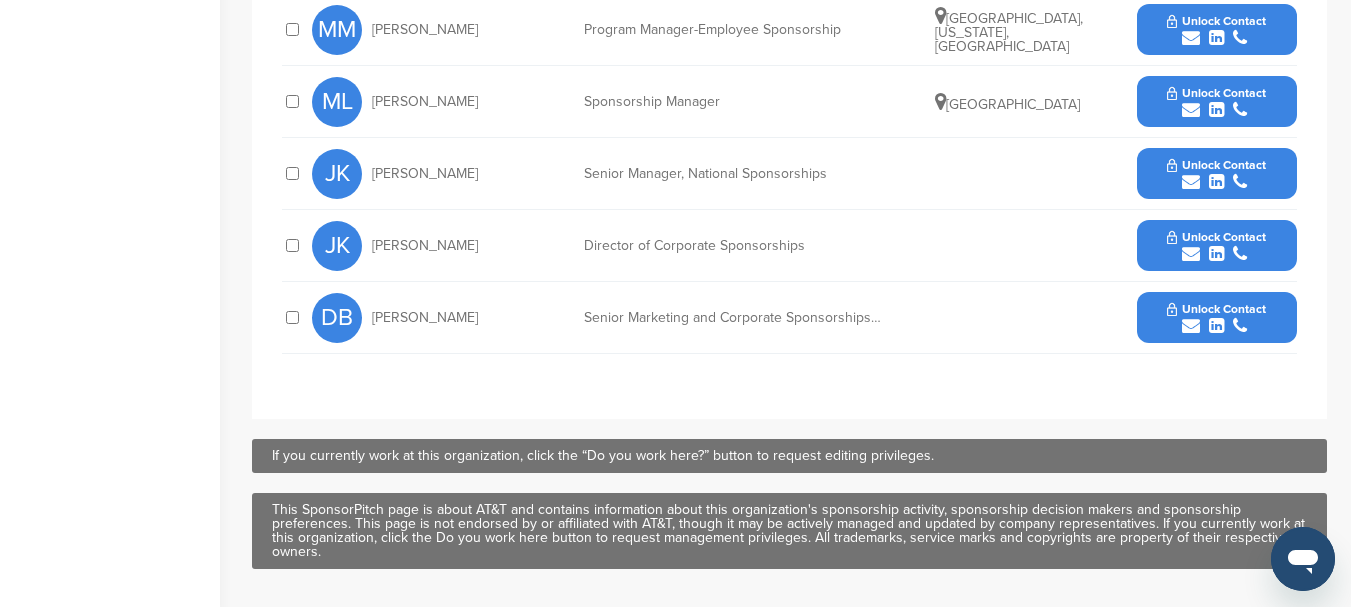 click on "**********" at bounding box center [789, -49] 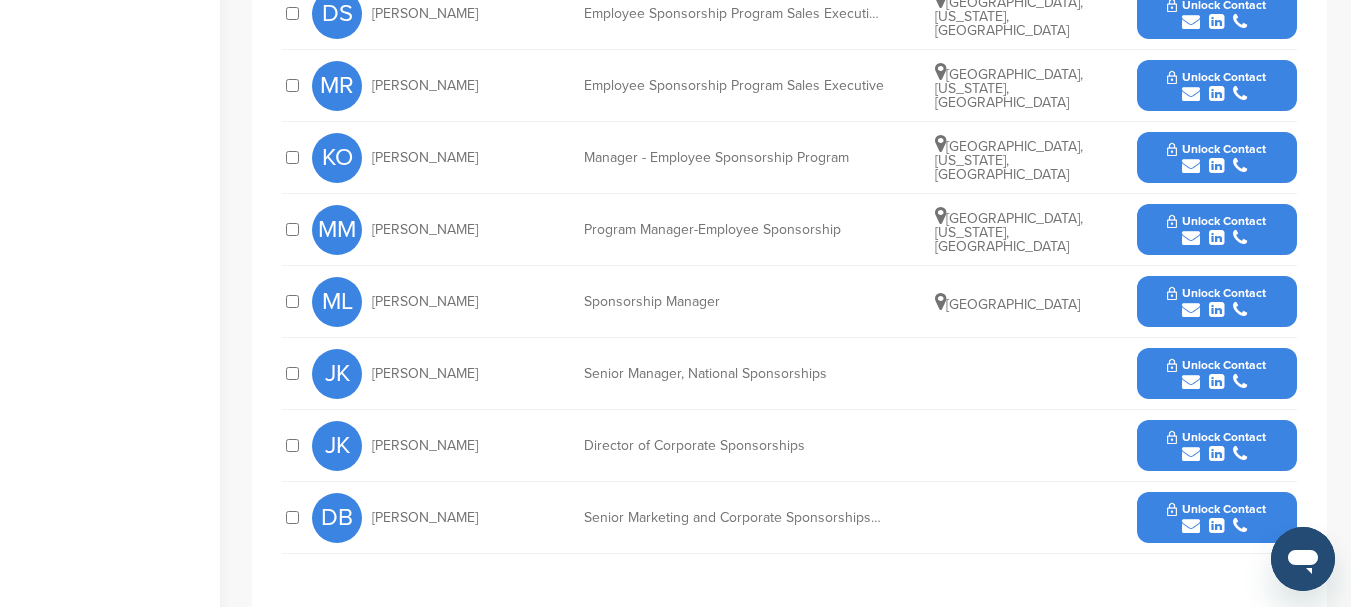 scroll, scrollTop: 1108, scrollLeft: 0, axis: vertical 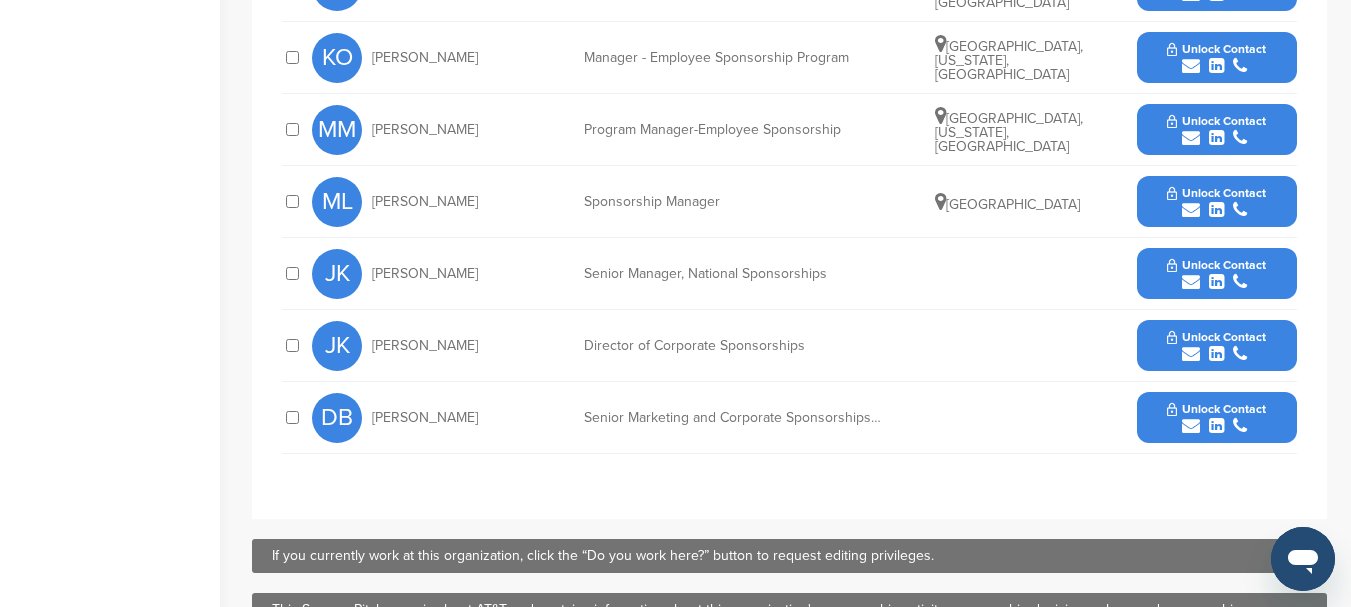 click on "Deborah Buentello" at bounding box center [425, 418] 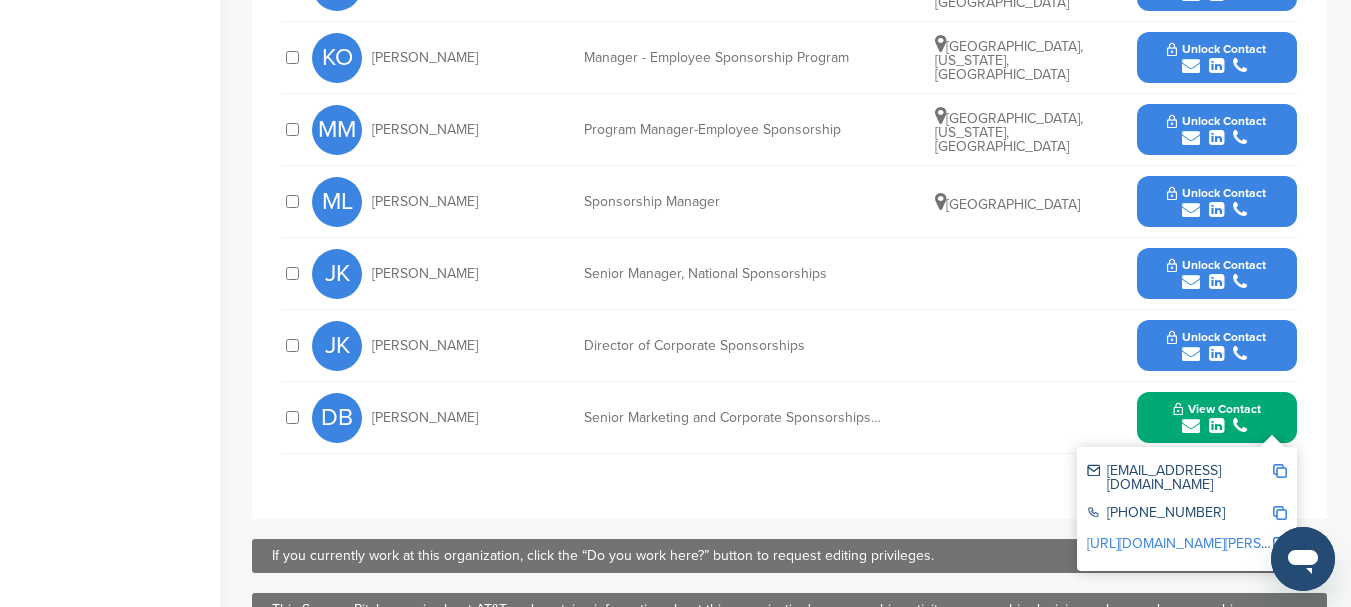 click on "dc0978@att.com" at bounding box center (1187, 478) 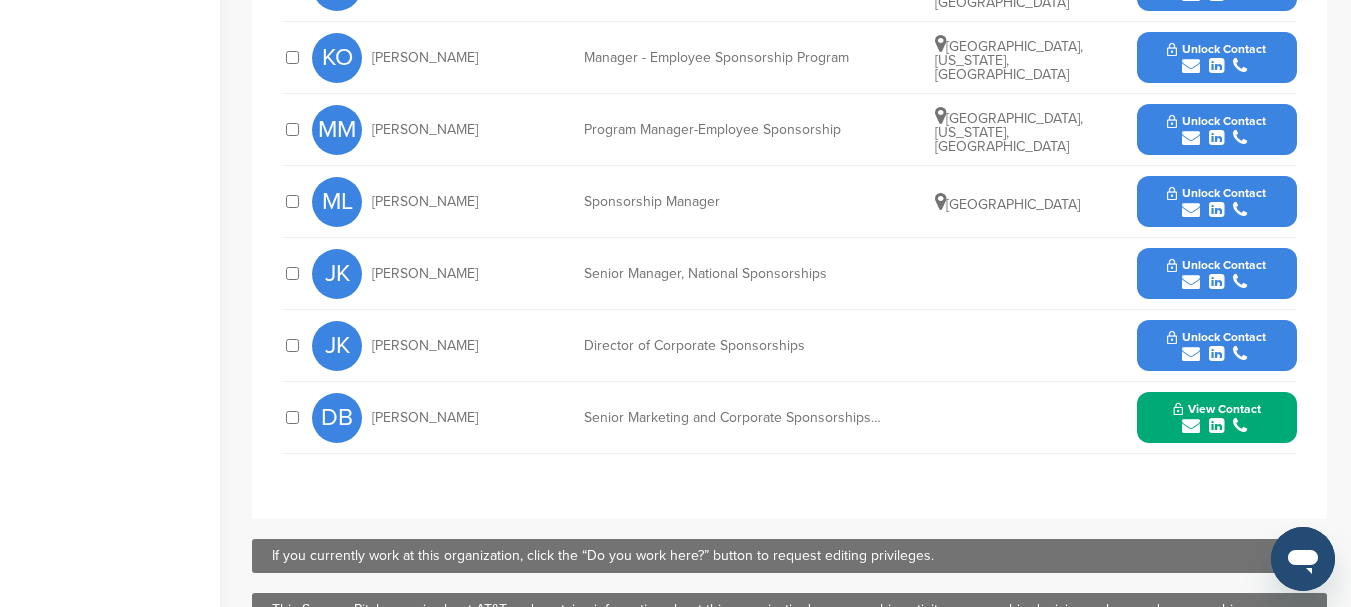 click on "View Contact" at bounding box center (1217, 409) 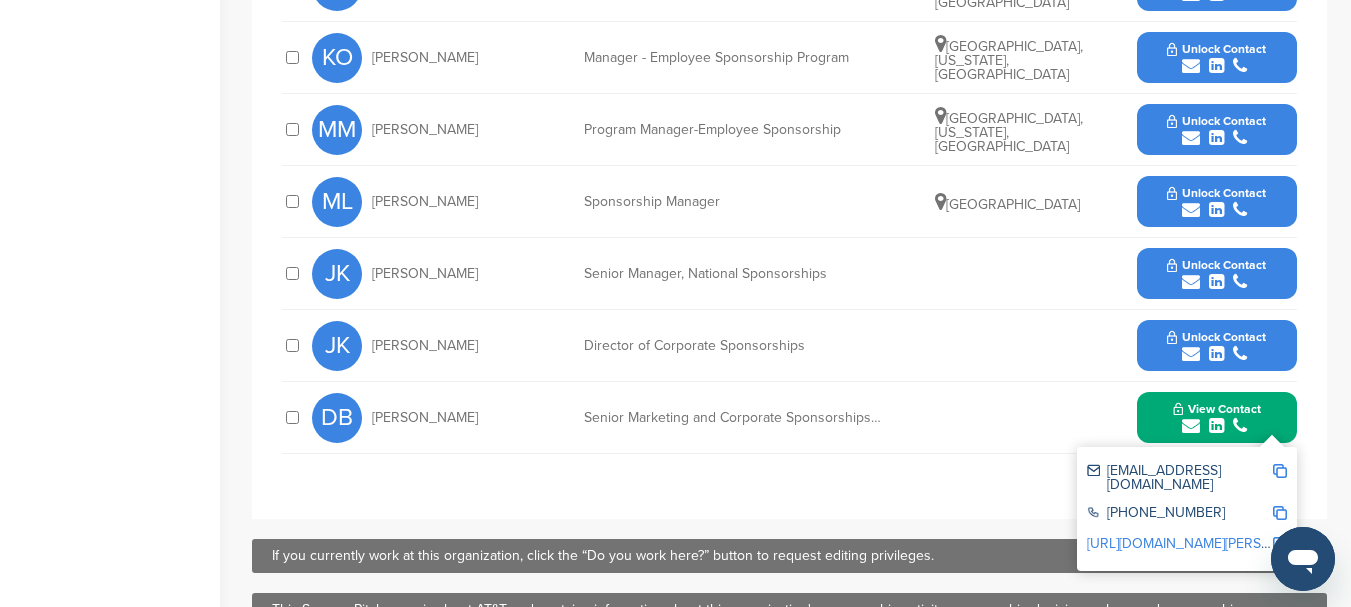 click at bounding box center [1280, 471] 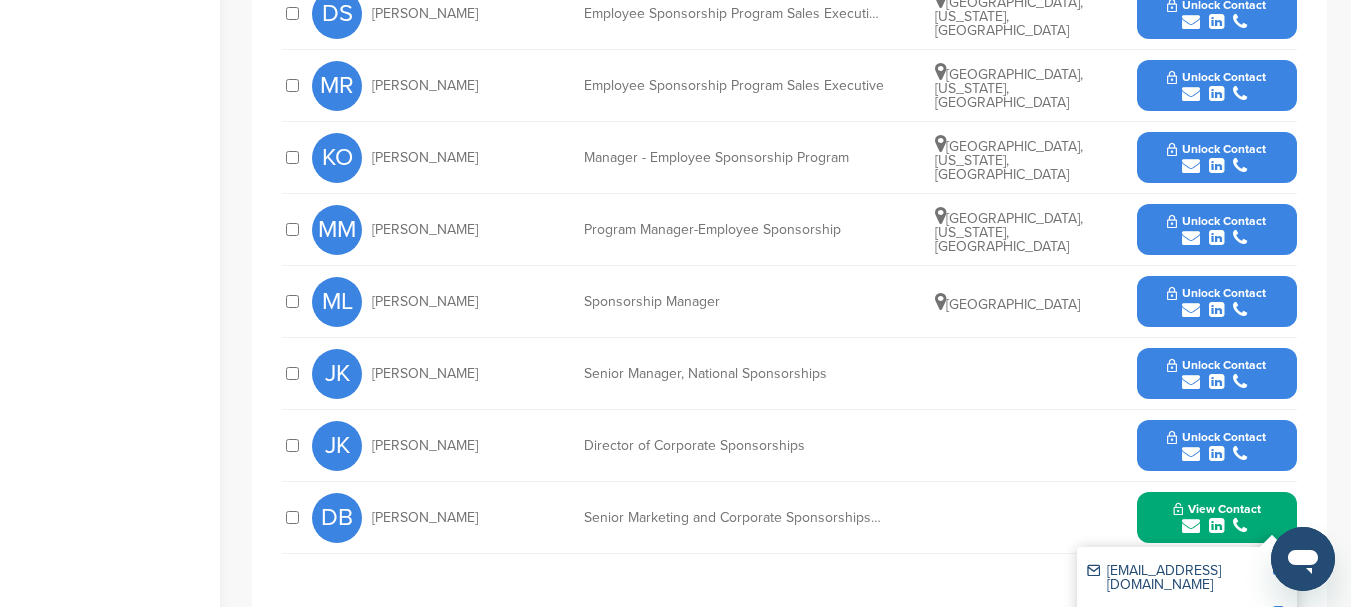 scroll, scrollTop: 1308, scrollLeft: 0, axis: vertical 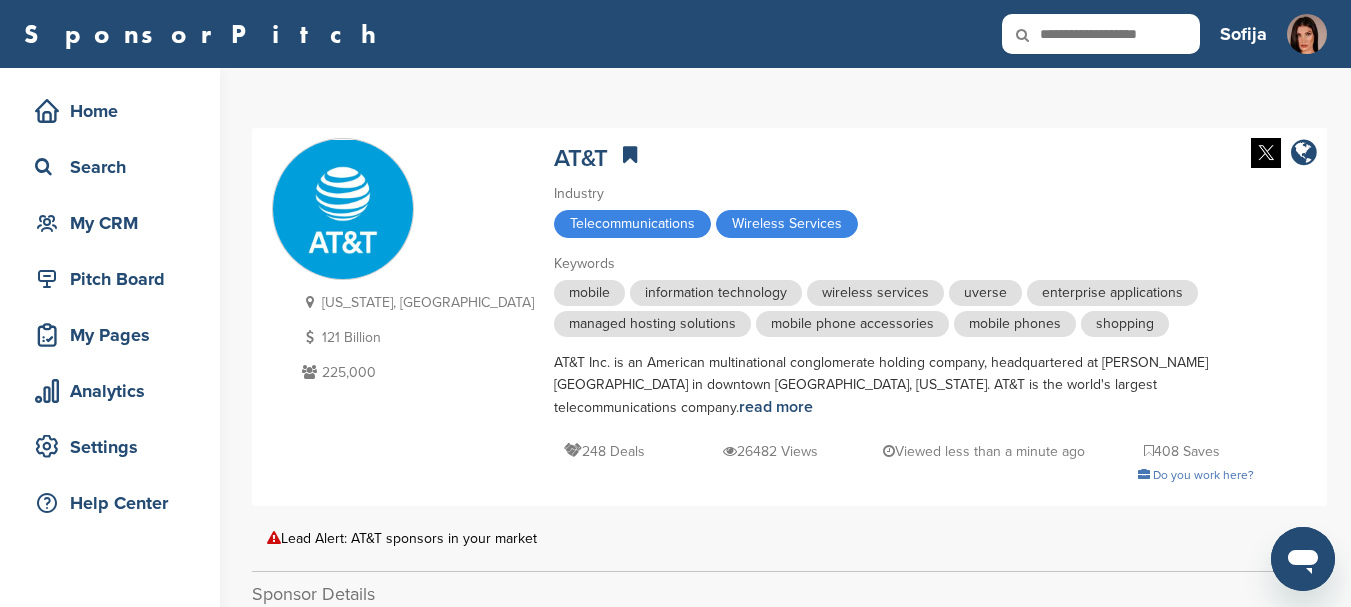 click at bounding box center (1036, 35) 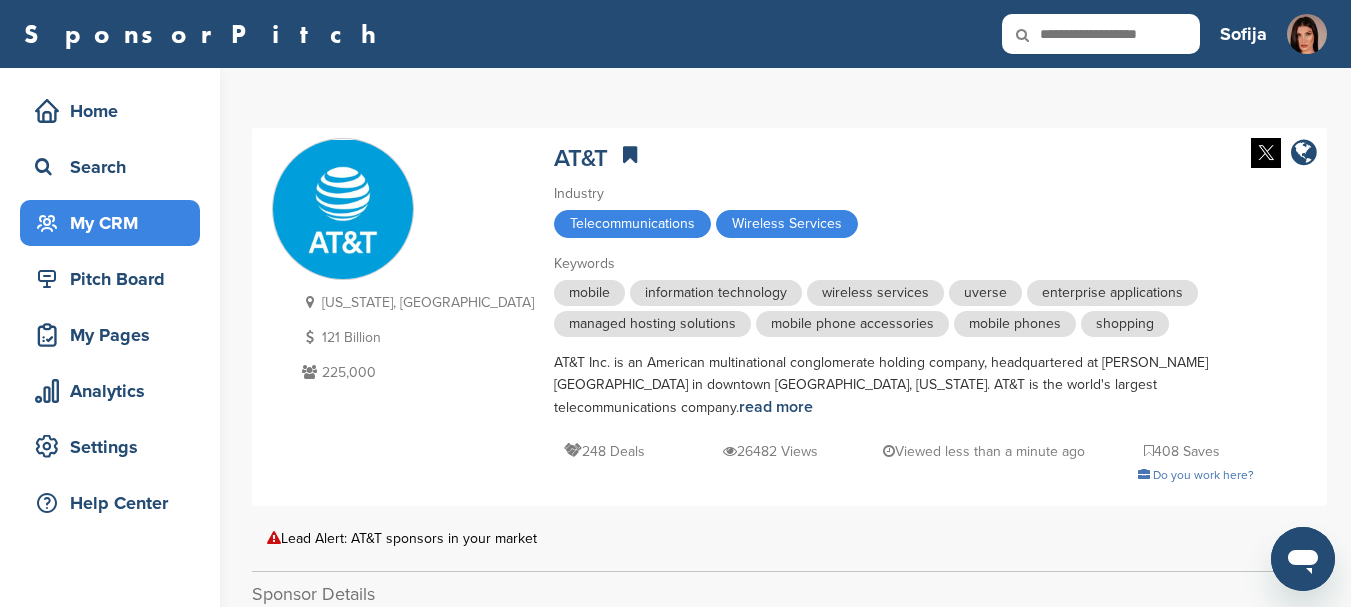click on "My CRM" at bounding box center (115, 223) 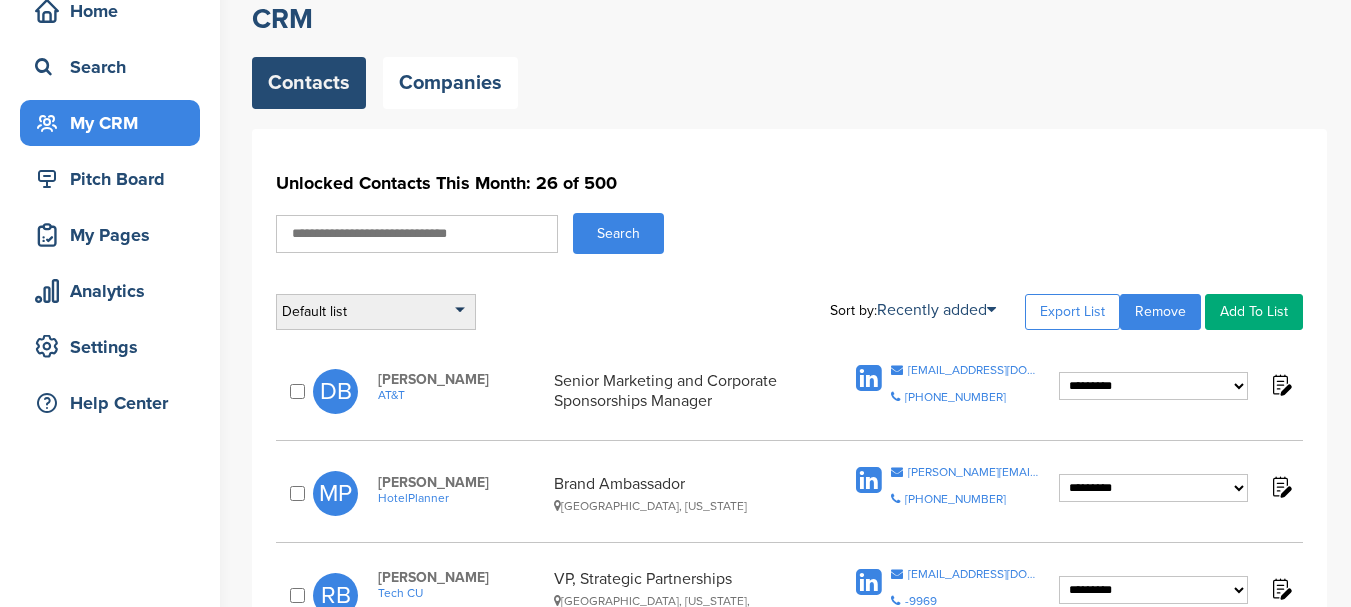 scroll, scrollTop: 100, scrollLeft: 0, axis: vertical 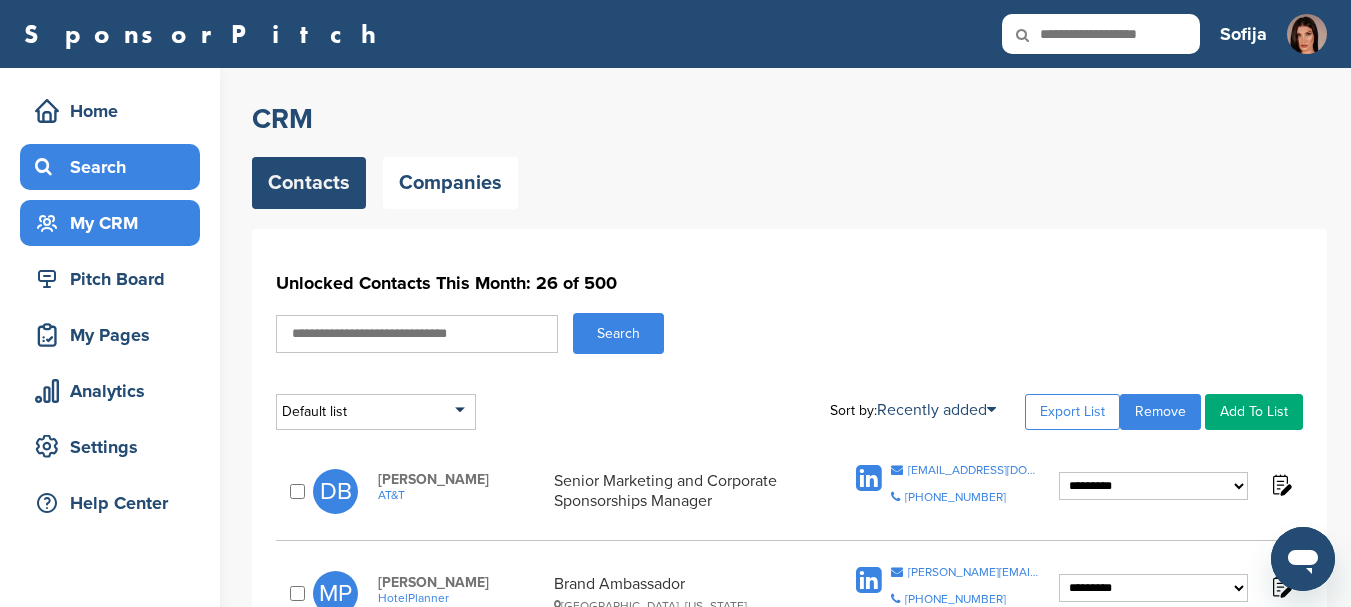 click on "Search" at bounding box center [115, 167] 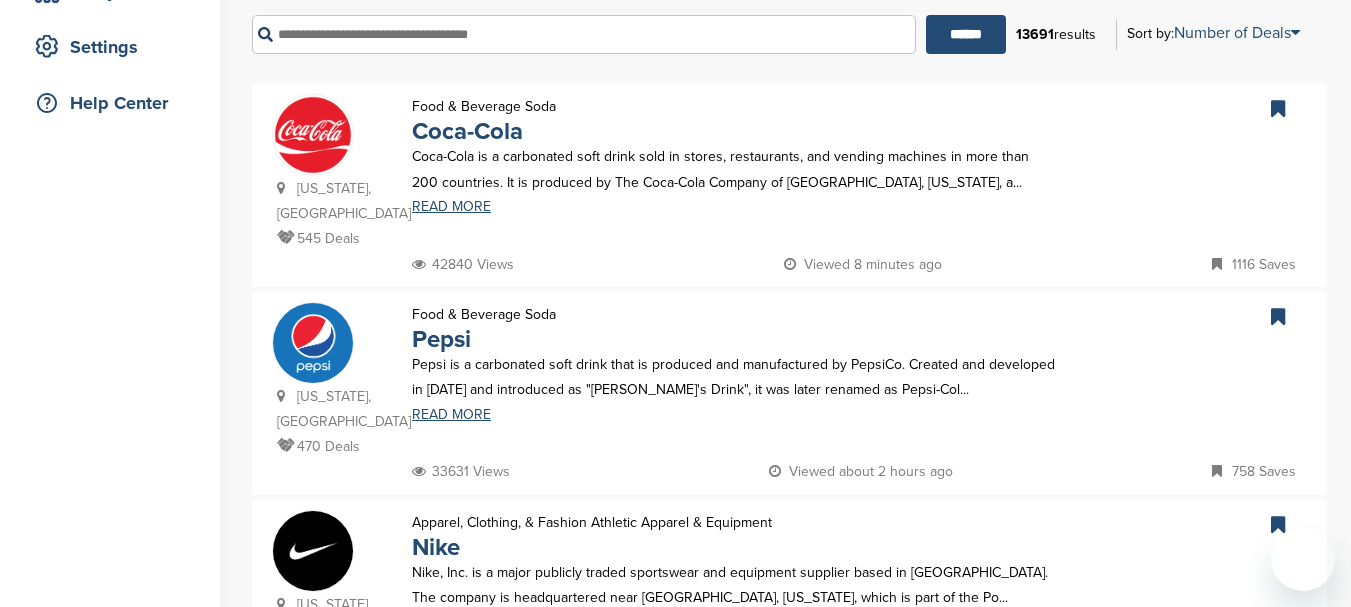 scroll, scrollTop: 1800, scrollLeft: 0, axis: vertical 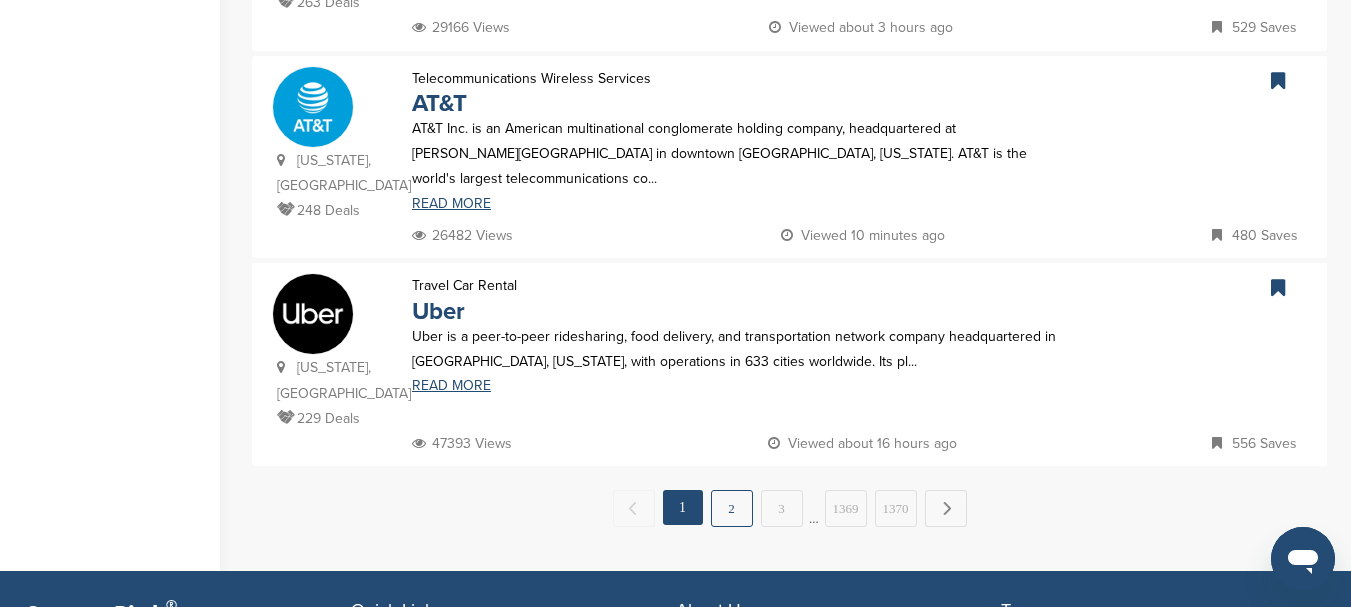 click on "2" at bounding box center (732, 508) 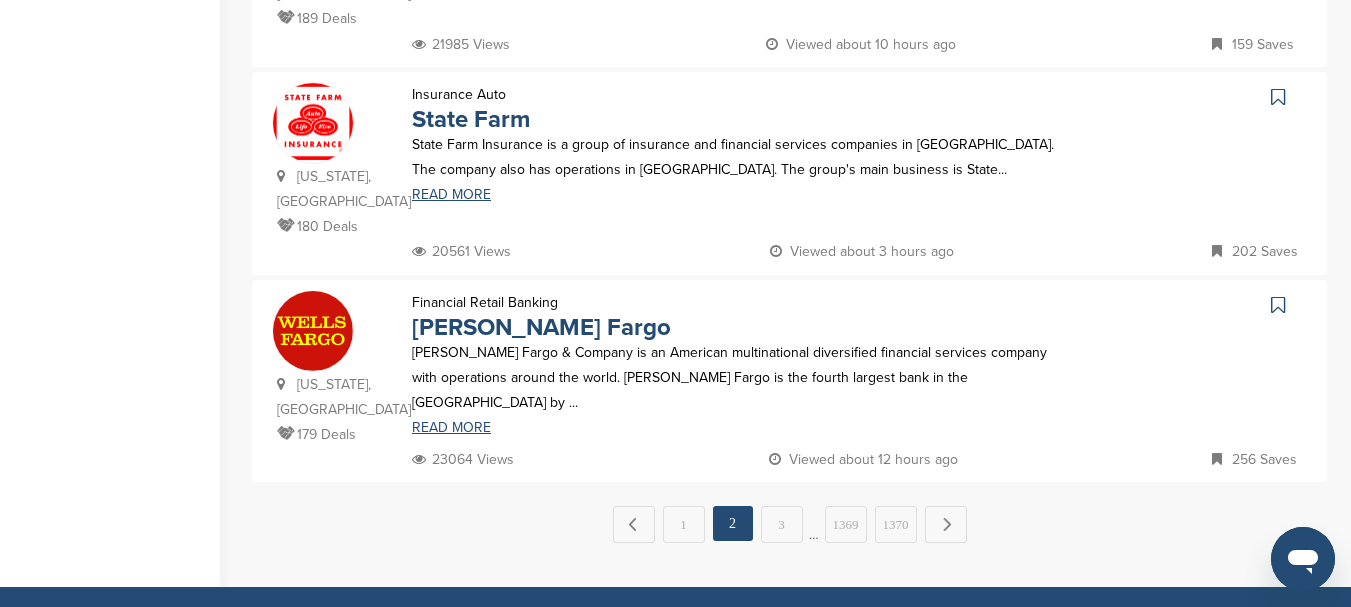 scroll, scrollTop: 2300, scrollLeft: 0, axis: vertical 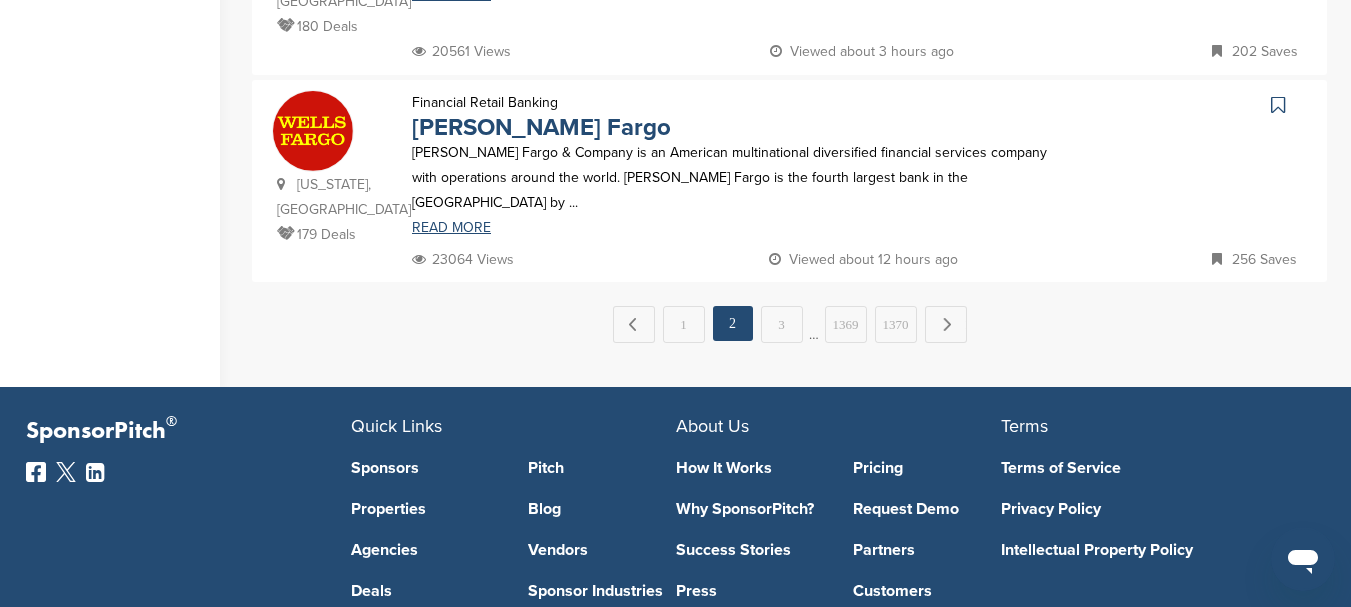 click on "3" at bounding box center (782, 324) 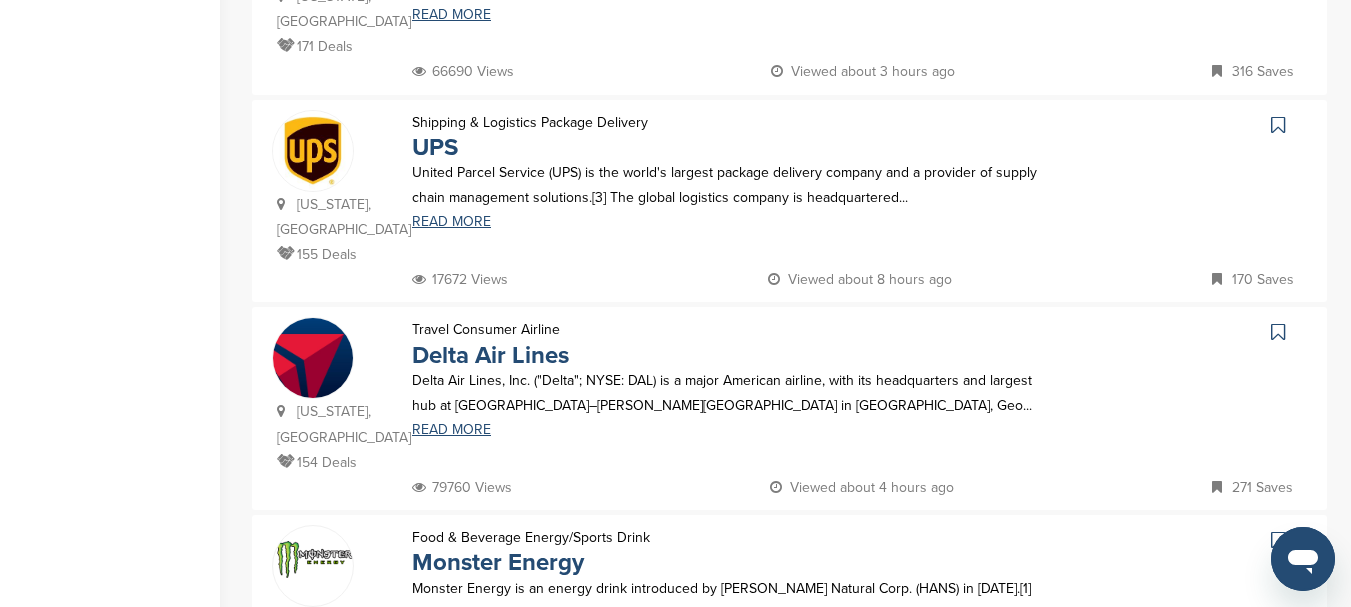 scroll, scrollTop: 500, scrollLeft: 0, axis: vertical 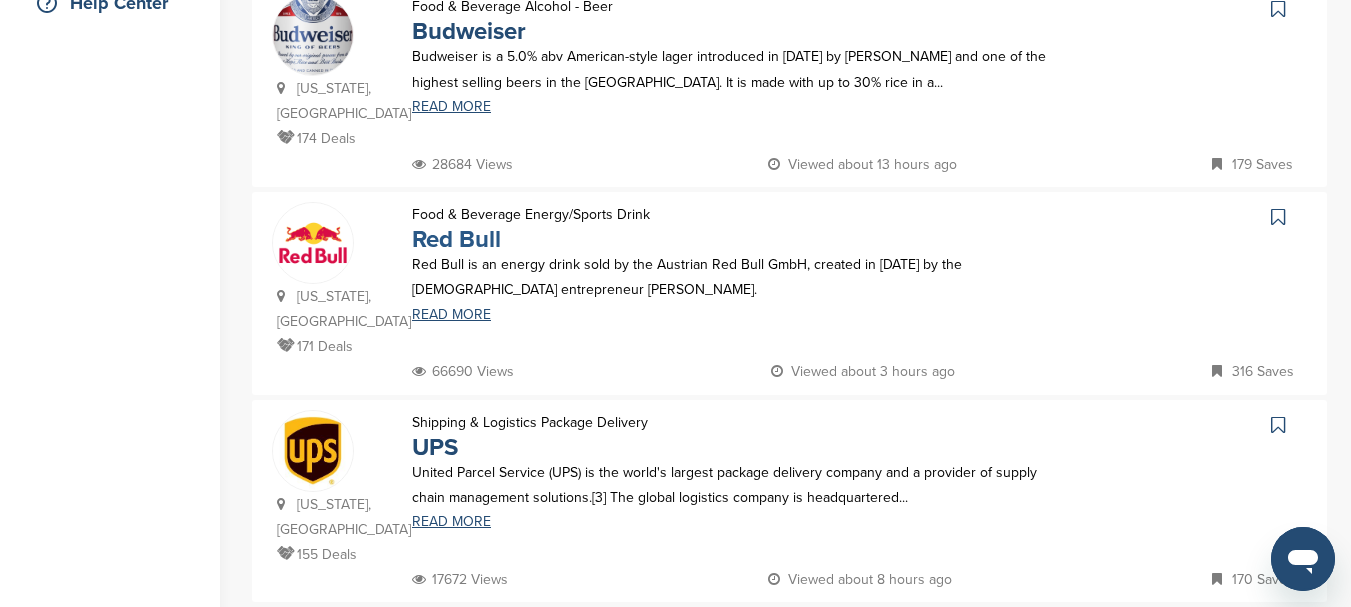 click on "Red Bull" at bounding box center [456, 239] 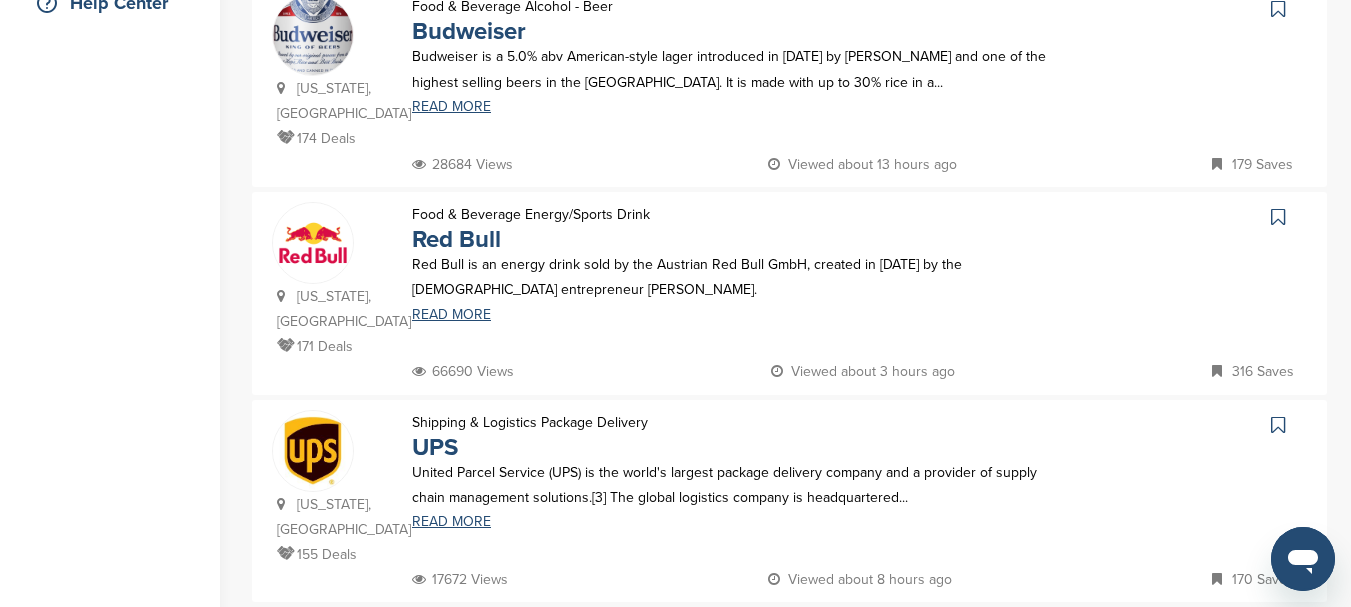 scroll, scrollTop: 400, scrollLeft: 0, axis: vertical 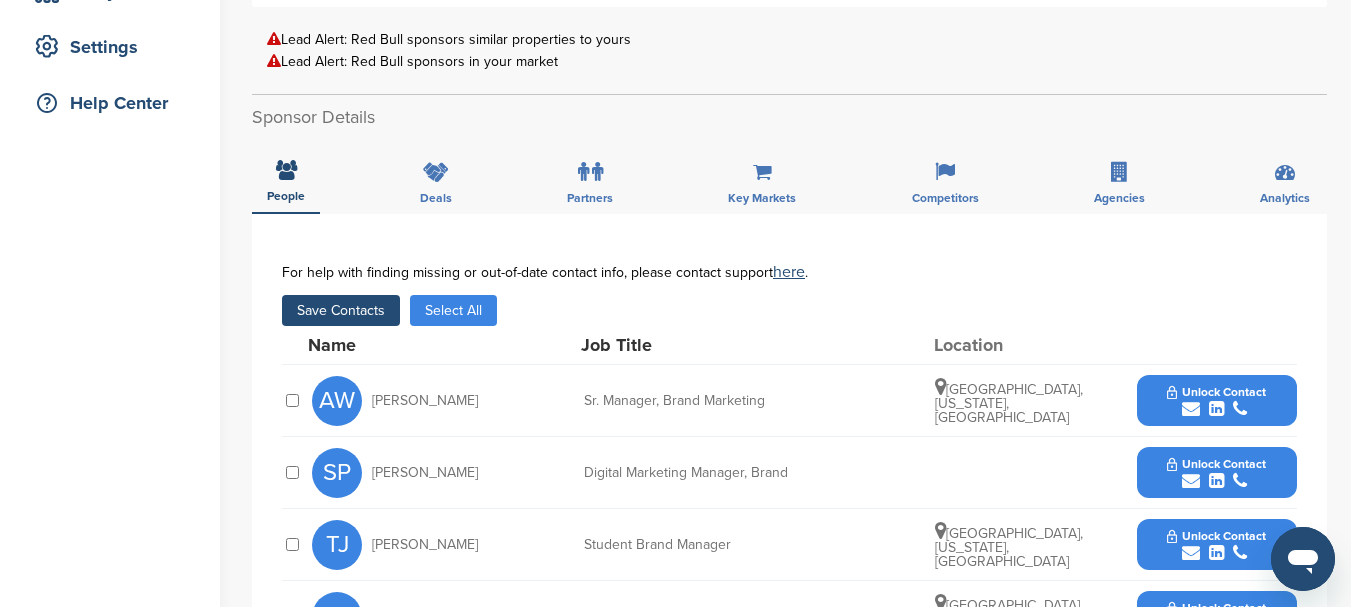 click on "Unlock Contact" at bounding box center [1216, 392] 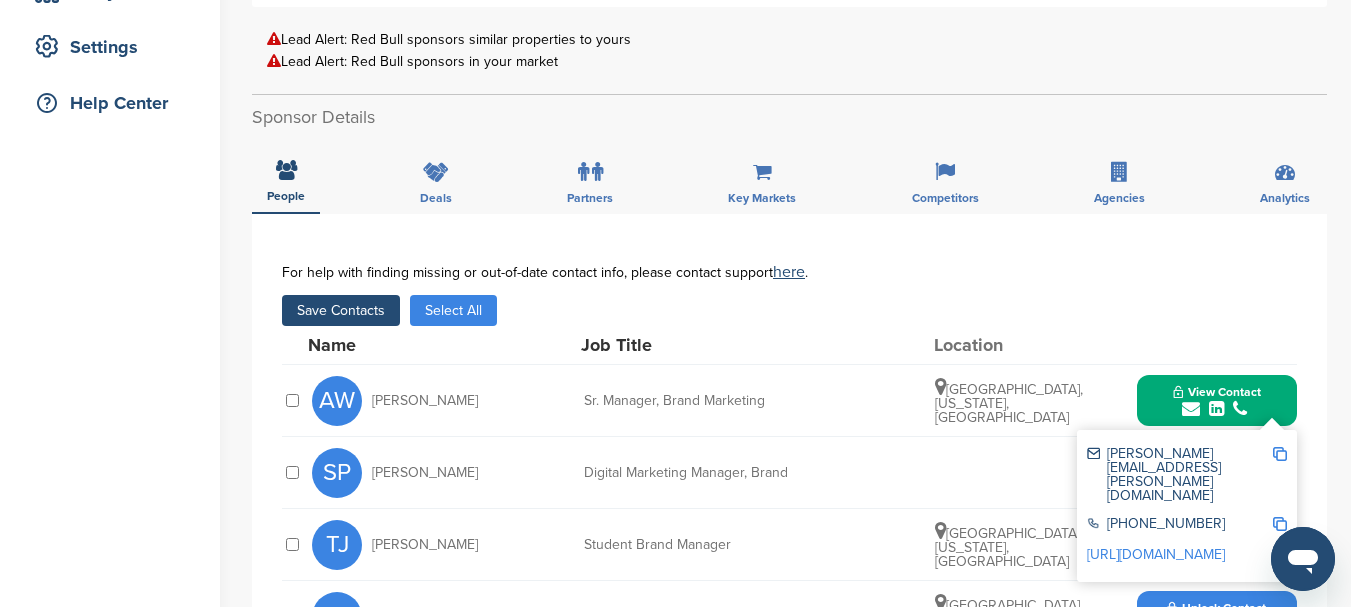 click on "SP
Sarah Peck
Digital Marketing Manager, Brand
Unlock Contact" at bounding box center (804, 472) 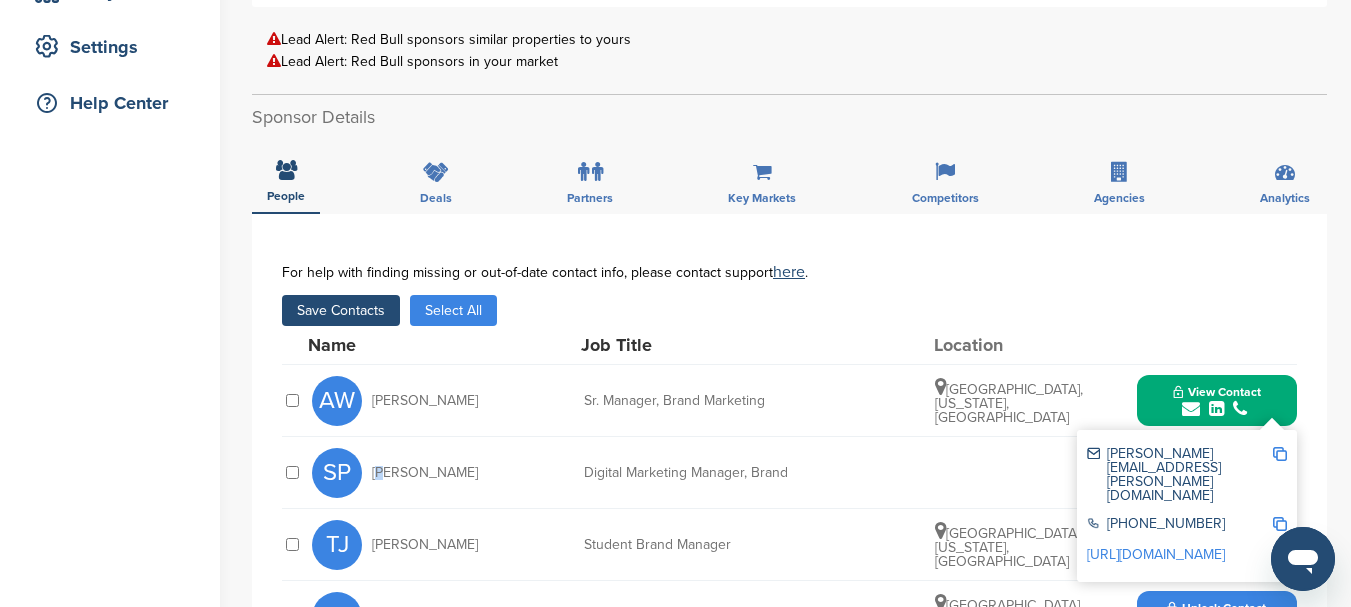 drag, startPoint x: 378, startPoint y: 475, endPoint x: 489, endPoint y: 456, distance: 112.61439 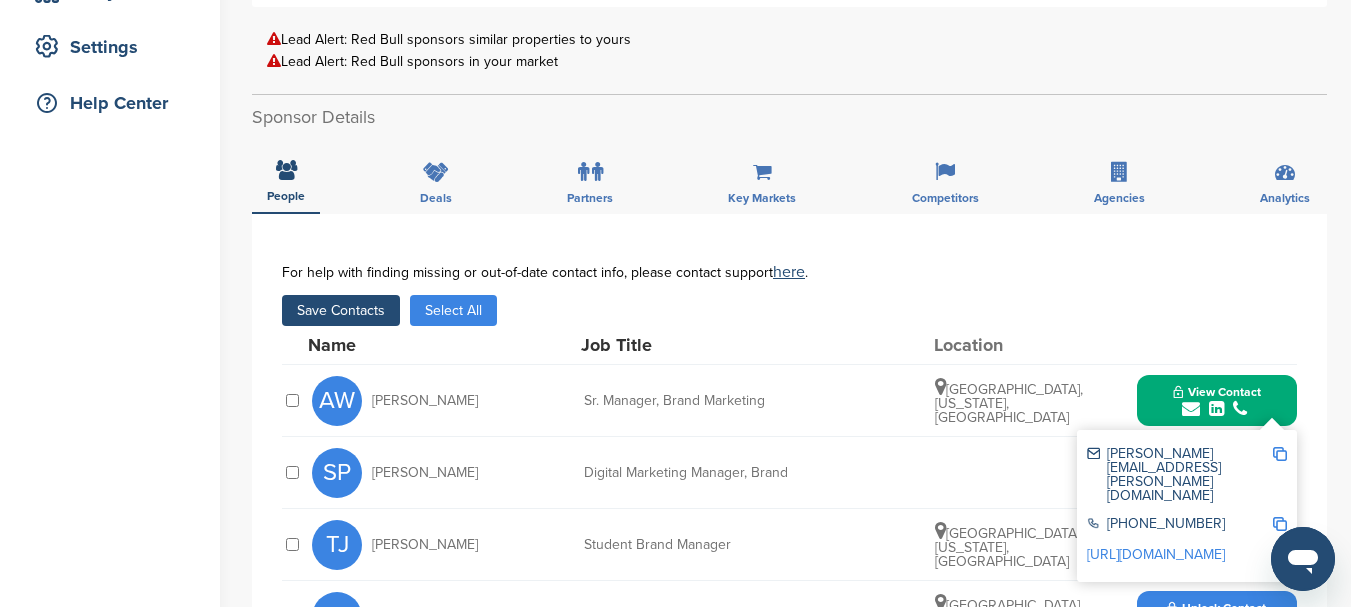 scroll, scrollTop: 500, scrollLeft: 0, axis: vertical 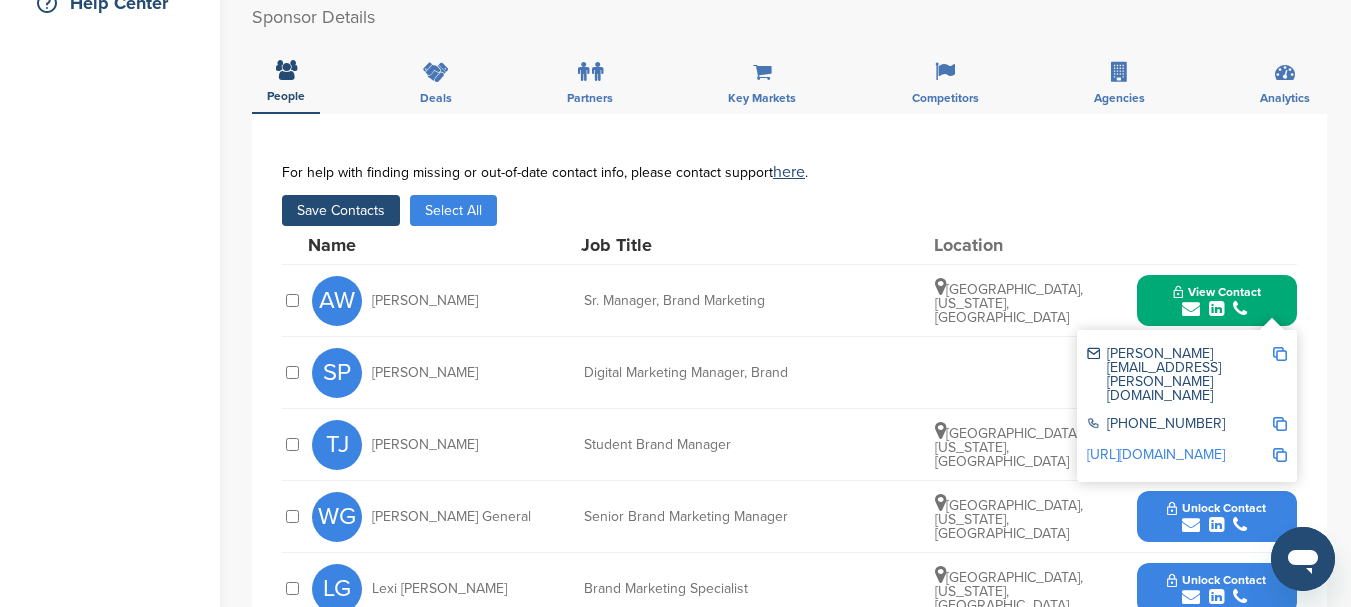 click at bounding box center [1280, 354] 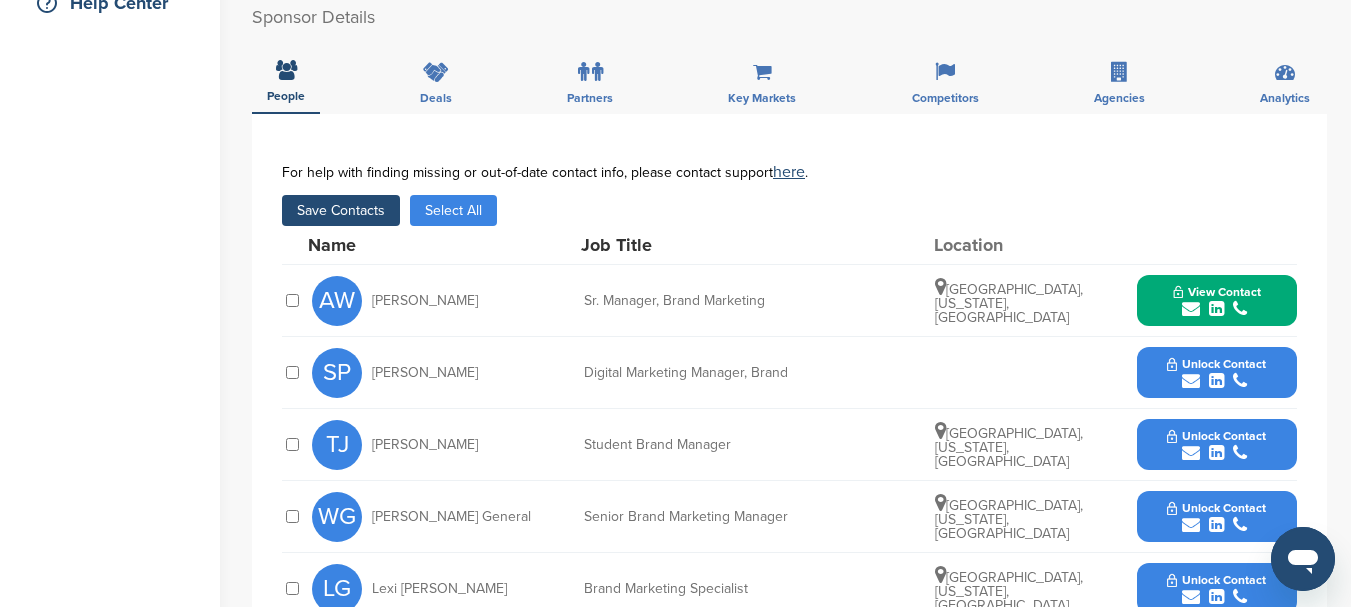 click at bounding box center (1191, 381) 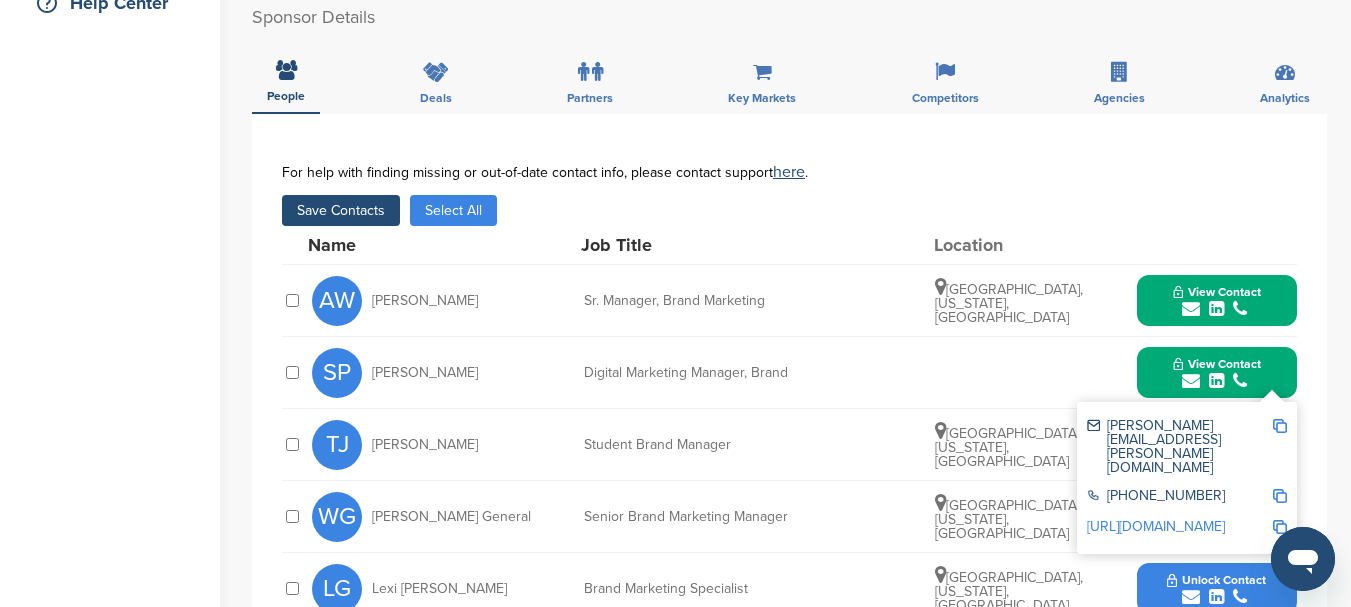 click at bounding box center (1280, 426) 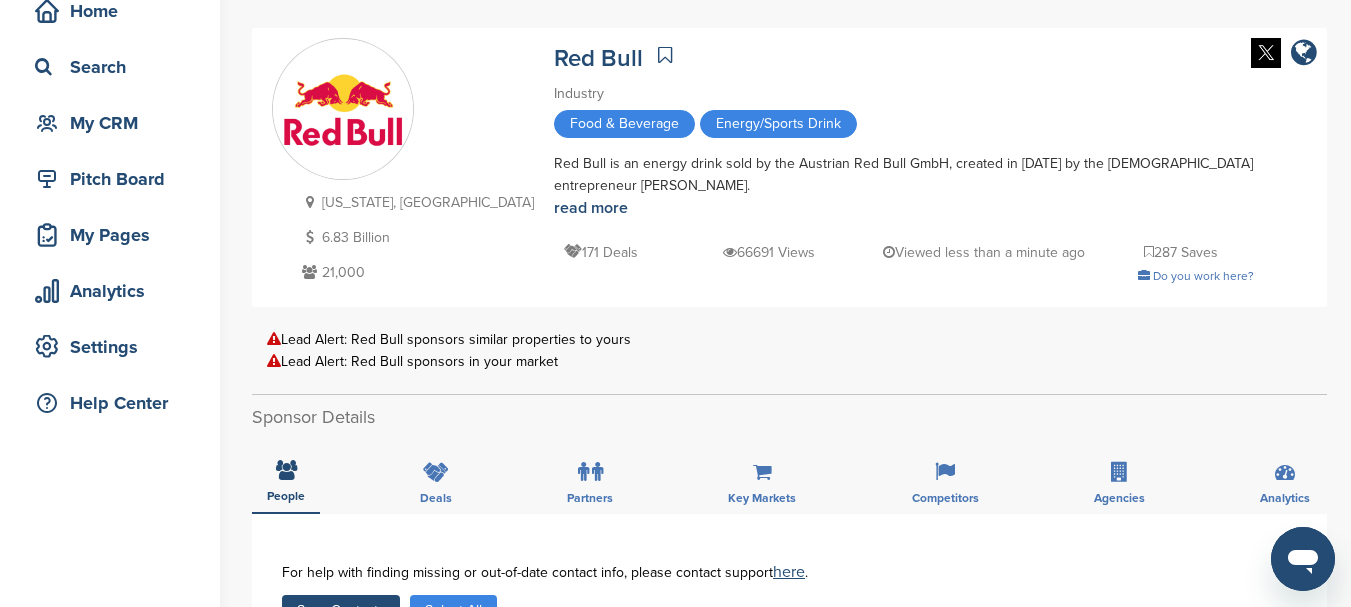 scroll, scrollTop: 0, scrollLeft: 0, axis: both 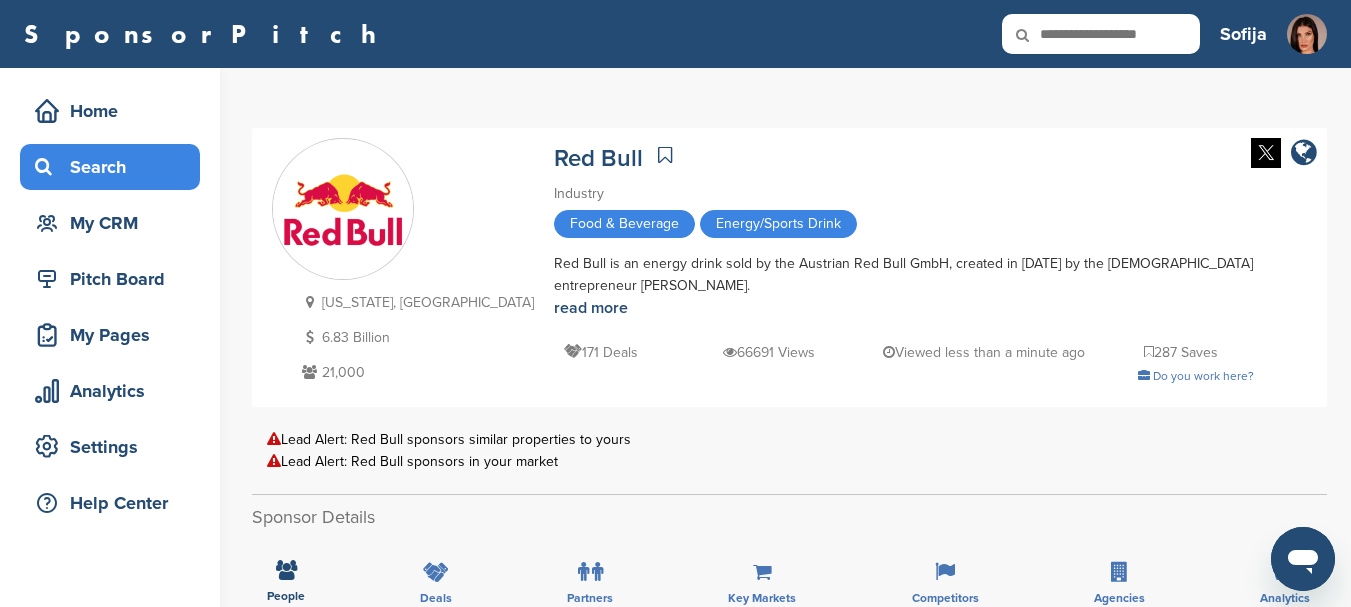 click on "Search" at bounding box center (115, 167) 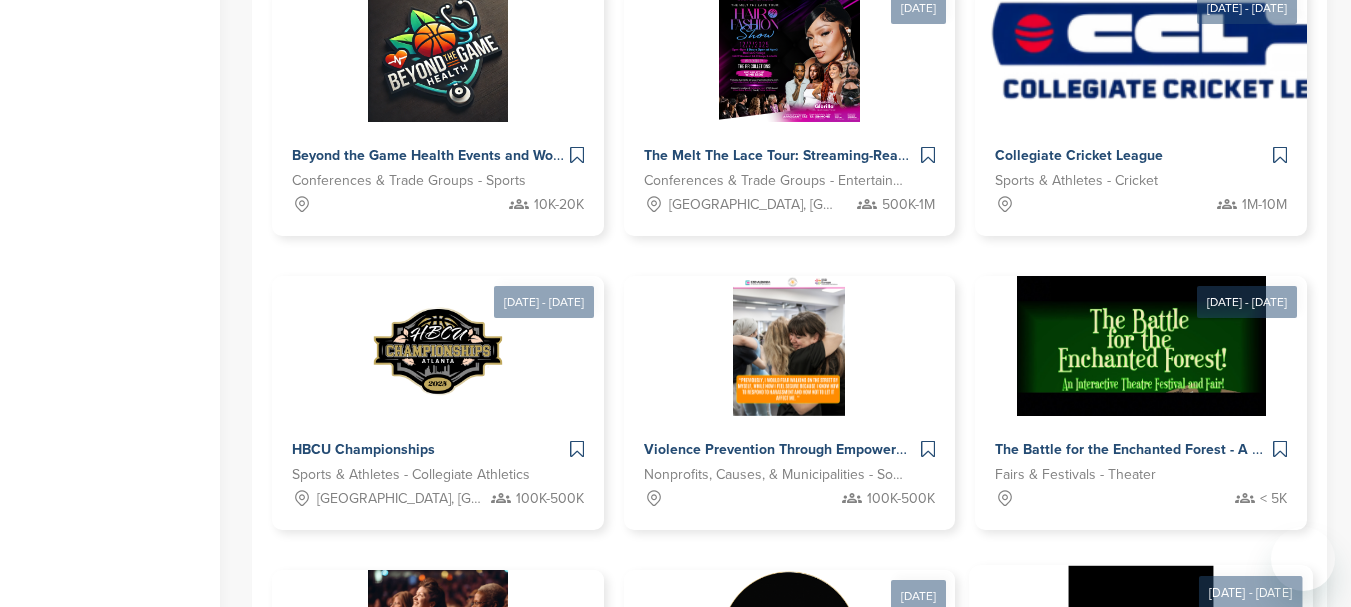 scroll, scrollTop: 1000, scrollLeft: 0, axis: vertical 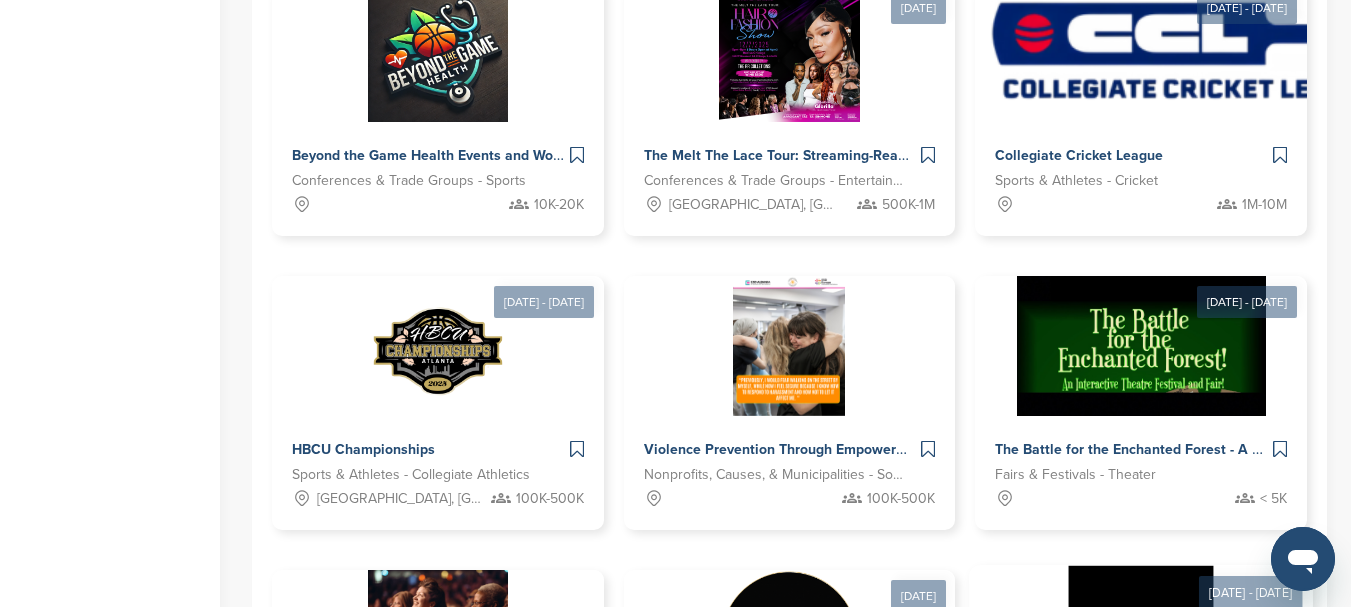 click at bounding box center (1141, 638) 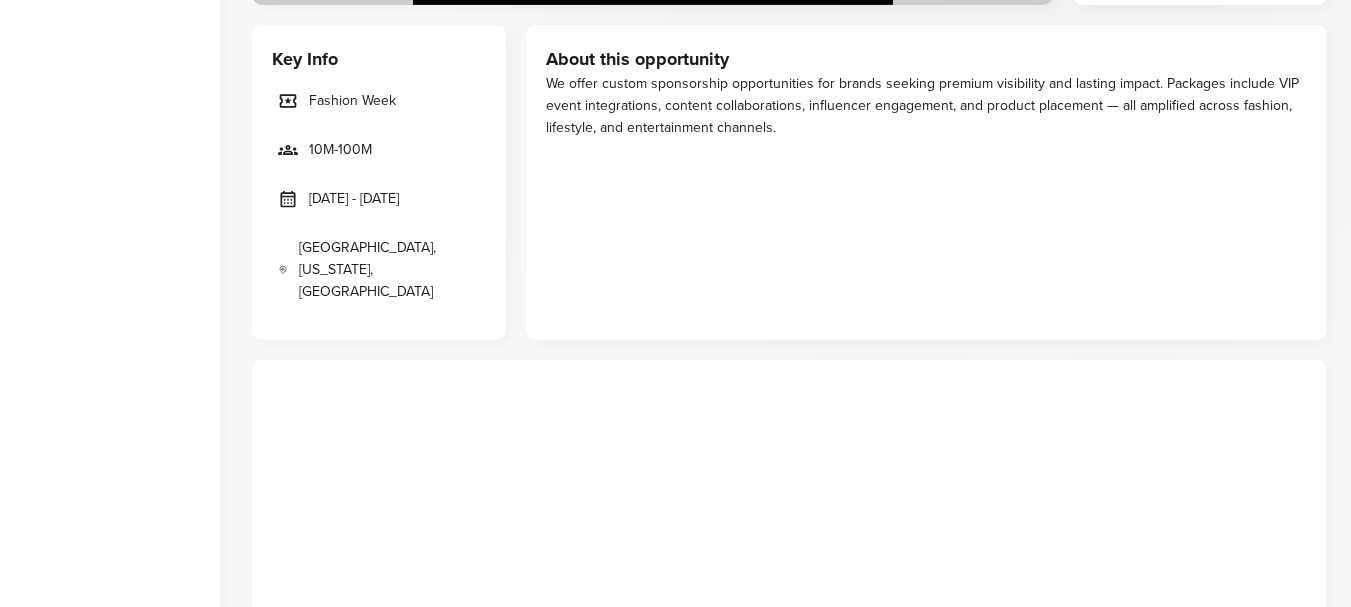 scroll, scrollTop: 1100, scrollLeft: 0, axis: vertical 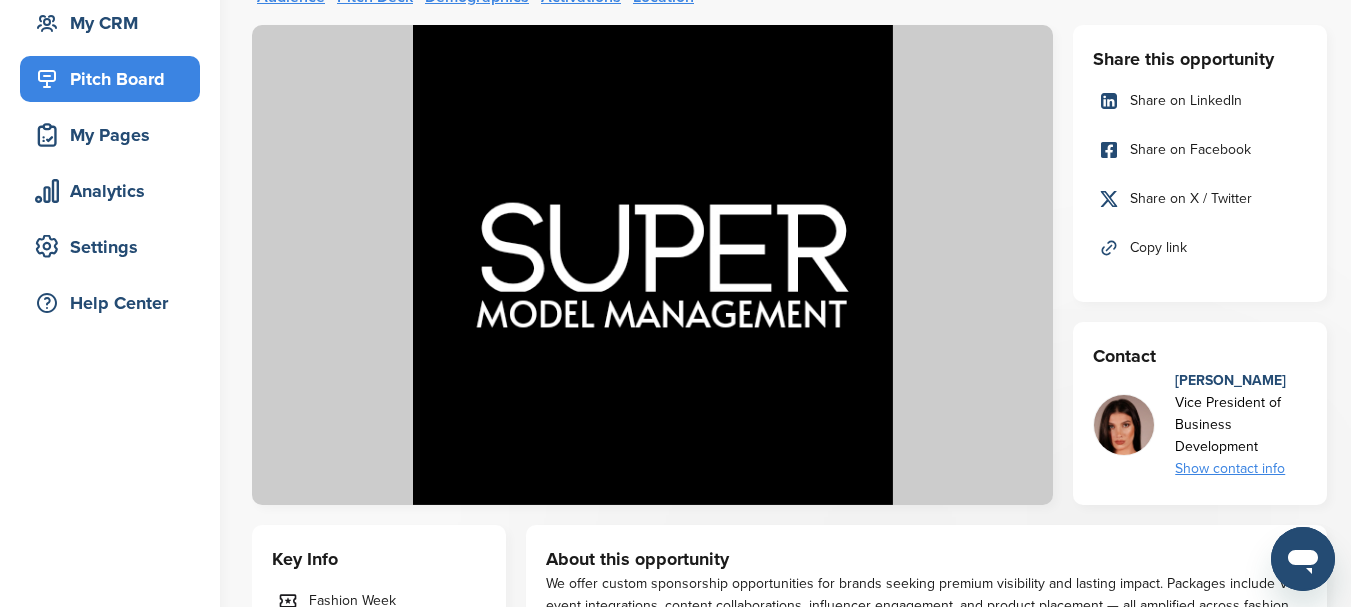 click on "Copy link" at bounding box center (1158, 248) 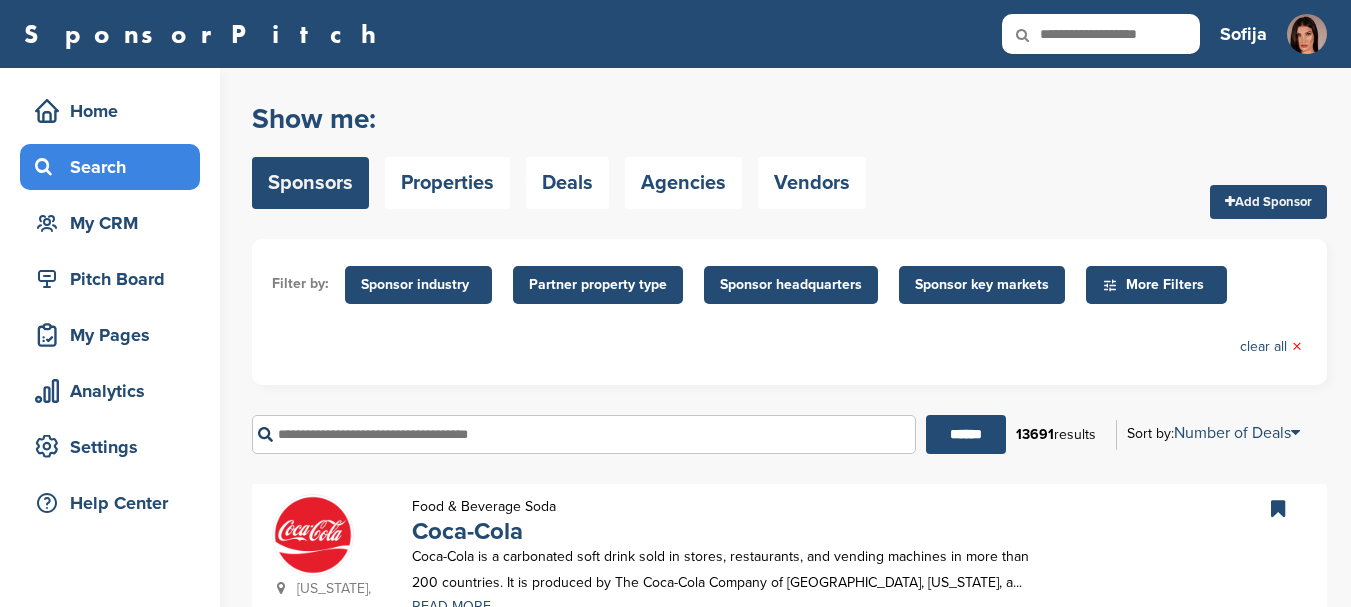 scroll, scrollTop: 2200, scrollLeft: 0, axis: vertical 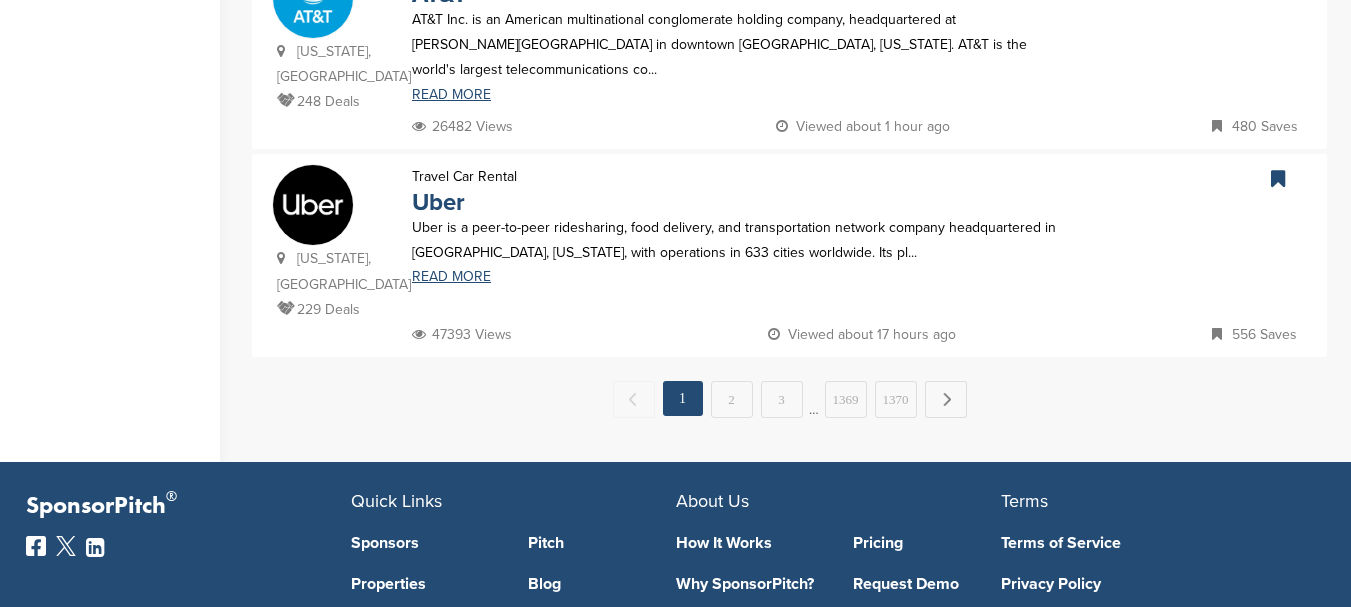 click on "2" at bounding box center (732, 399) 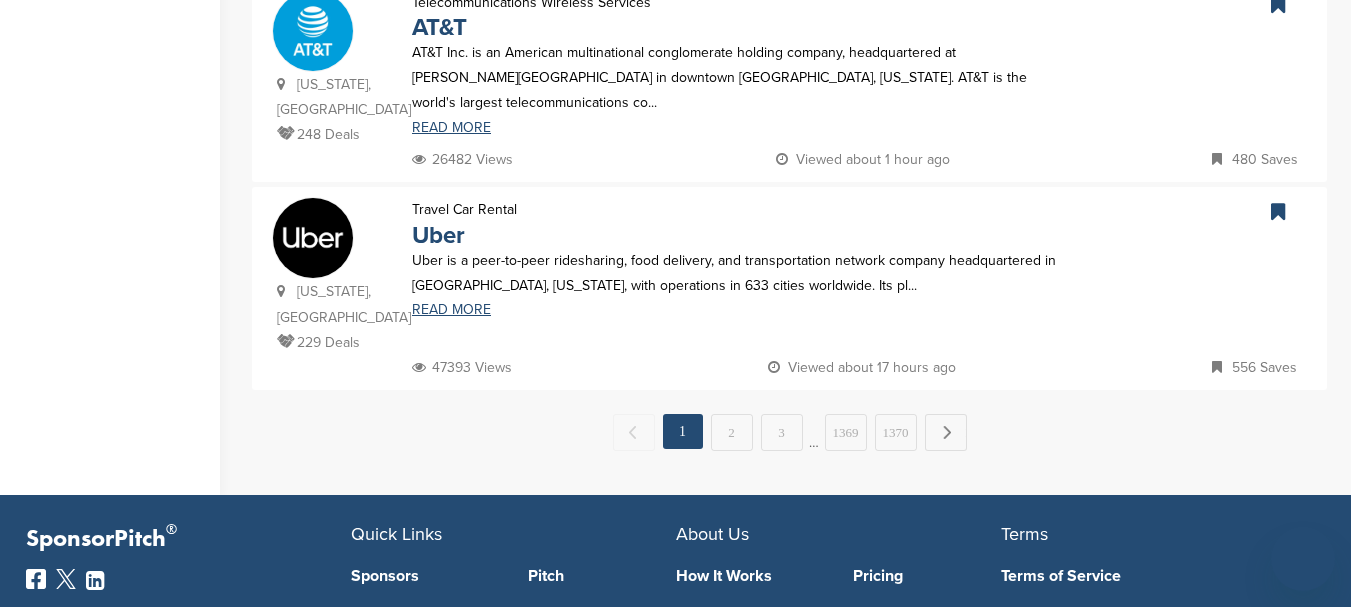 scroll, scrollTop: 0, scrollLeft: 0, axis: both 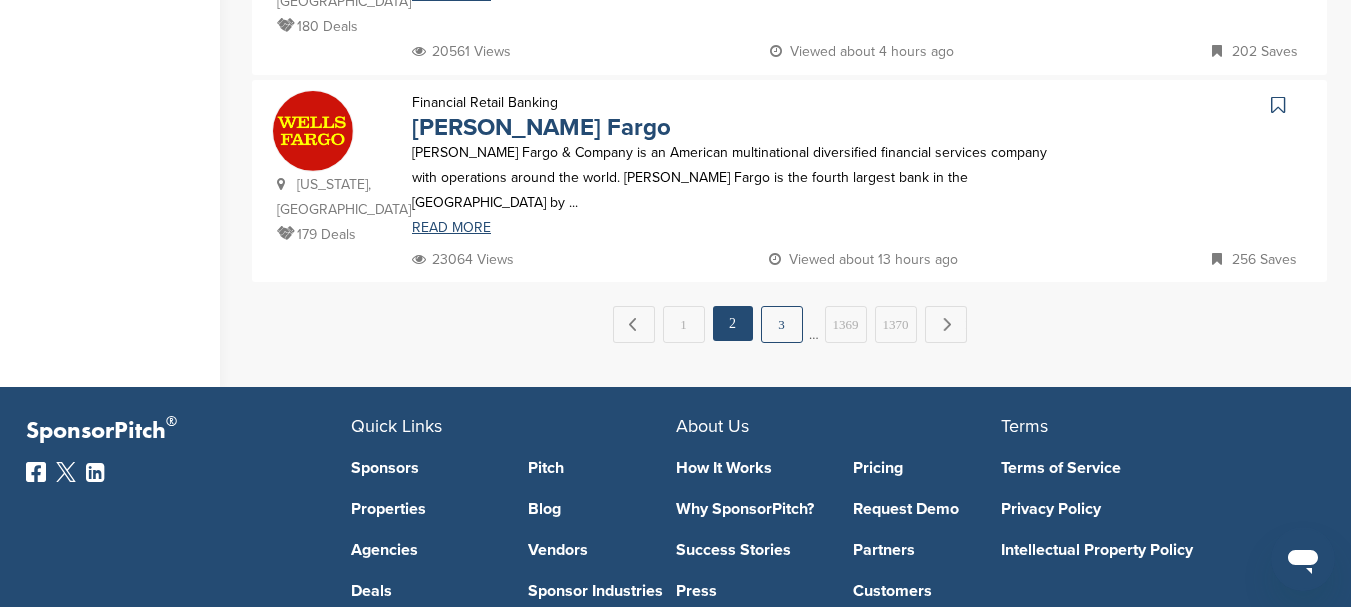 click on "3" at bounding box center [782, 324] 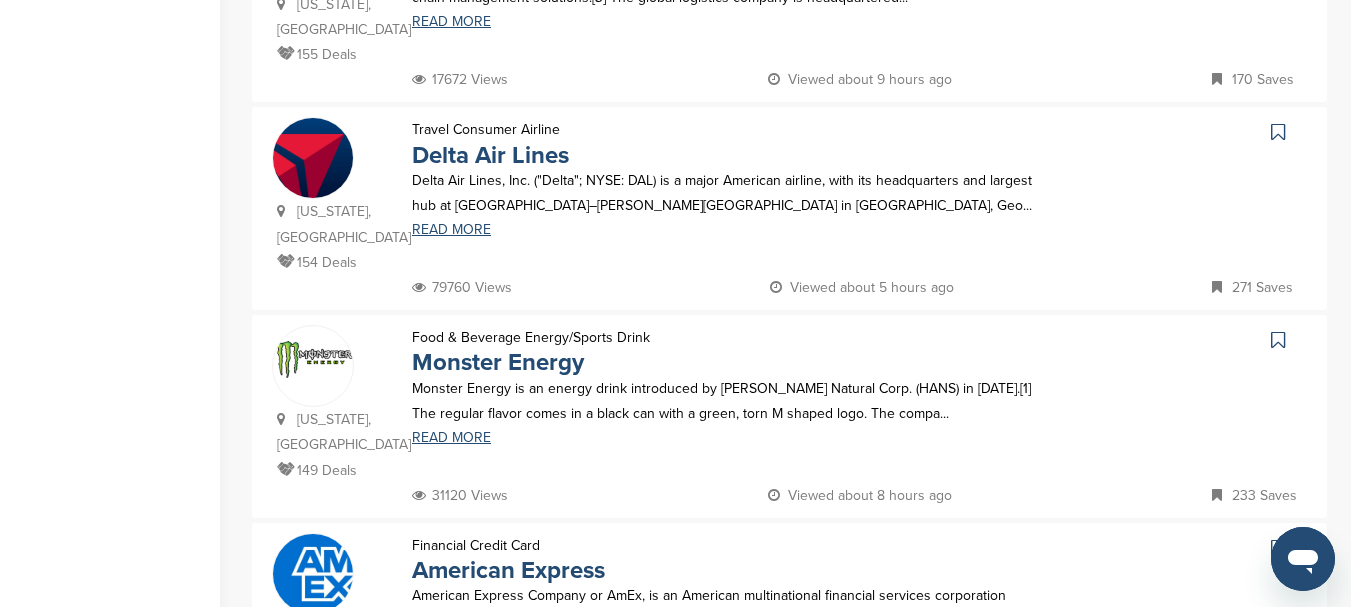 scroll, scrollTop: 1100, scrollLeft: 0, axis: vertical 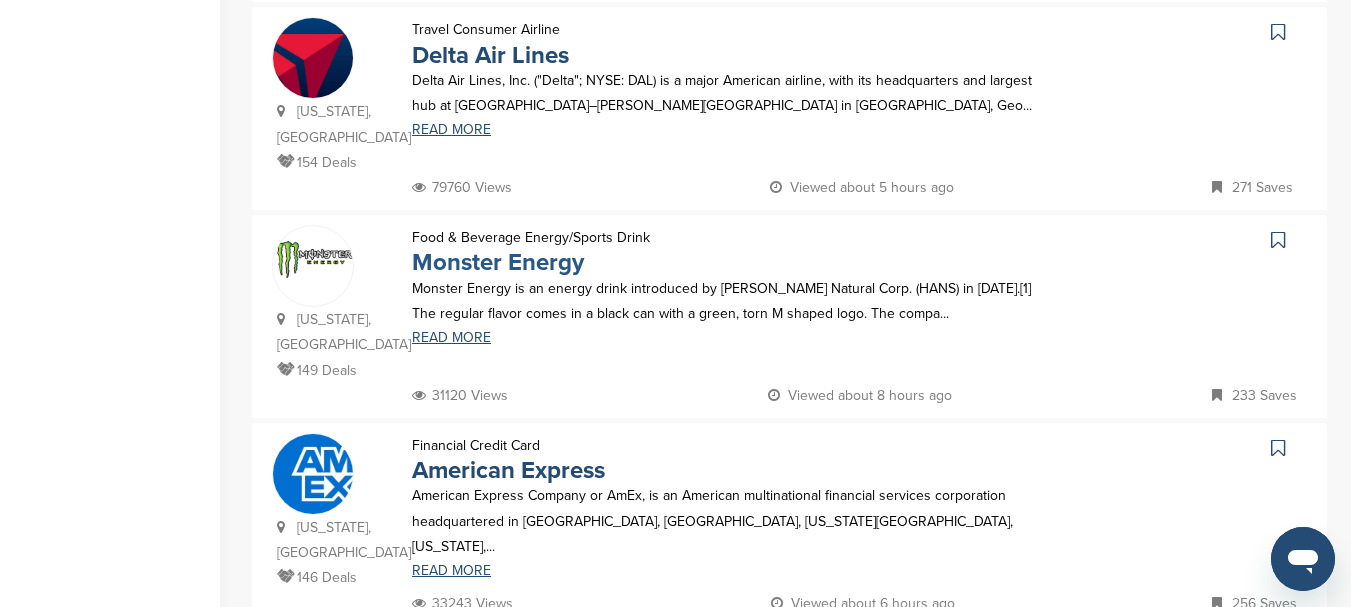 click on "Monster Energy" at bounding box center (498, 262) 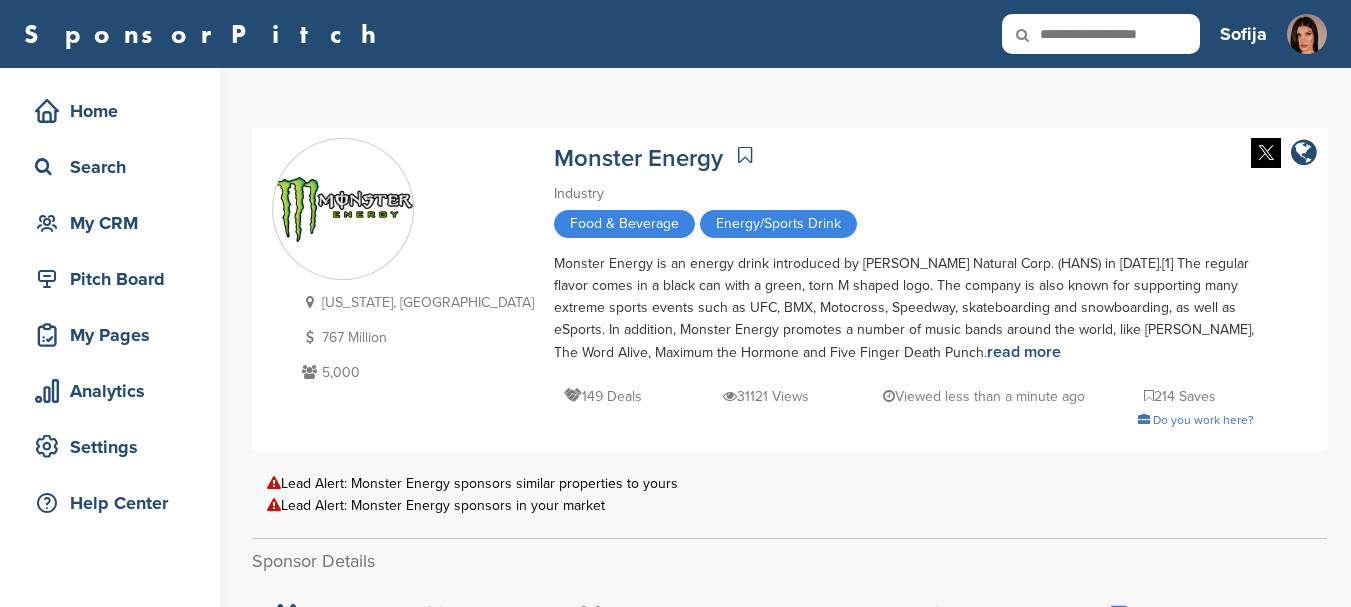 scroll, scrollTop: 0, scrollLeft: 0, axis: both 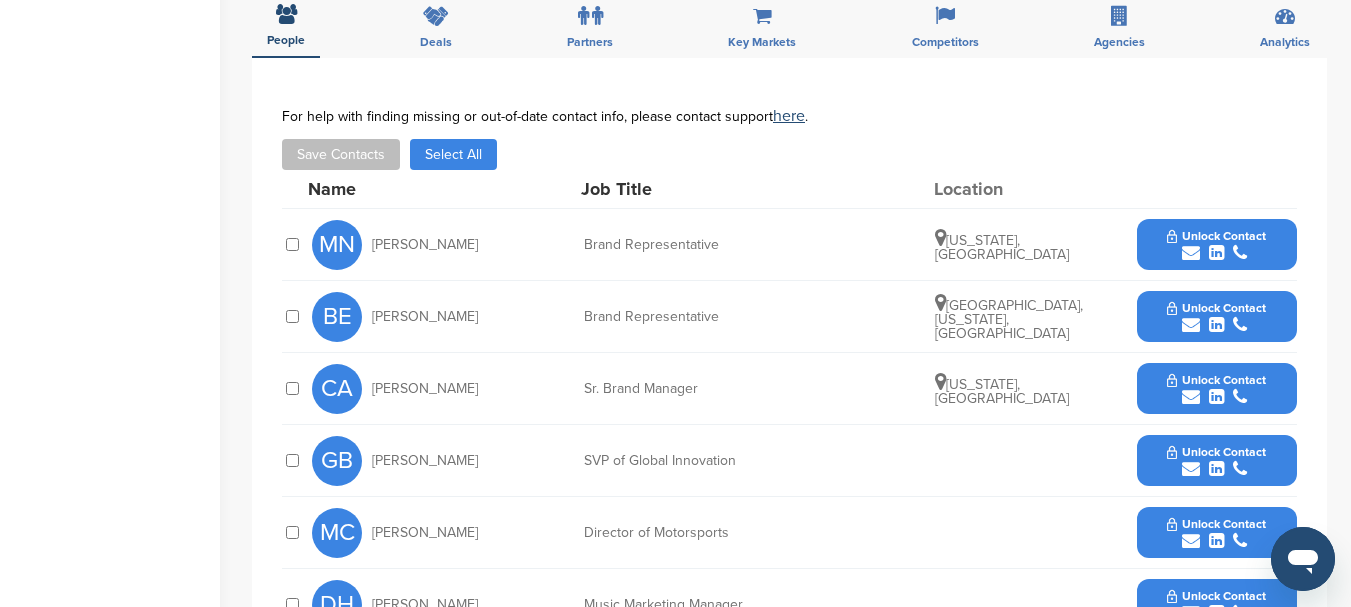 click at bounding box center (1216, 253) 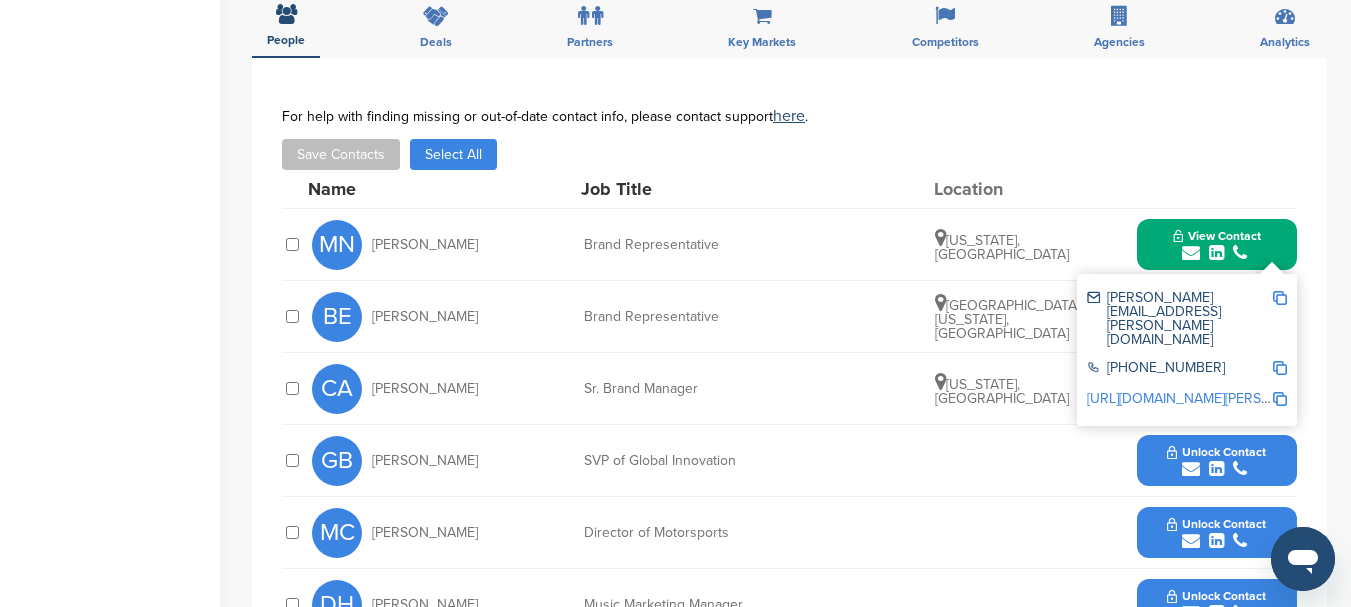 click at bounding box center (1280, 298) 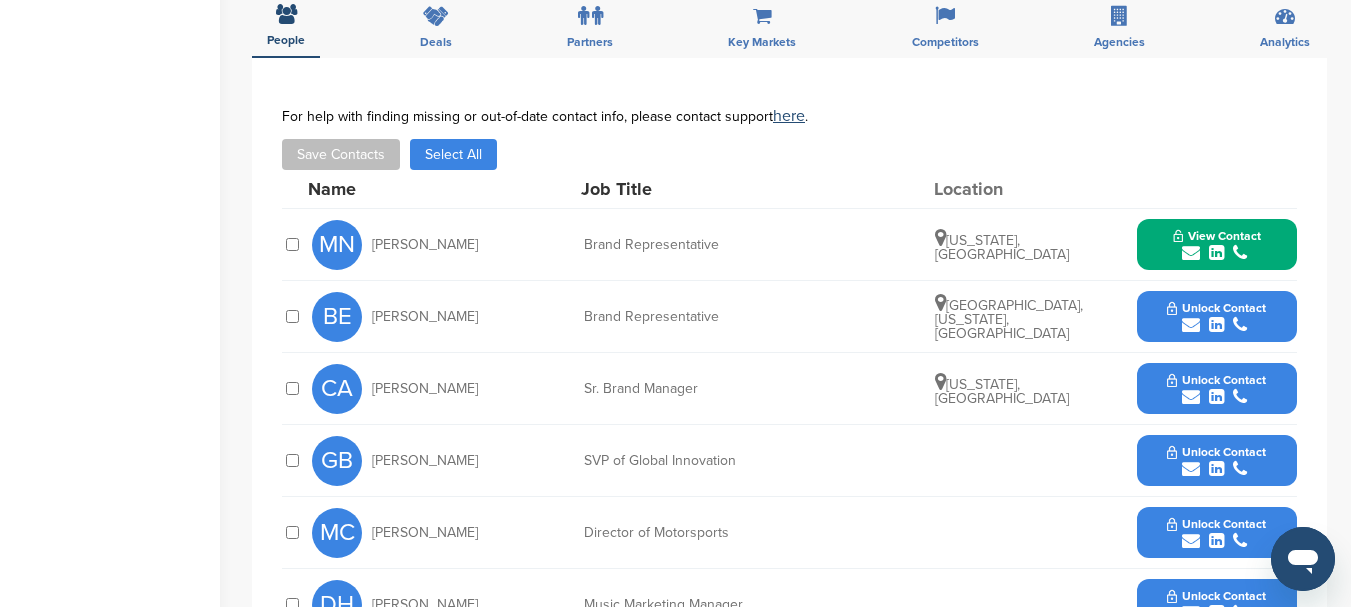 click on "Unlock Contact" at bounding box center [1216, 308] 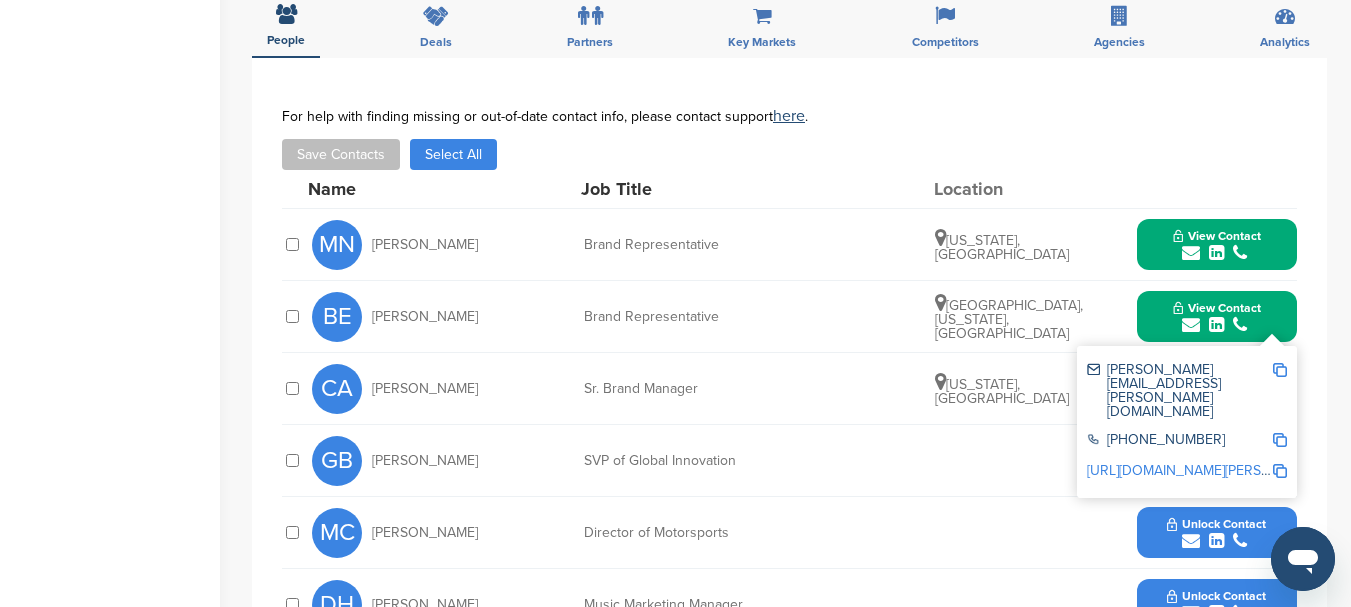 click at bounding box center [1280, 370] 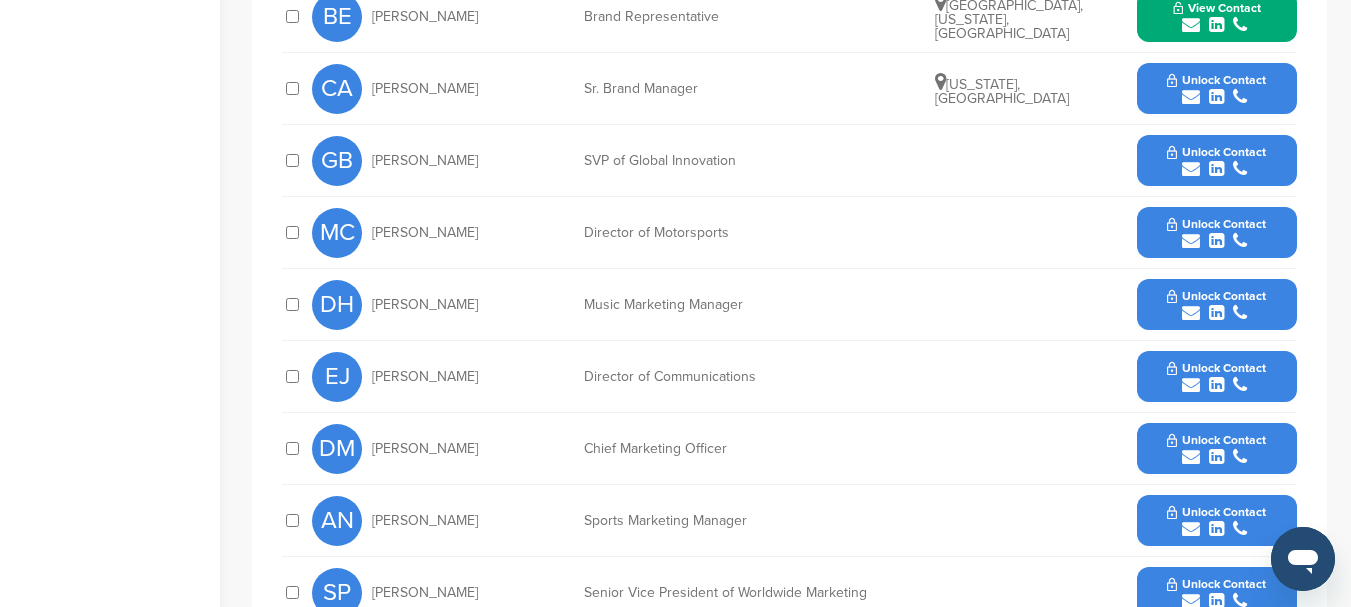 scroll, scrollTop: 1000, scrollLeft: 0, axis: vertical 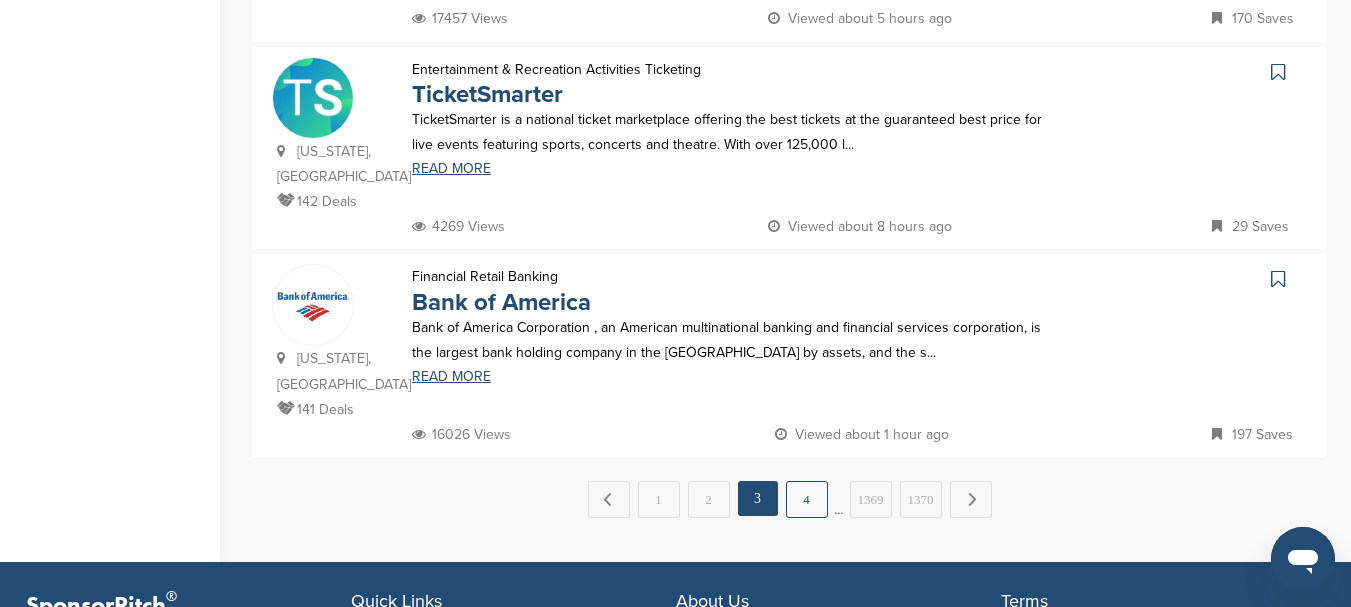 click on "4" at bounding box center (807, 499) 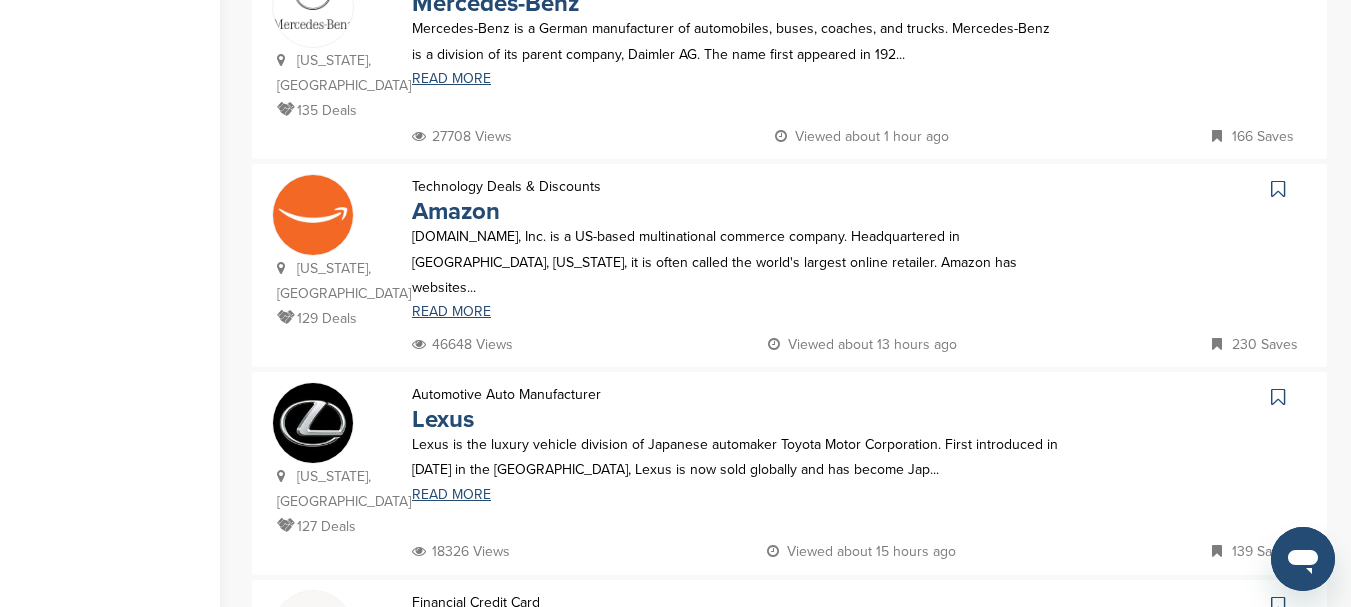 scroll, scrollTop: 1600, scrollLeft: 0, axis: vertical 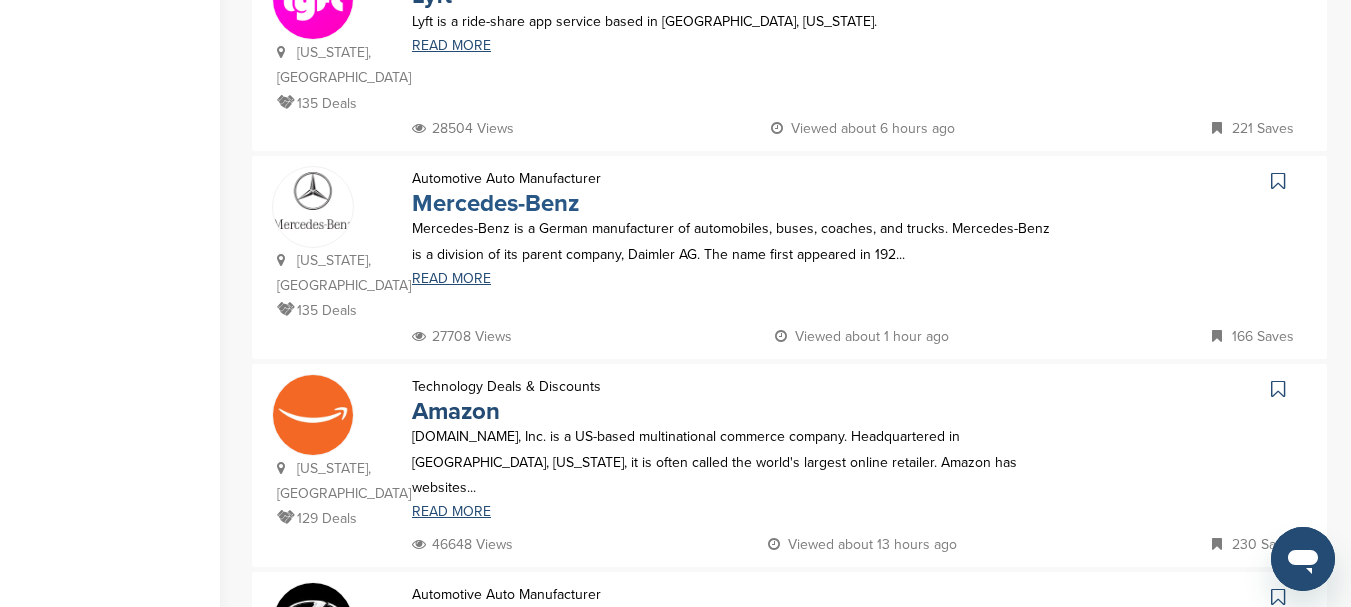 click on "Mercedes-Benz" at bounding box center [495, 203] 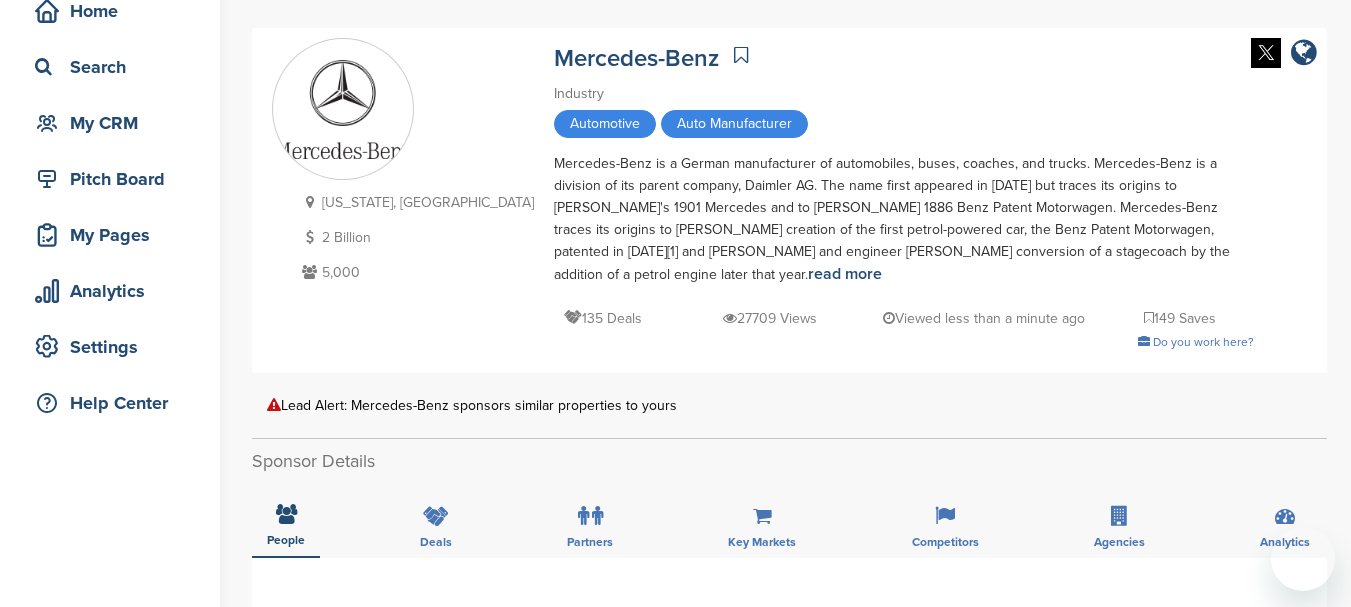 scroll, scrollTop: 500, scrollLeft: 0, axis: vertical 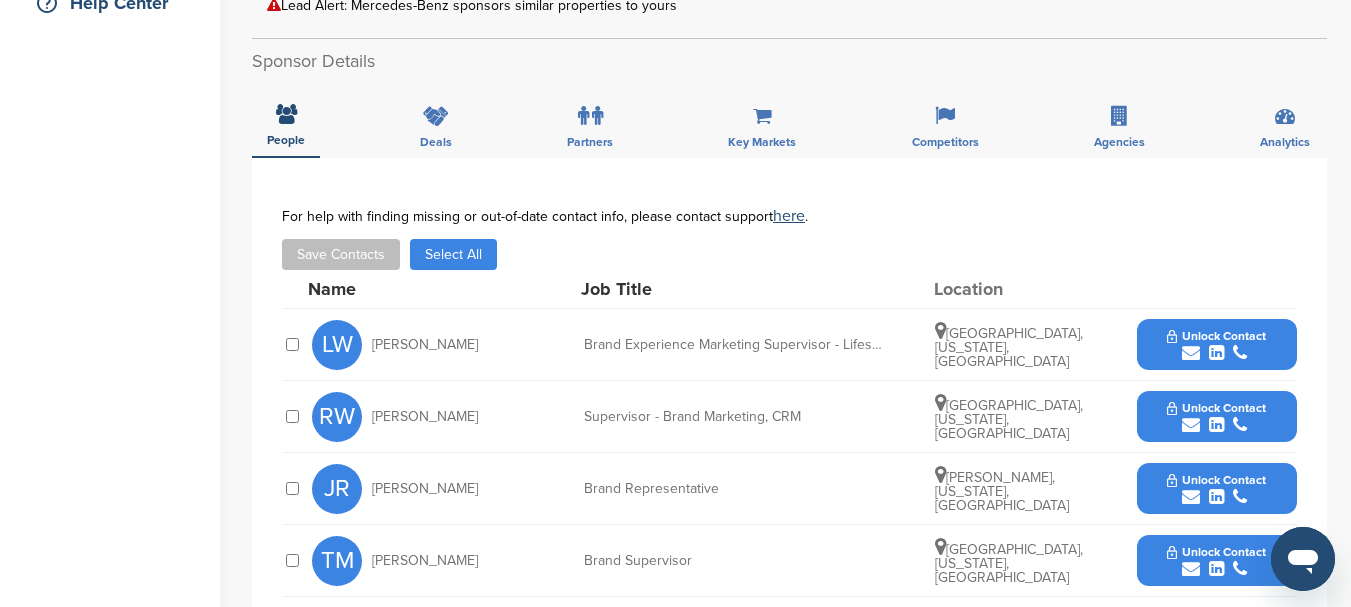 click on "Unlock Contact" at bounding box center (1216, 336) 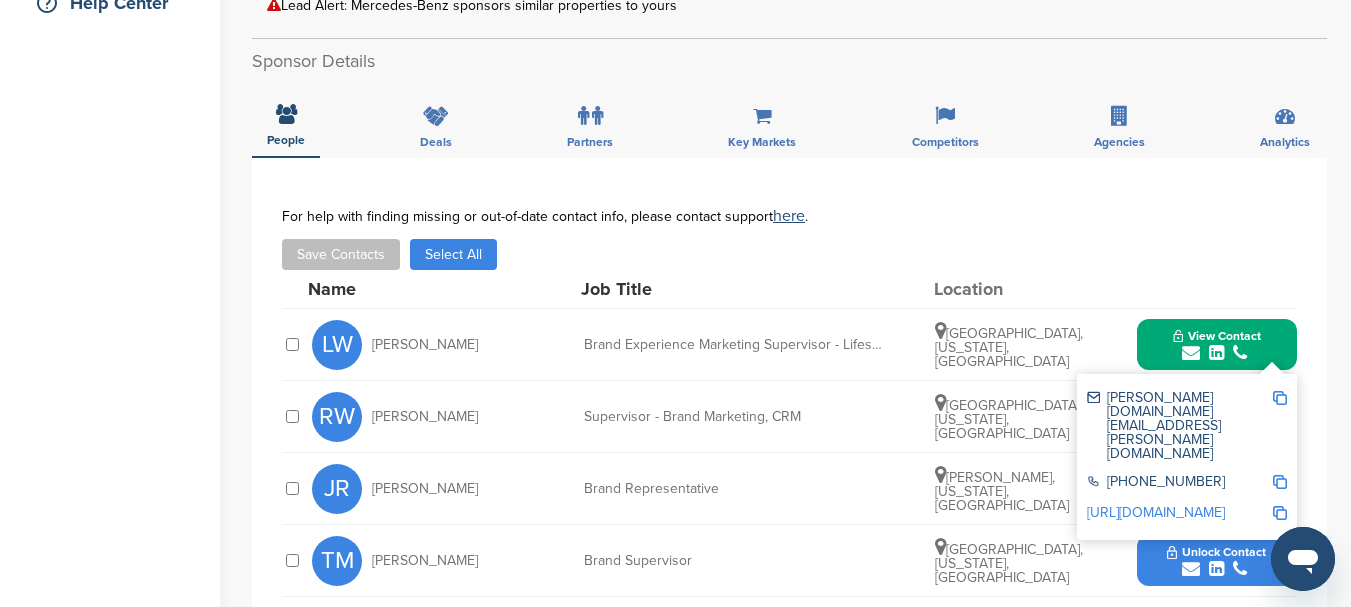 click at bounding box center (1280, 398) 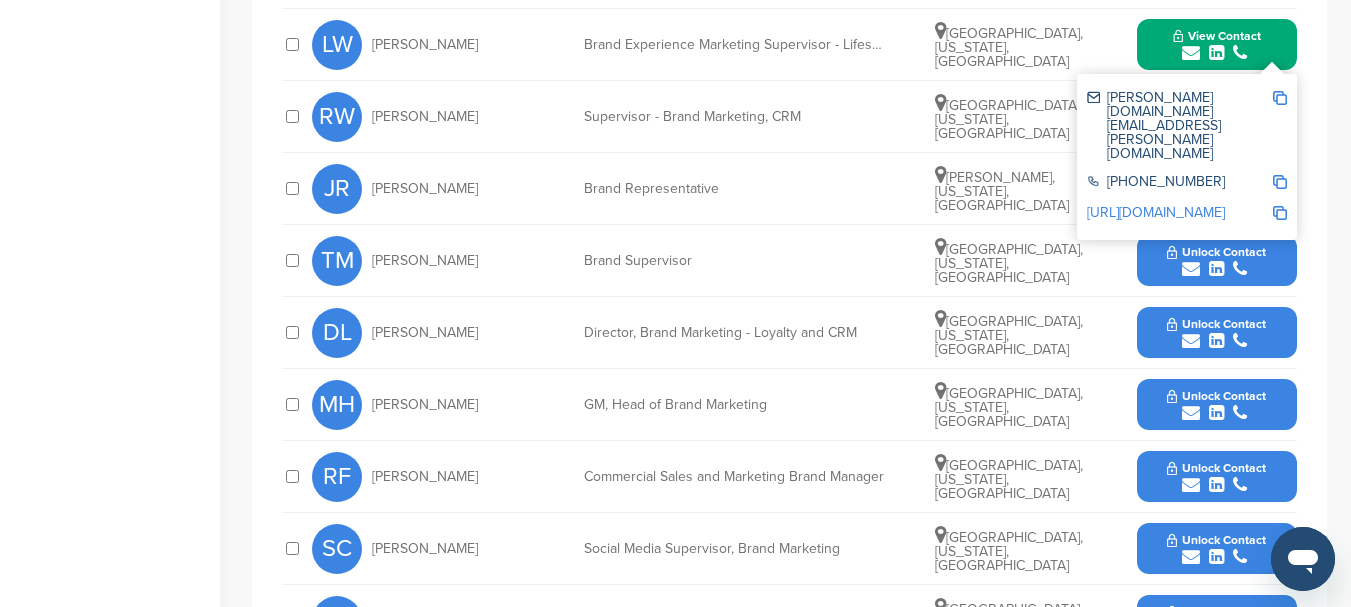 scroll, scrollTop: 700, scrollLeft: 0, axis: vertical 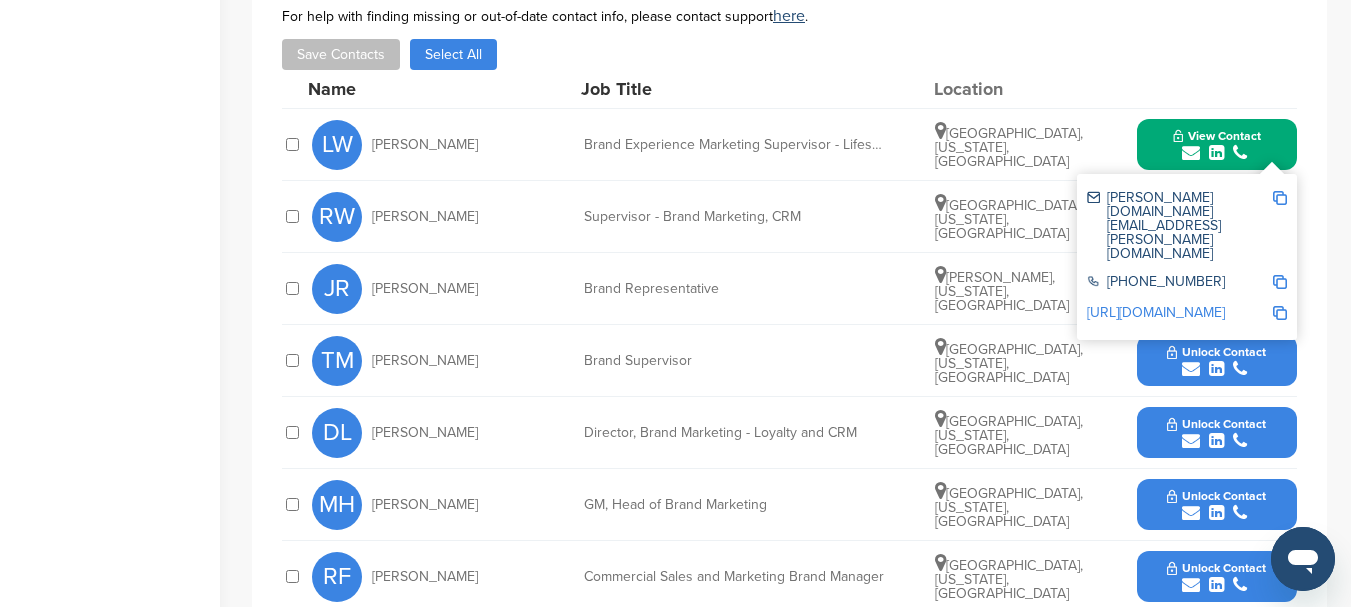 click on "View Contact" at bounding box center (1217, 145) 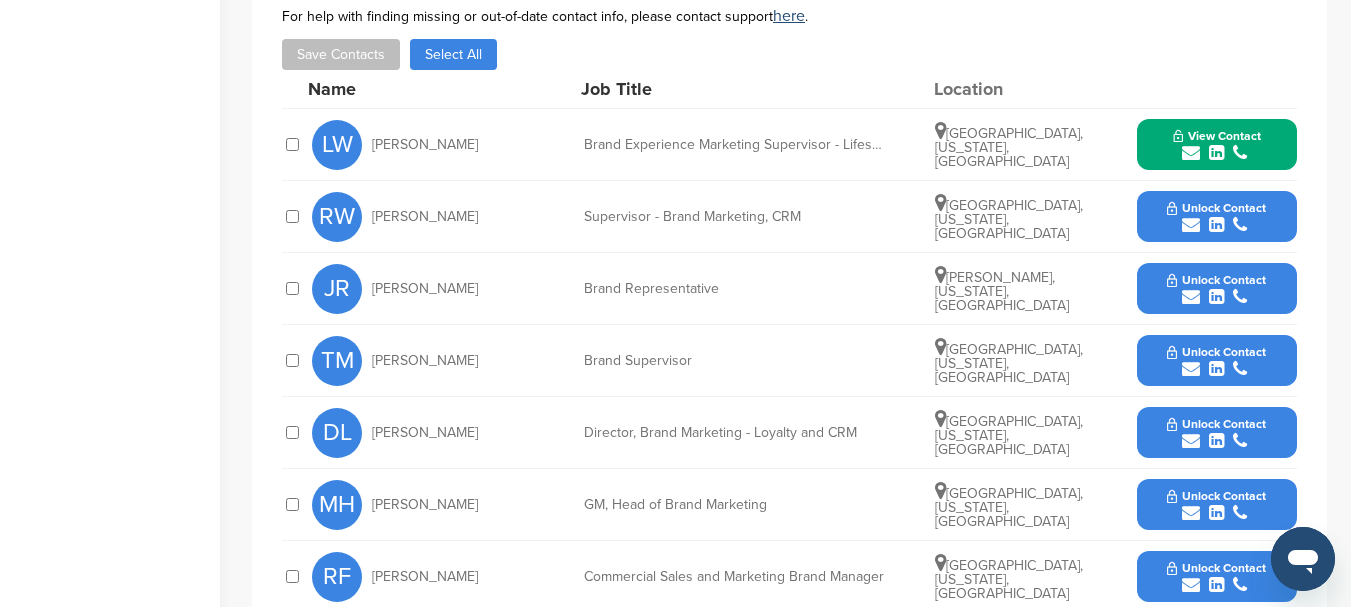 click at bounding box center (1216, 225) 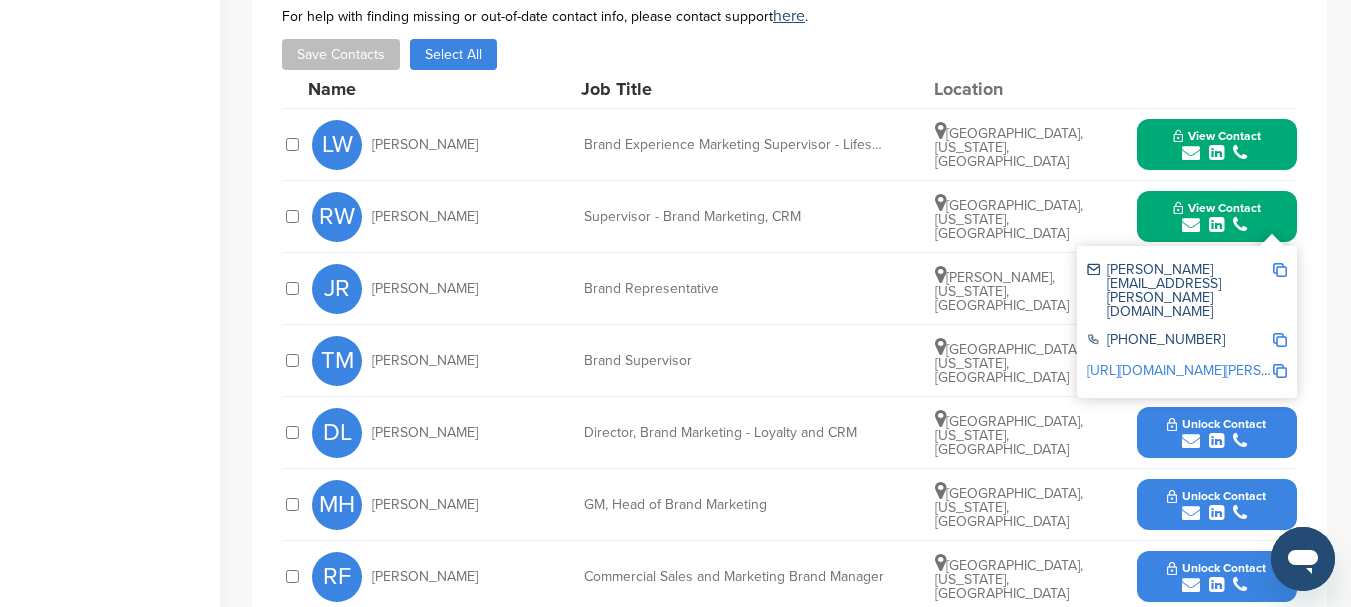 drag, startPoint x: 1279, startPoint y: 269, endPoint x: 1277, endPoint y: 258, distance: 11.18034 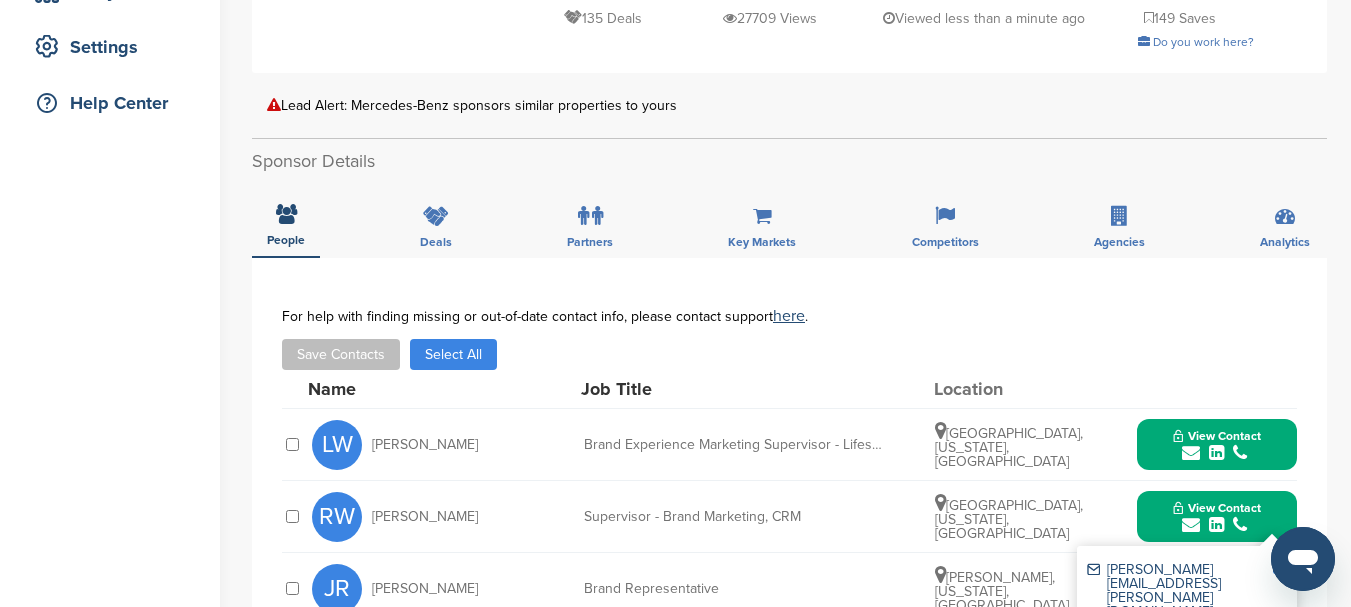 scroll, scrollTop: 500, scrollLeft: 0, axis: vertical 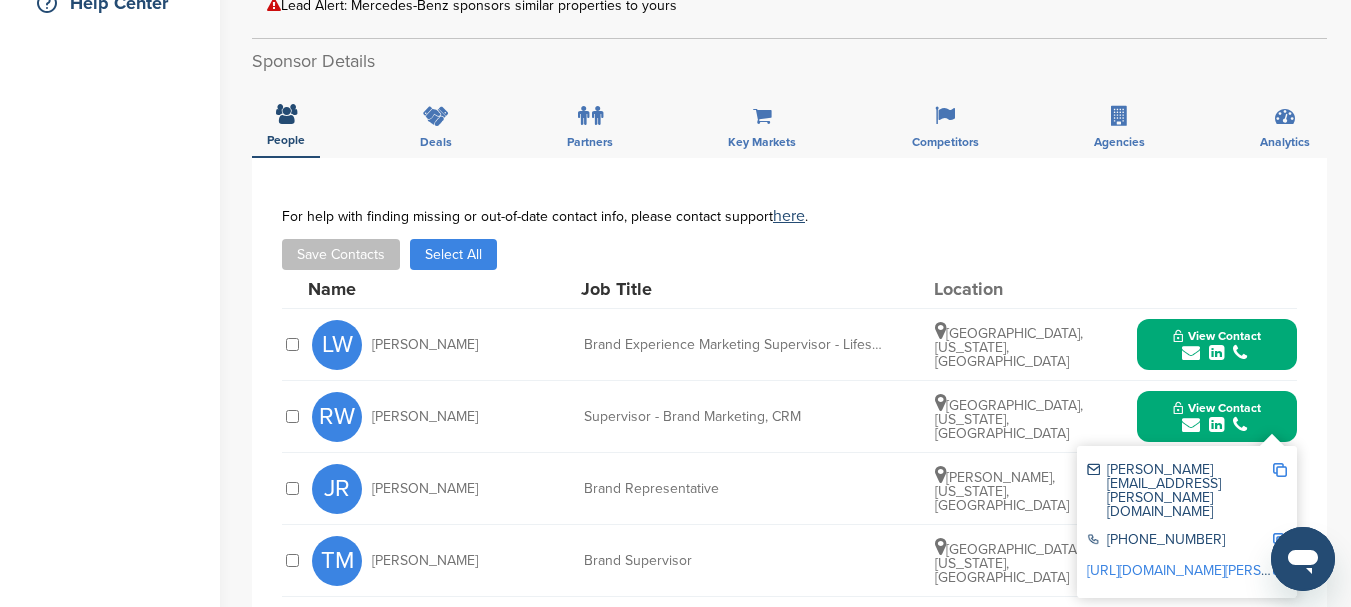 click on "View Contact" at bounding box center (1217, 336) 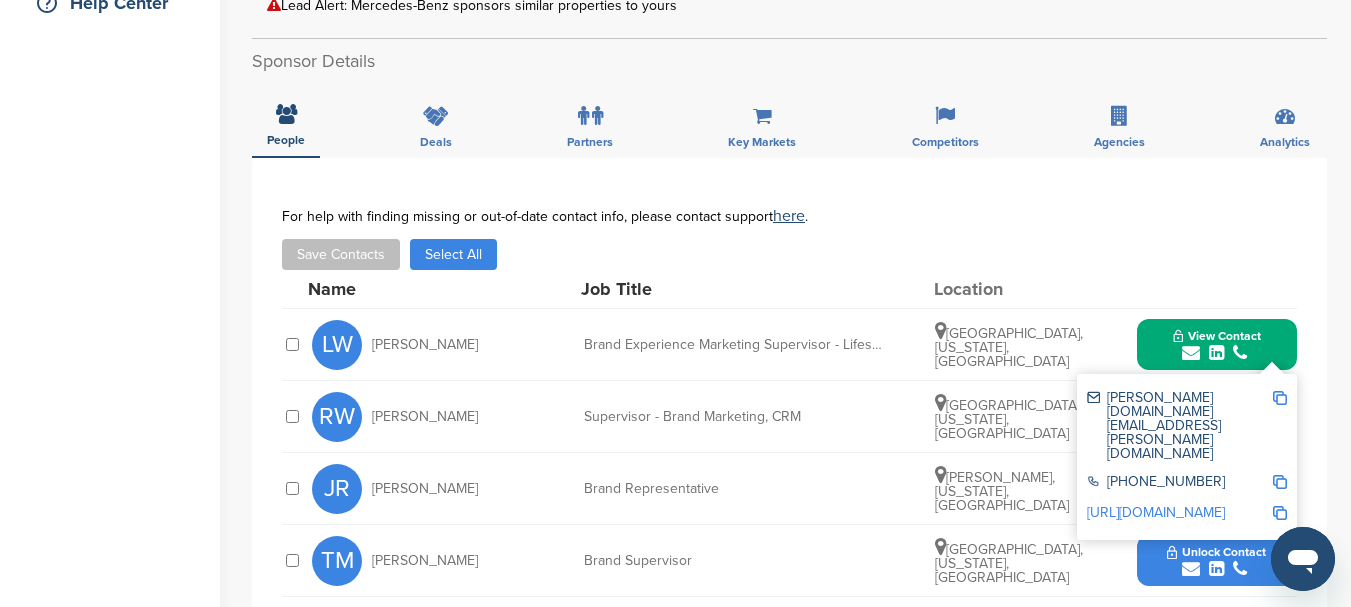 click at bounding box center [1280, 398] 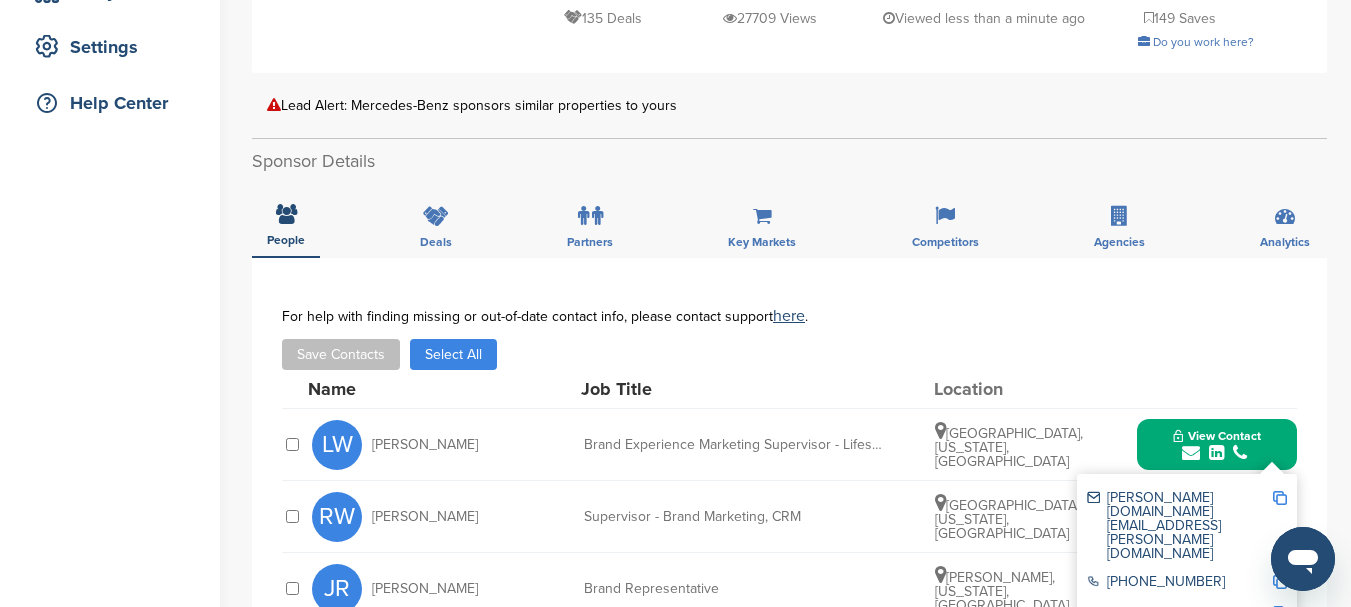 scroll, scrollTop: 500, scrollLeft: 0, axis: vertical 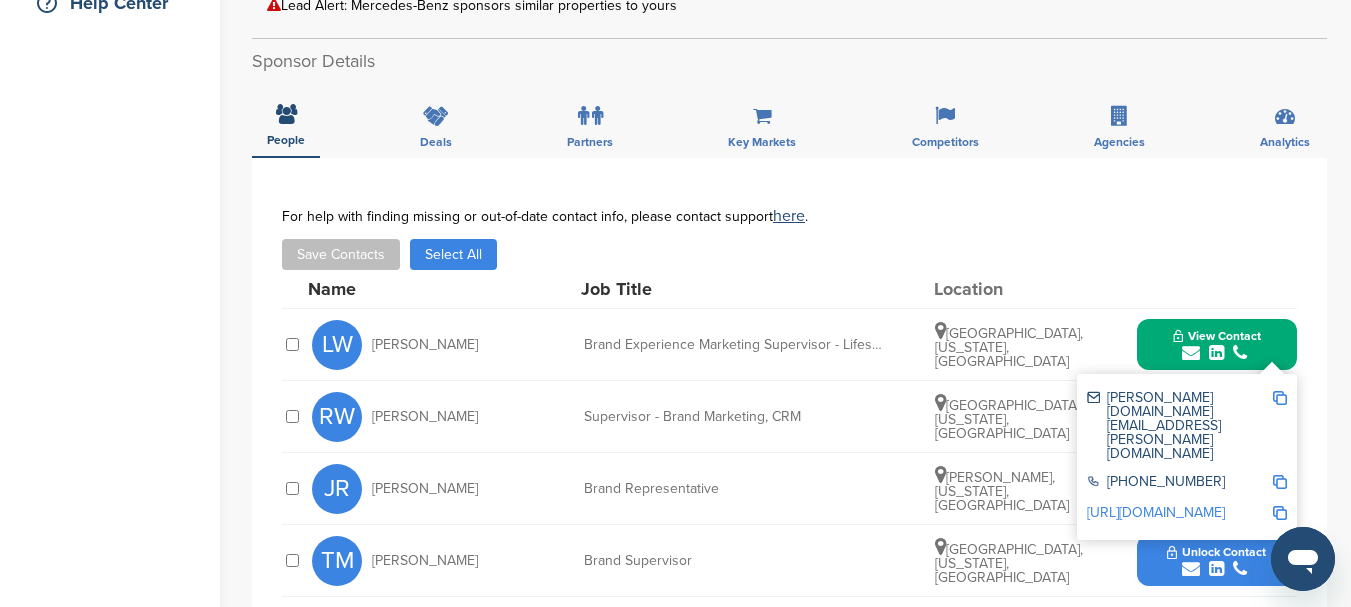 click on "View Contact" at bounding box center (1217, 336) 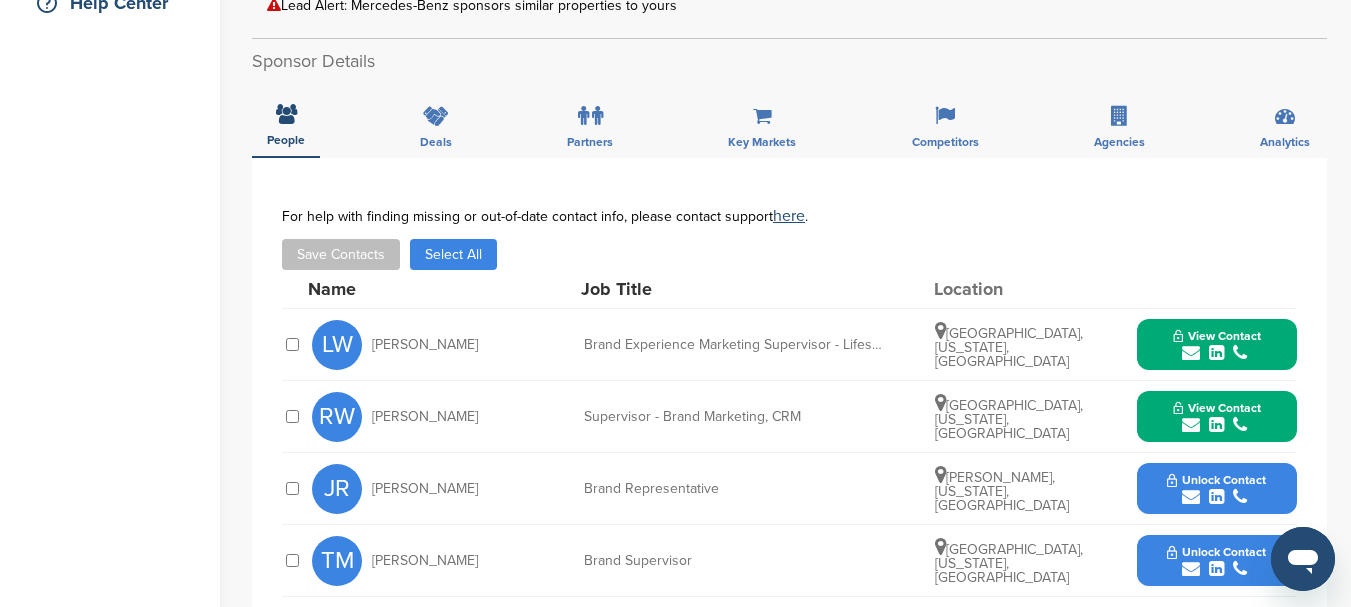 click on "View Contact" at bounding box center [1217, 408] 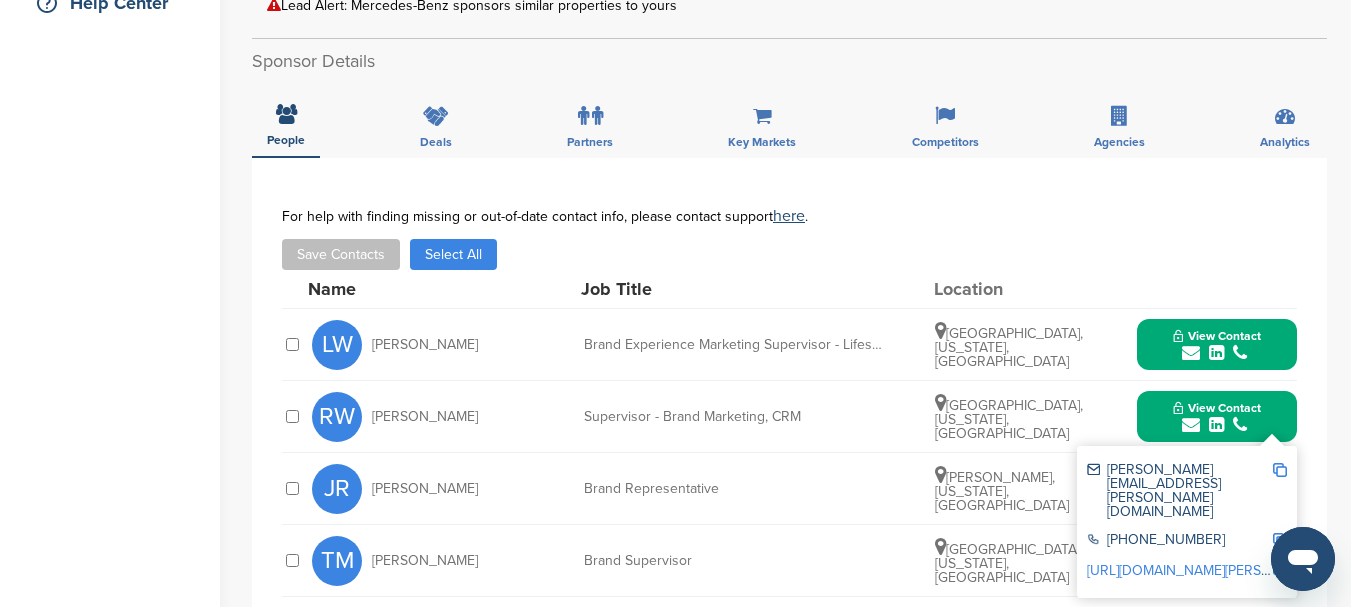 click on "JR
Jeremy Renfroe
Brand Representative
Morrow, Georgia, United States
Unlock Contact" at bounding box center (804, 488) 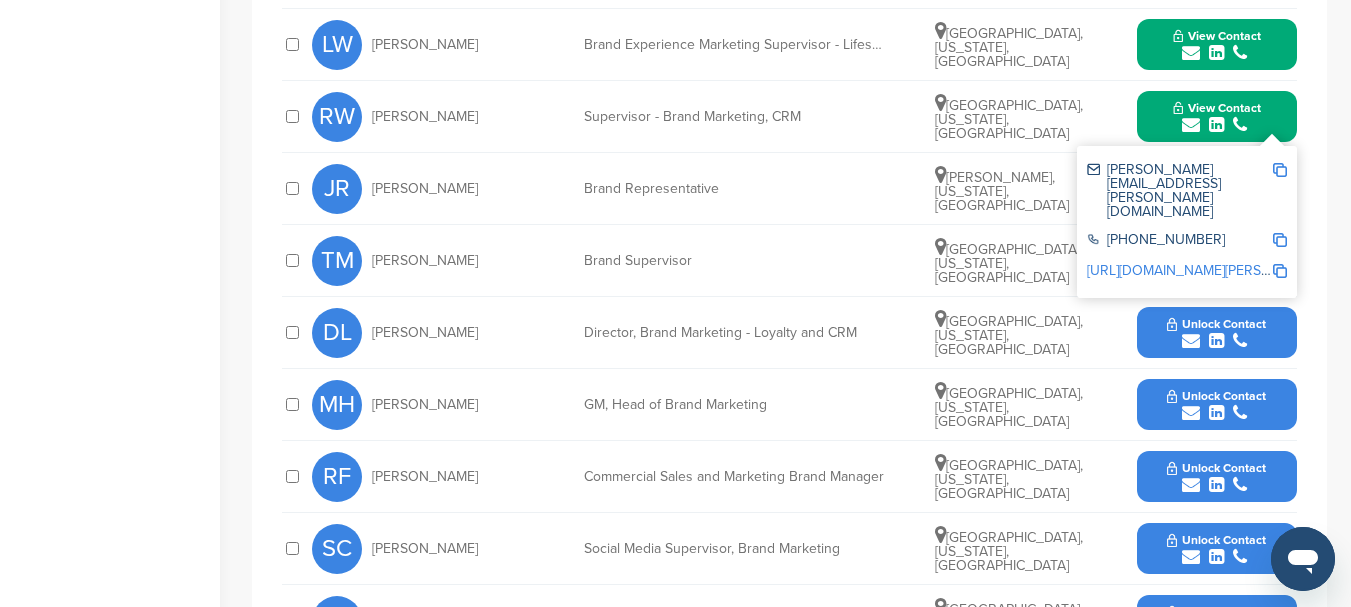 click at bounding box center [1216, 341] 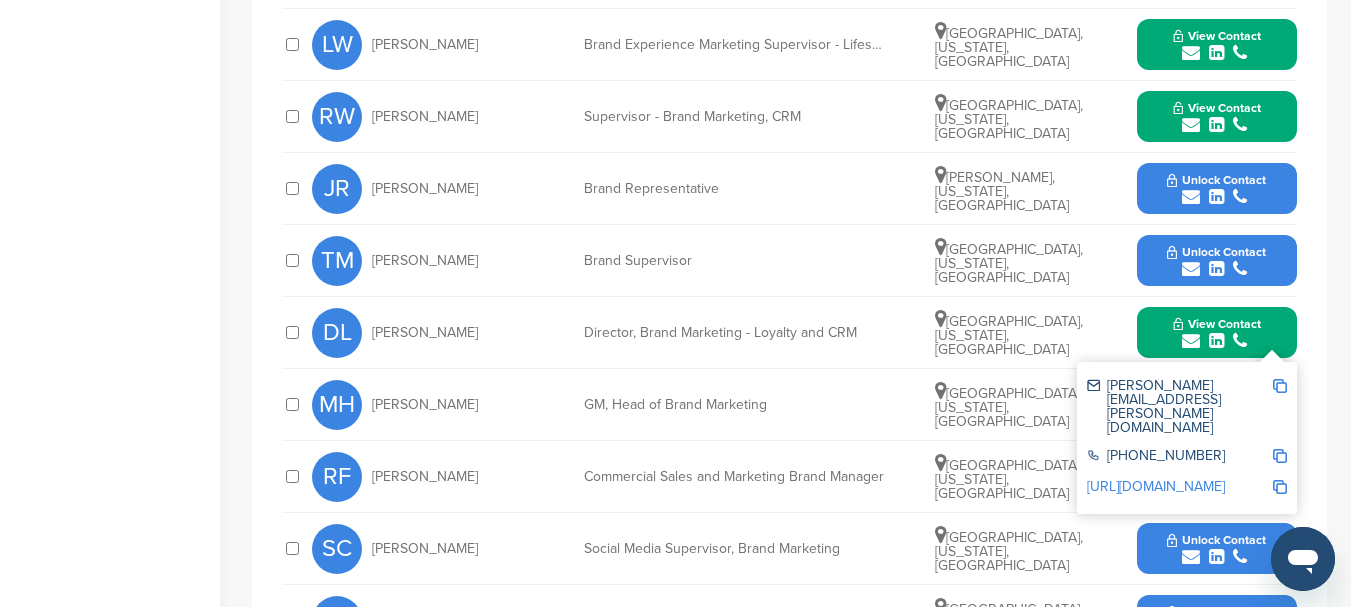 click on "GM, Head of Brand Marketing" at bounding box center [734, 405] 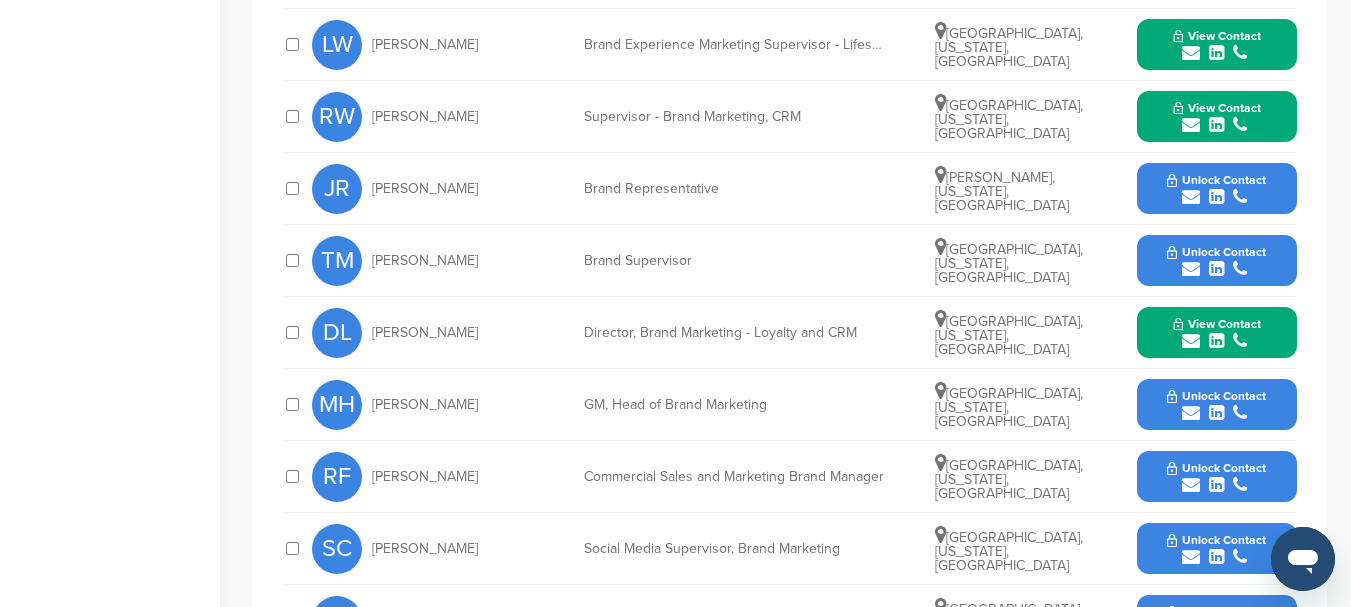 click at bounding box center [1216, 413] 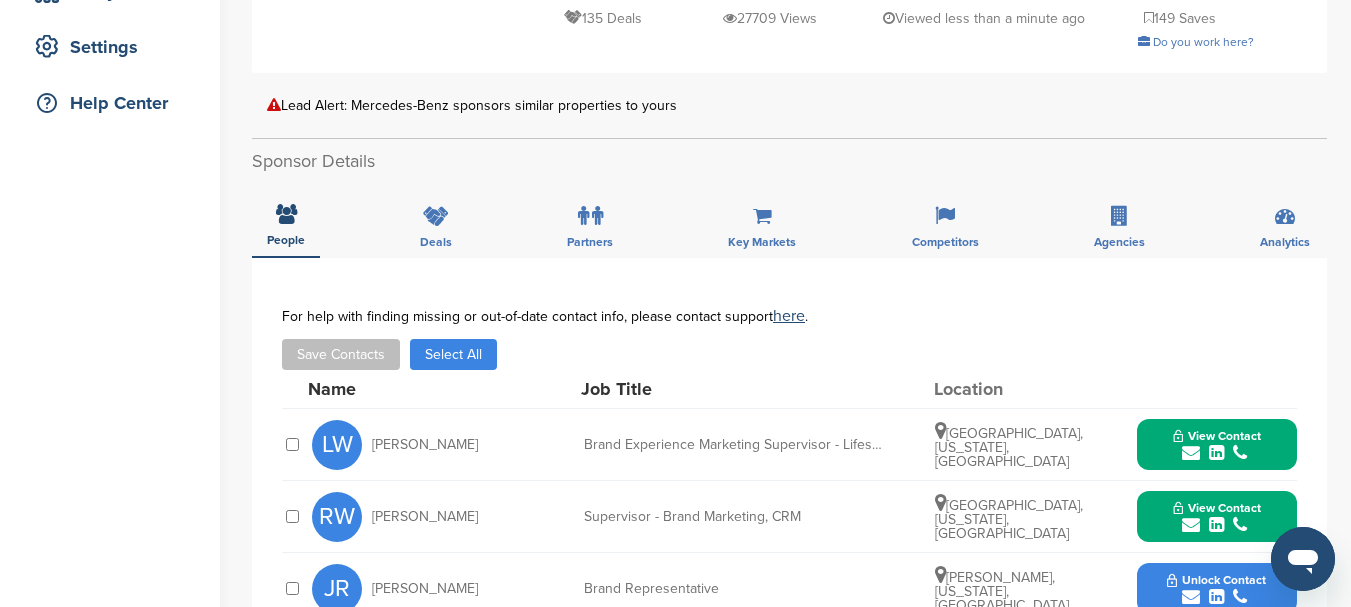 scroll, scrollTop: 0, scrollLeft: 0, axis: both 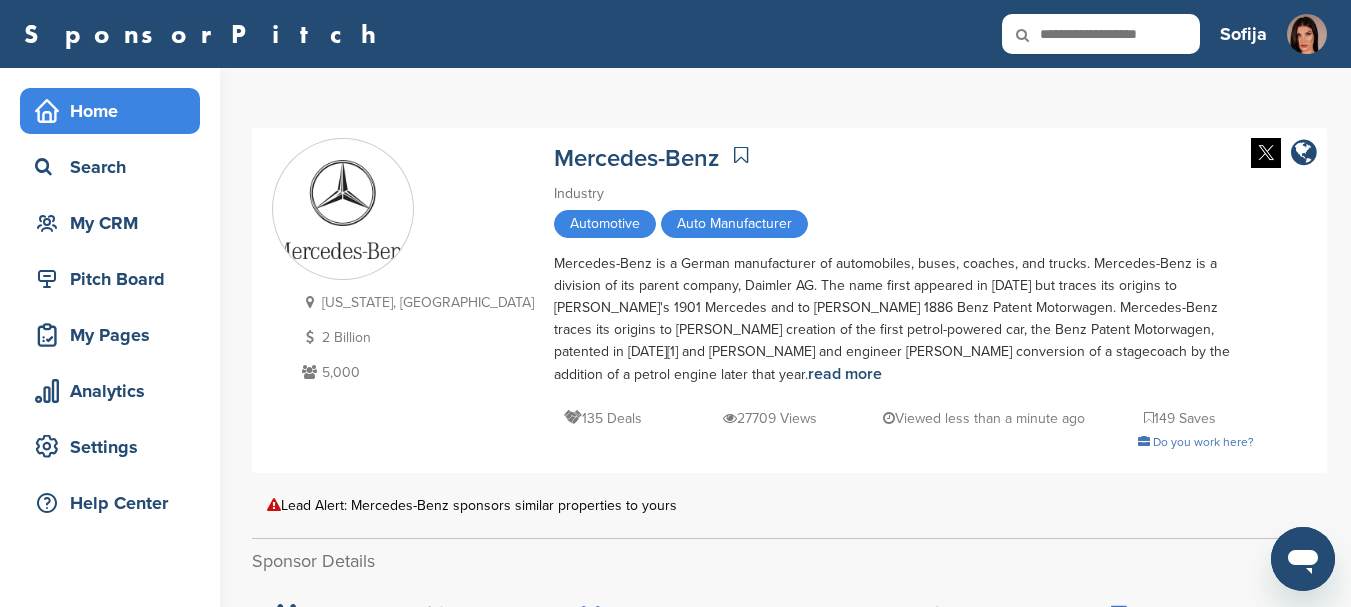 click 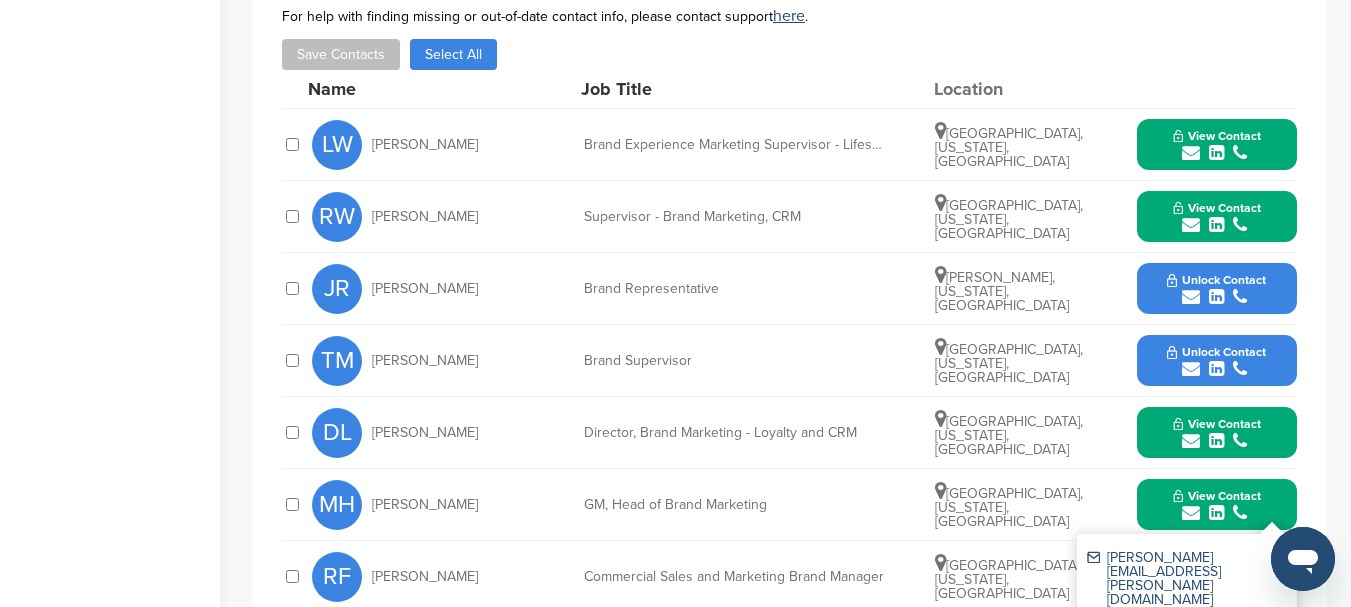 scroll, scrollTop: 1200, scrollLeft: 0, axis: vertical 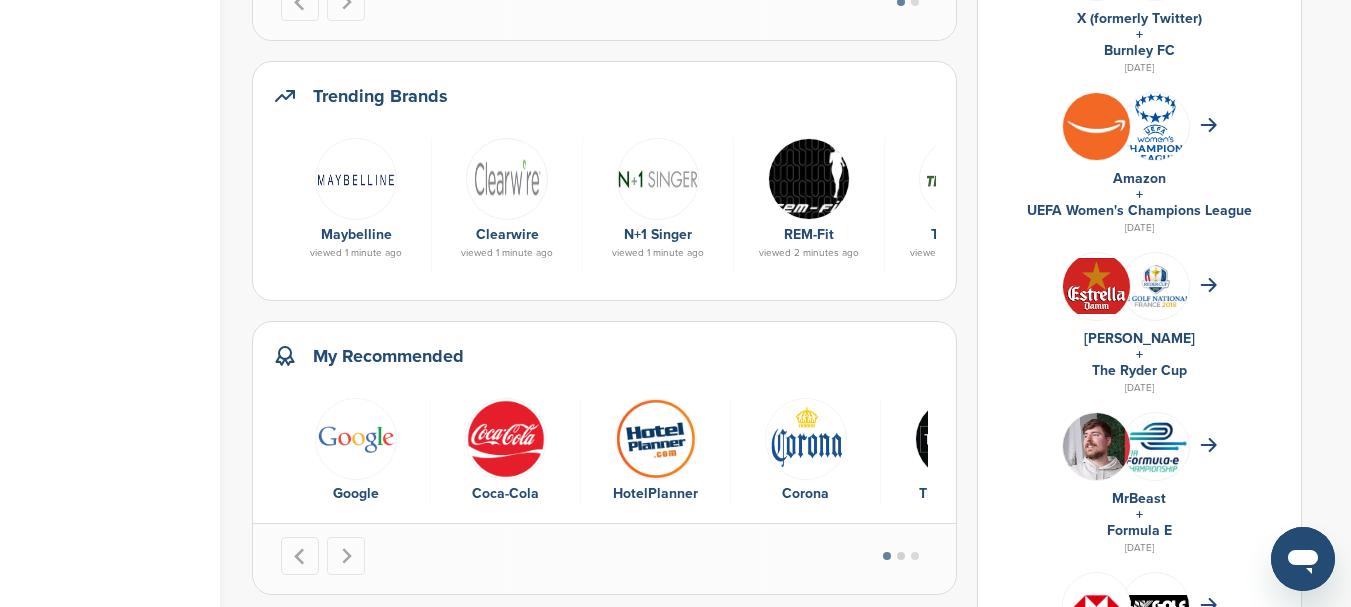 click at bounding box center [901, 556] 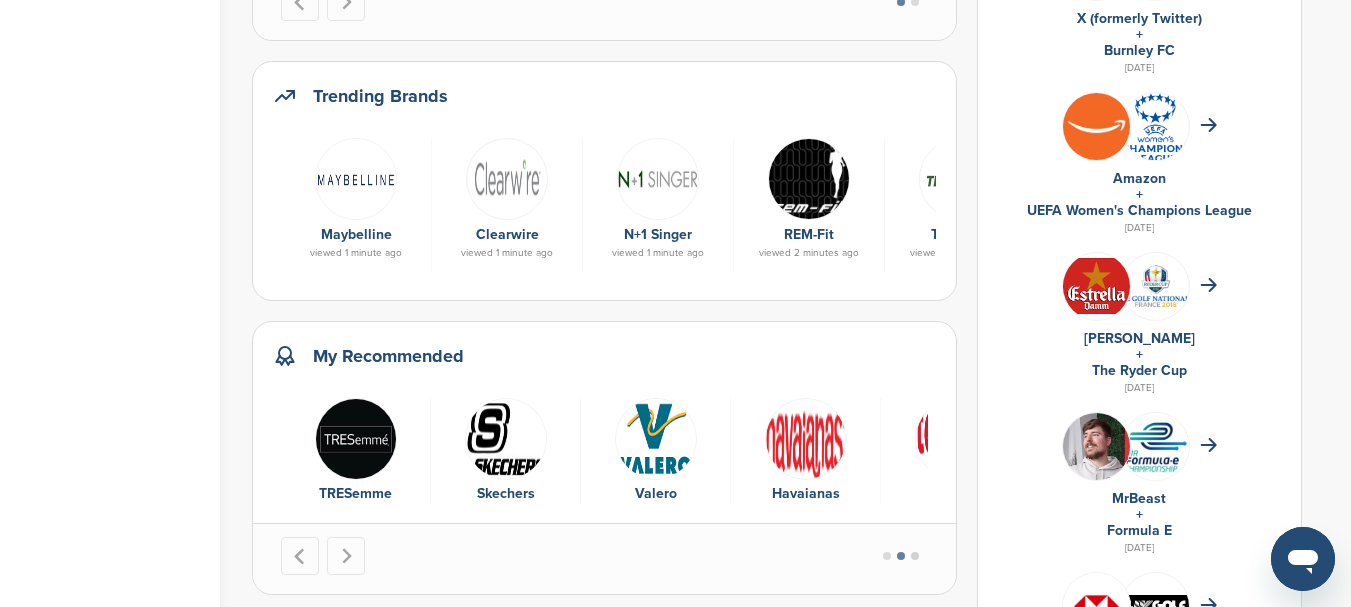click at bounding box center (915, 556) 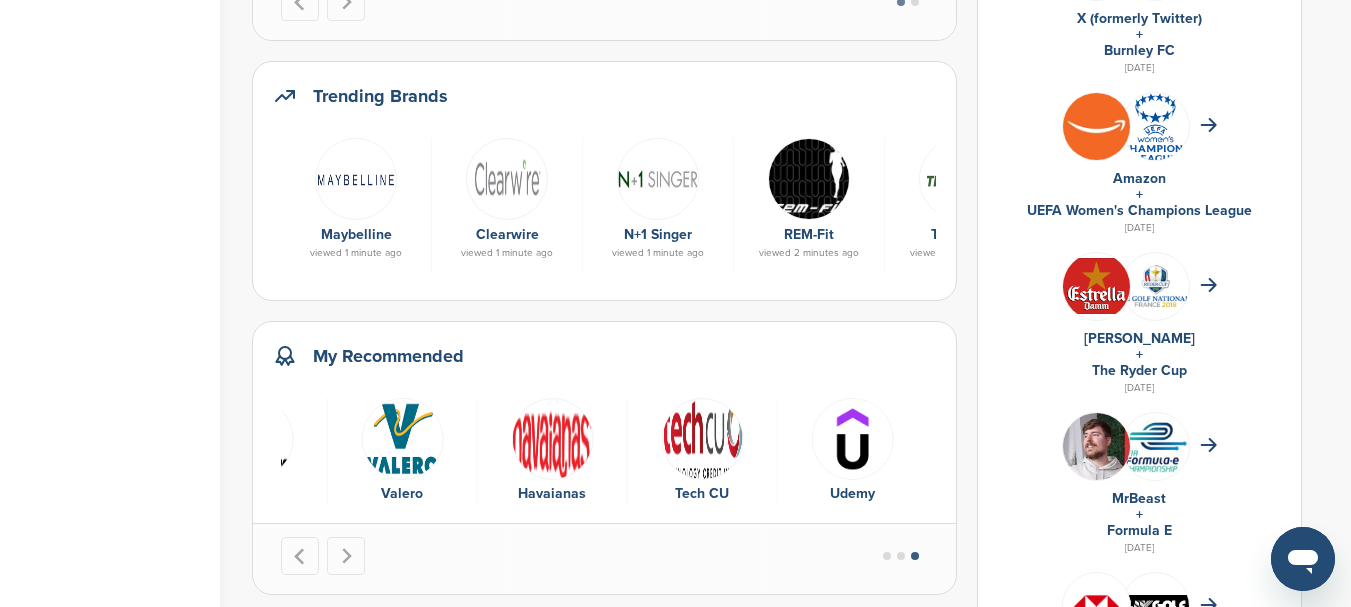 click at bounding box center (915, 556) 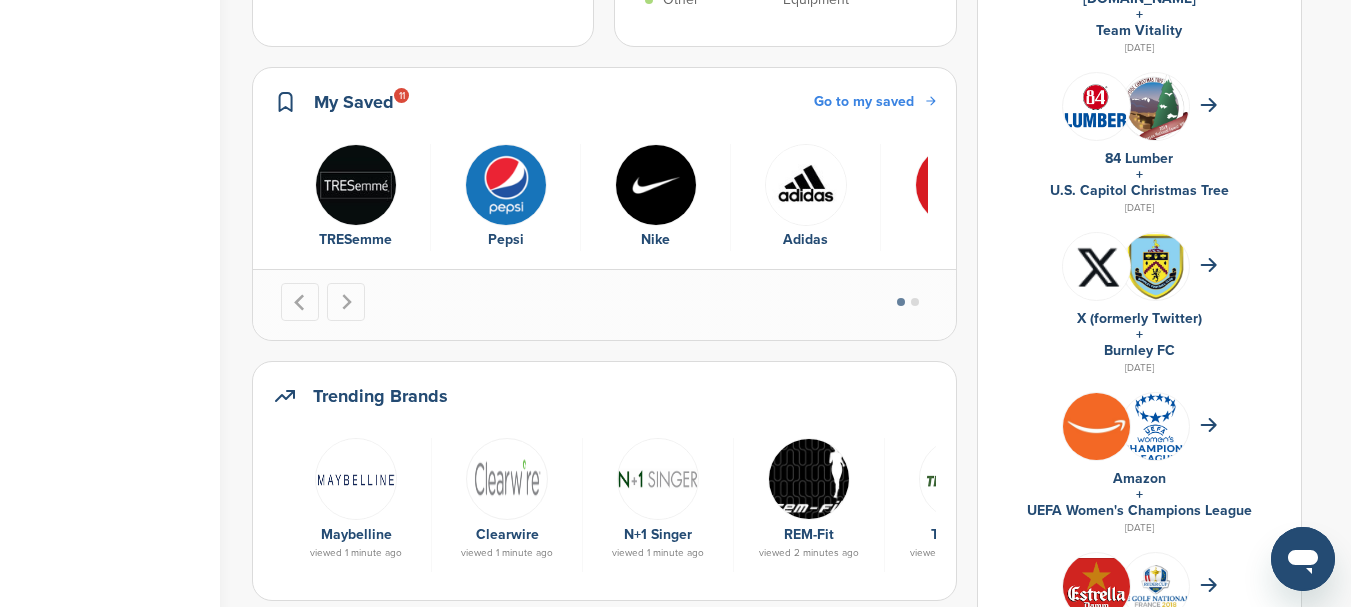 scroll, scrollTop: 0, scrollLeft: 0, axis: both 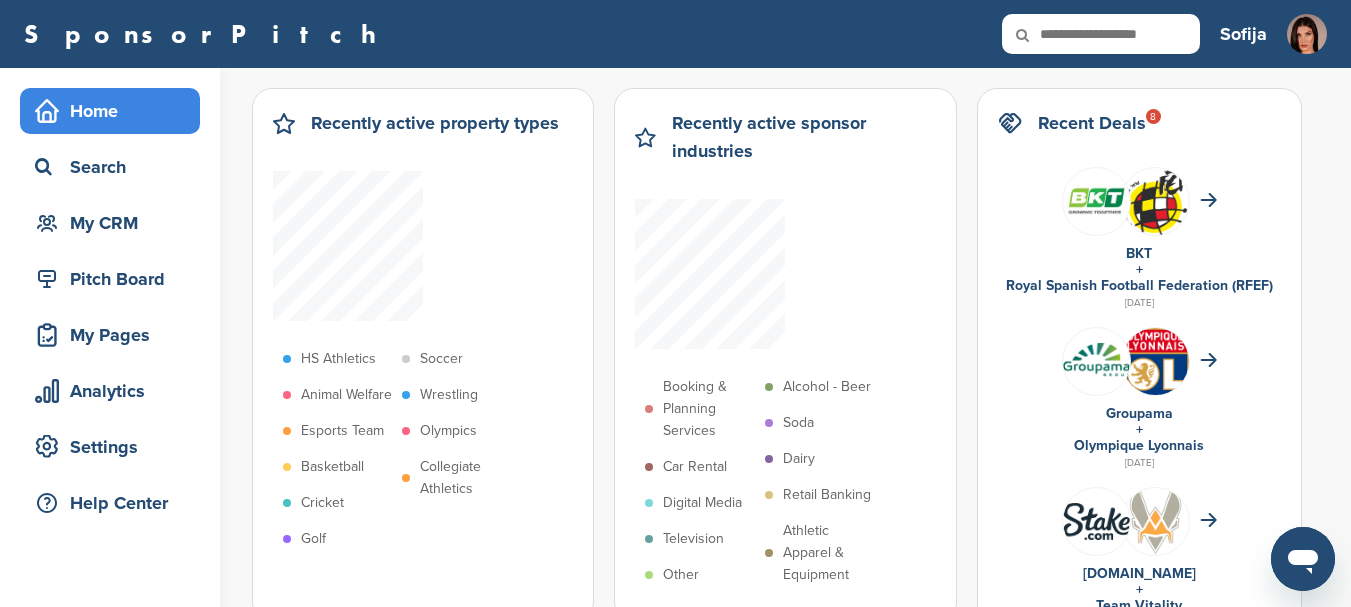 click on "Home" at bounding box center (115, 111) 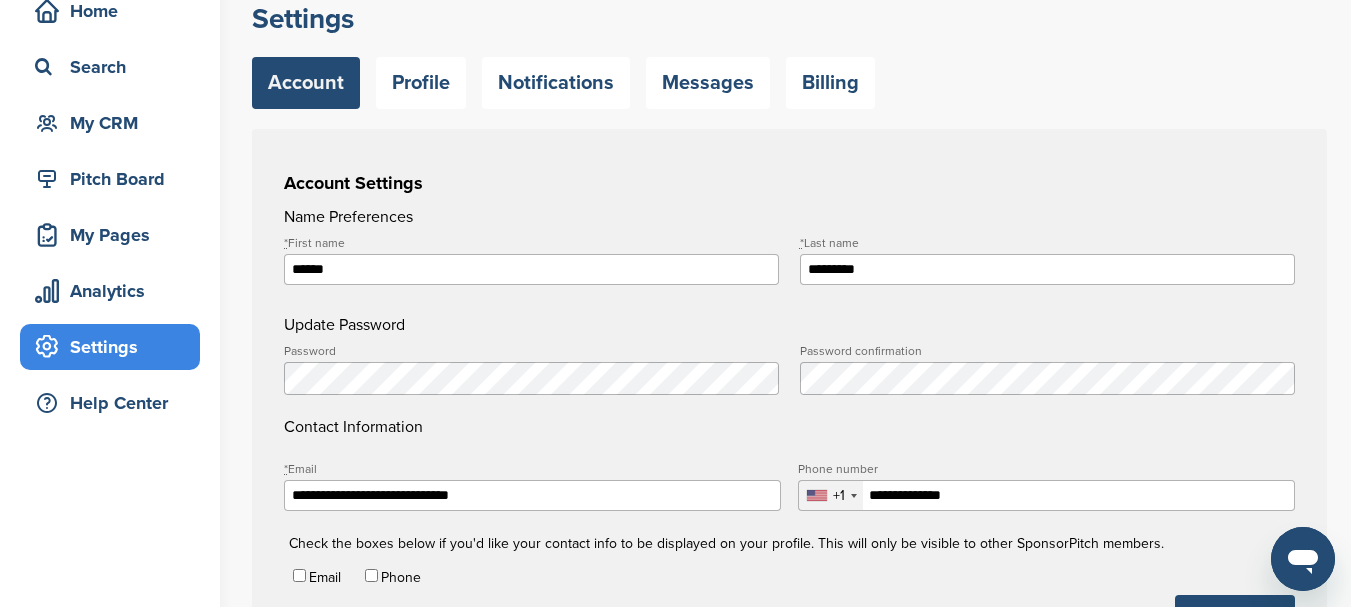 scroll, scrollTop: 200, scrollLeft: 0, axis: vertical 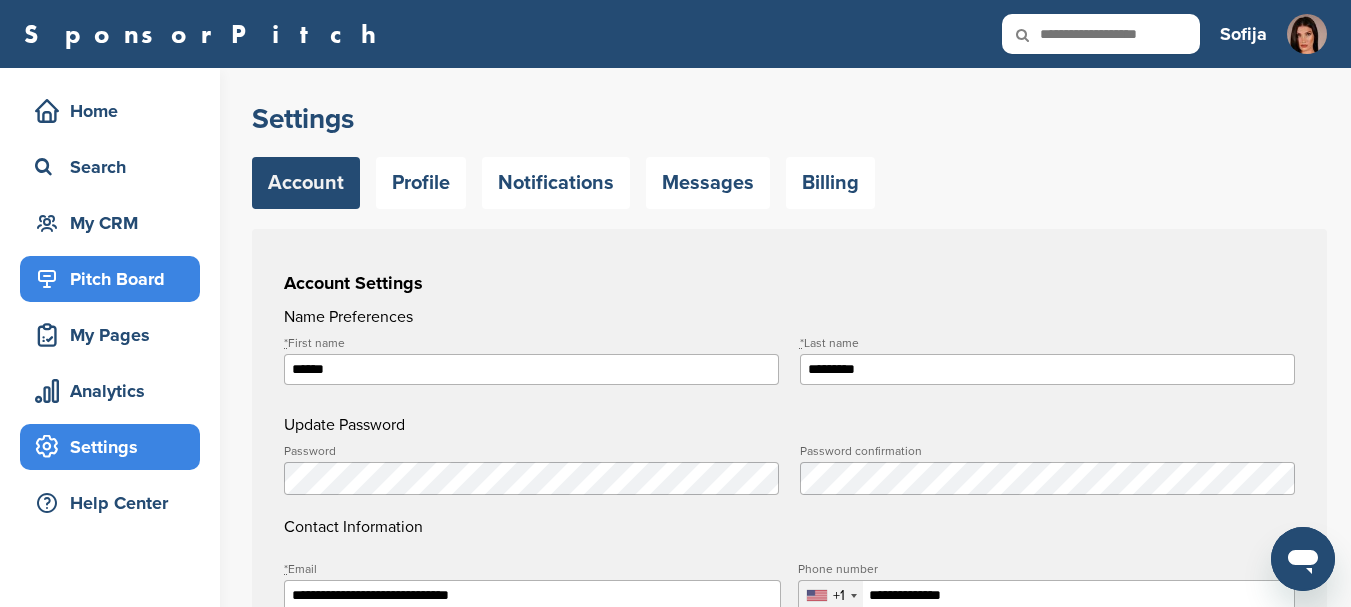click on "Pitch Board" at bounding box center [115, 279] 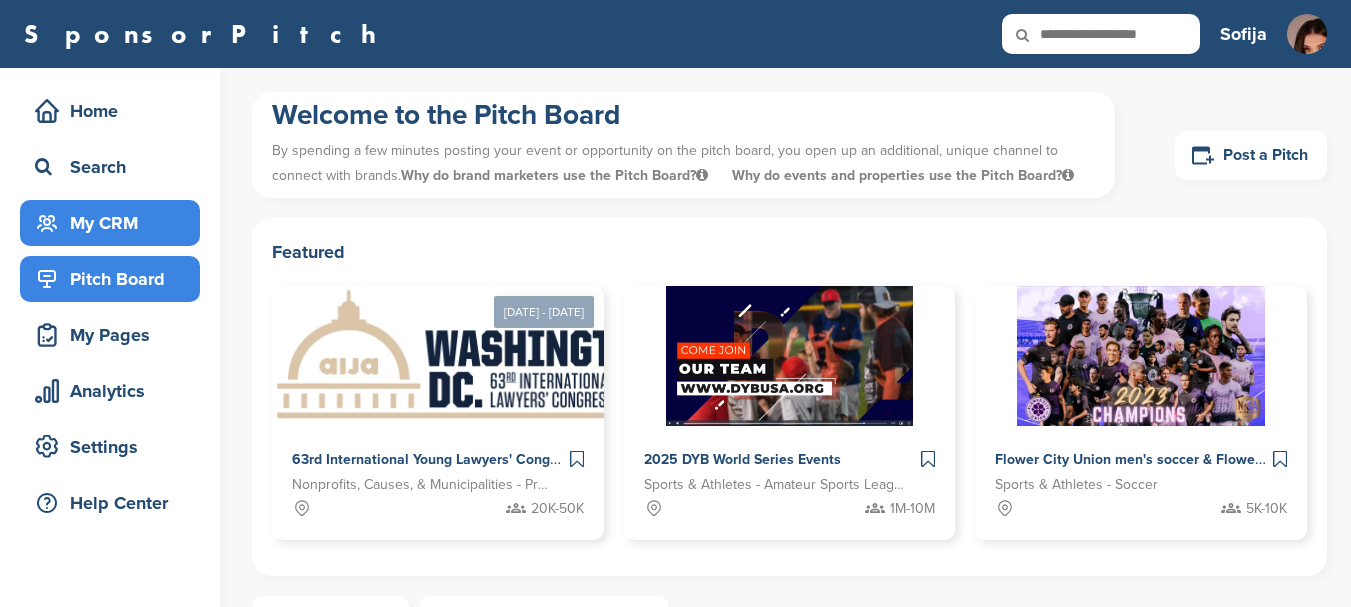 scroll, scrollTop: 0, scrollLeft: 0, axis: both 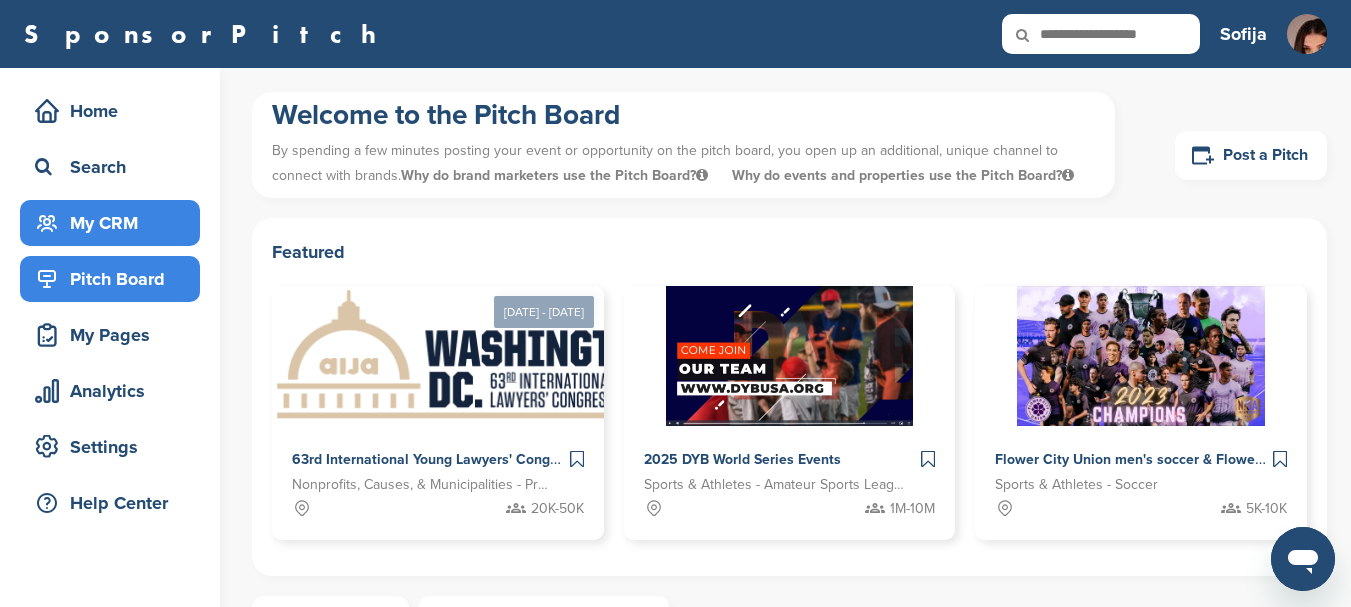 click on "My CRM" at bounding box center (115, 223) 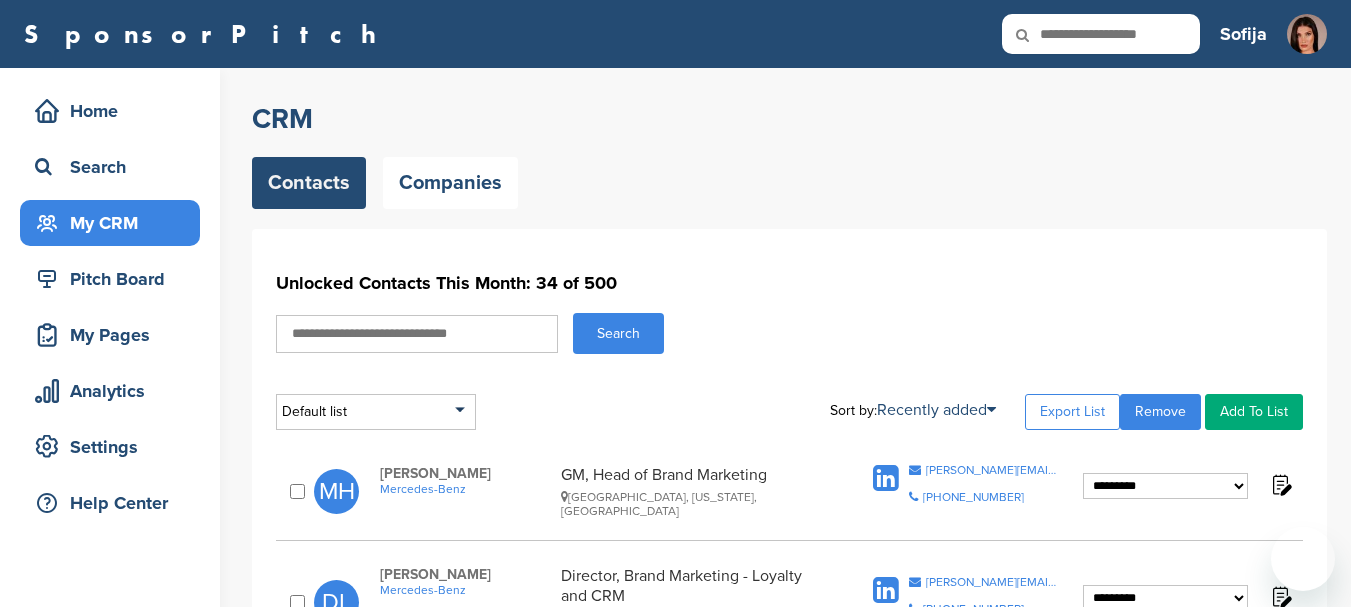 scroll, scrollTop: 0, scrollLeft: 0, axis: both 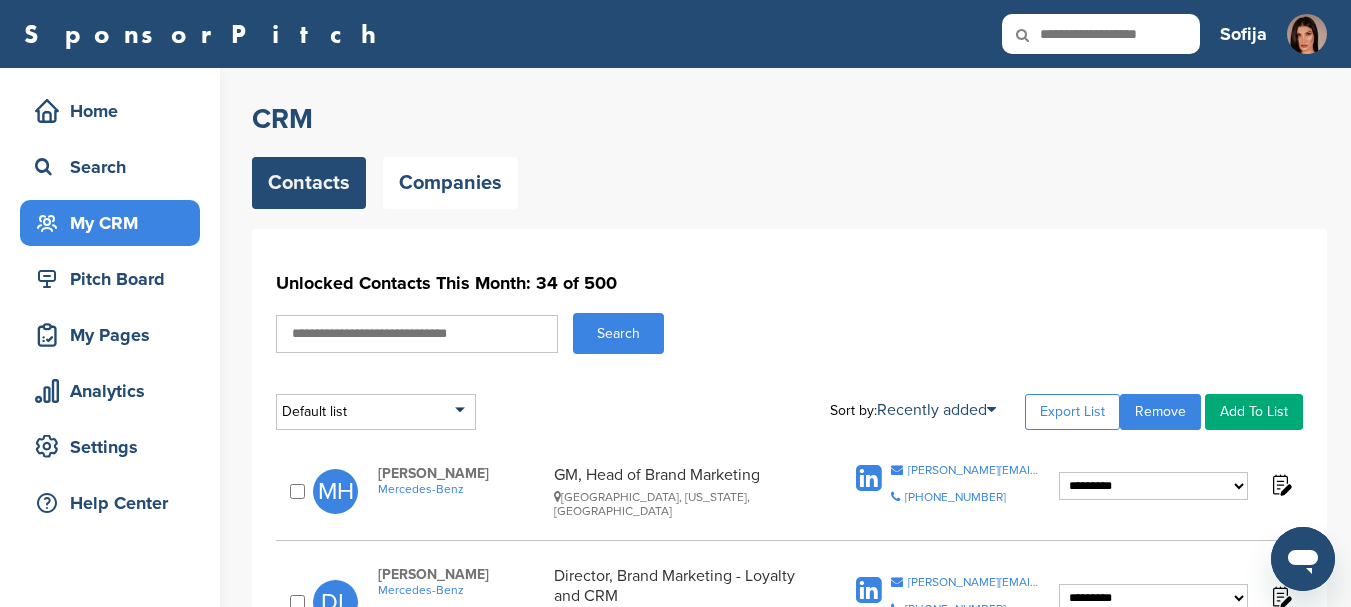 click on "**********" at bounding box center (789, 1458) 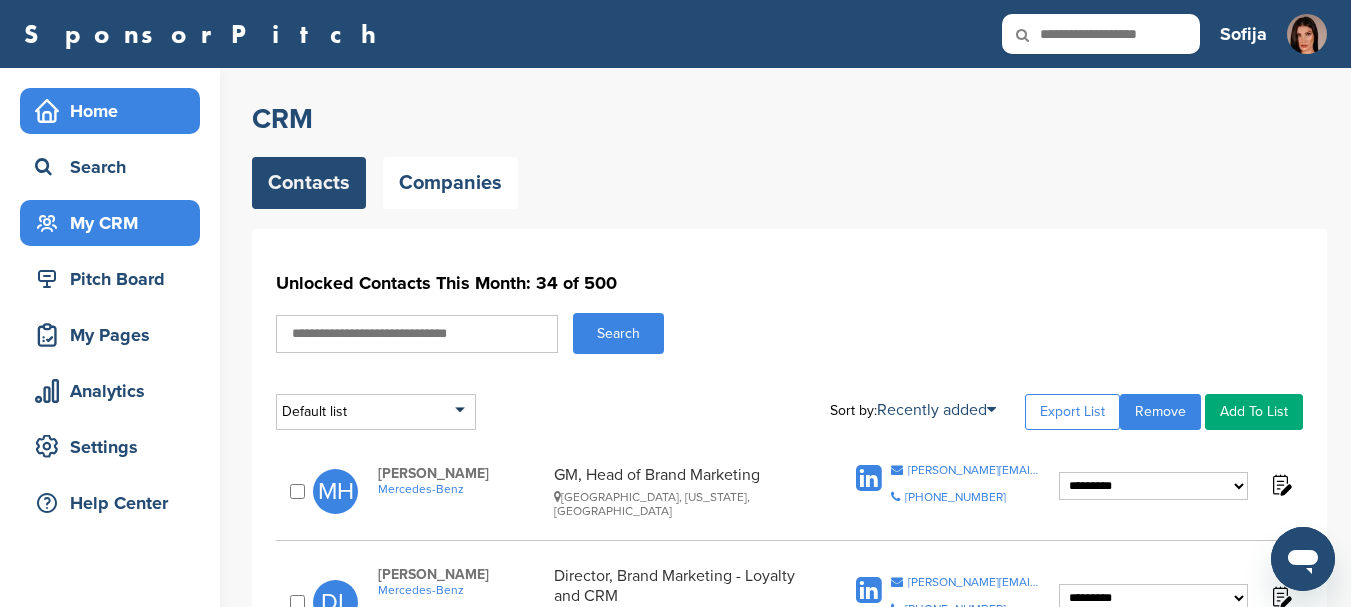 click on "Home" at bounding box center [115, 111] 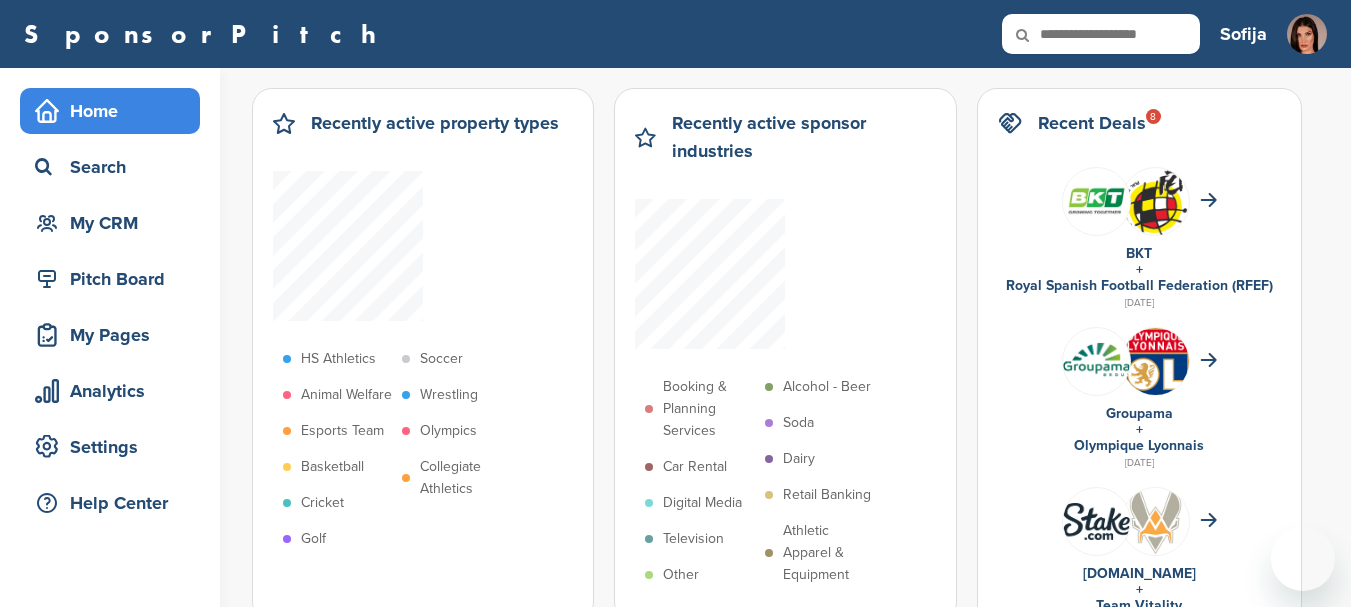 scroll, scrollTop: 600, scrollLeft: 0, axis: vertical 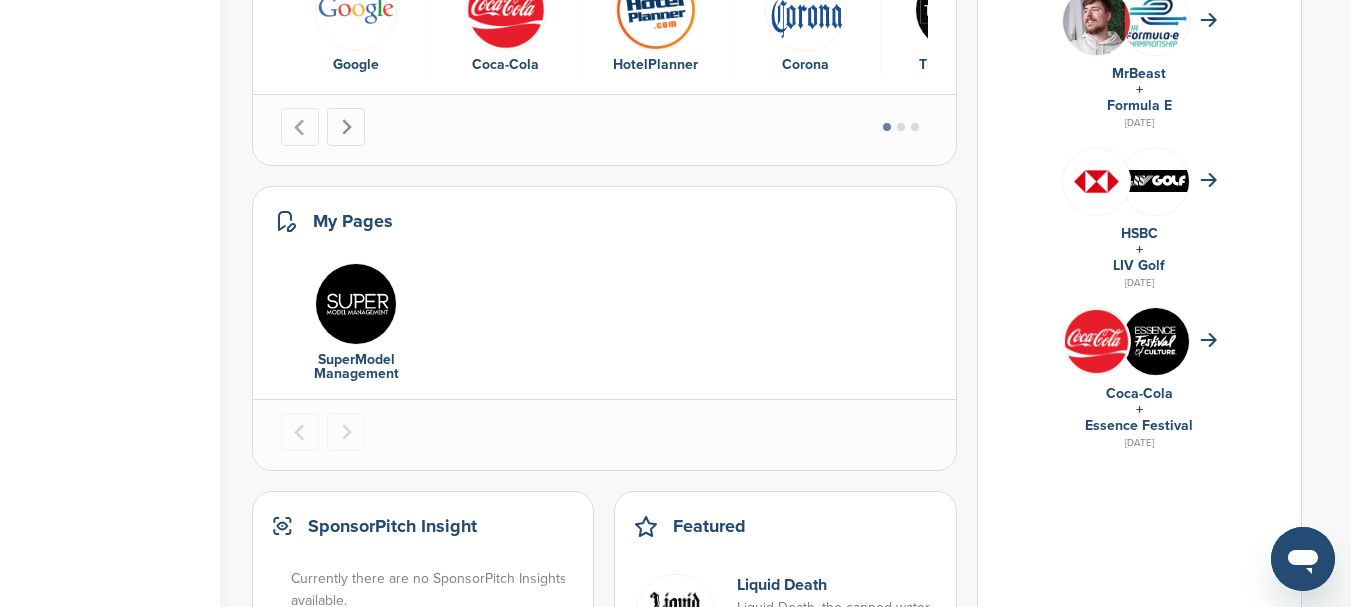 click 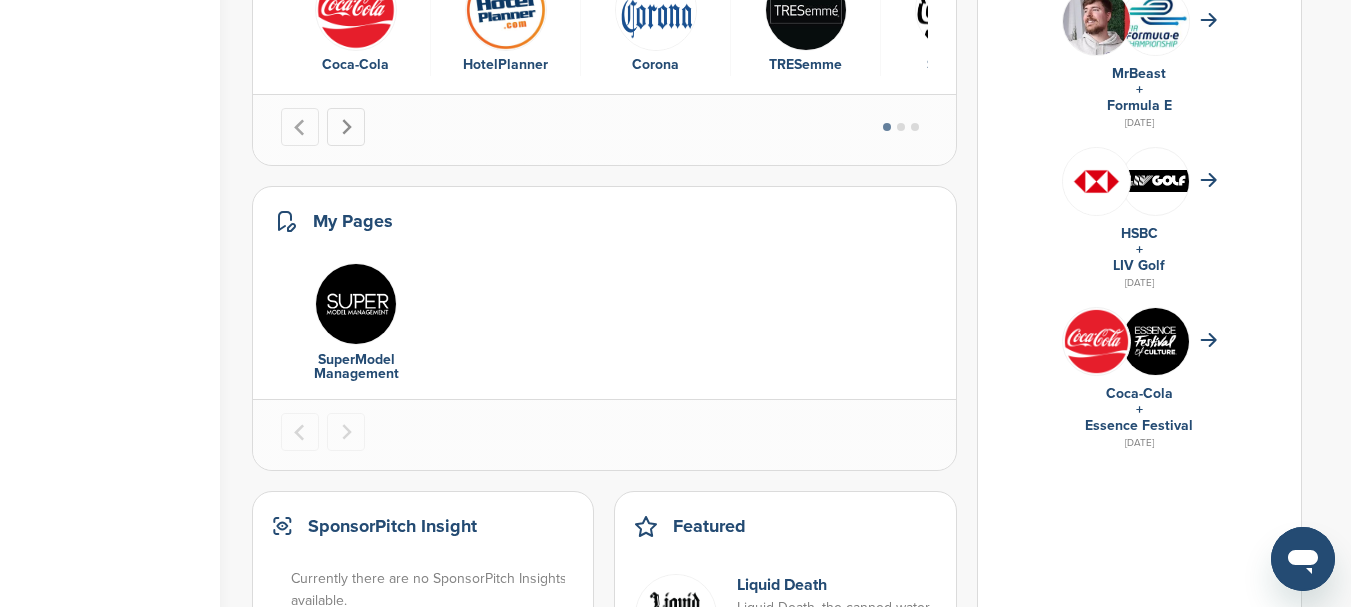 click at bounding box center (346, 127) 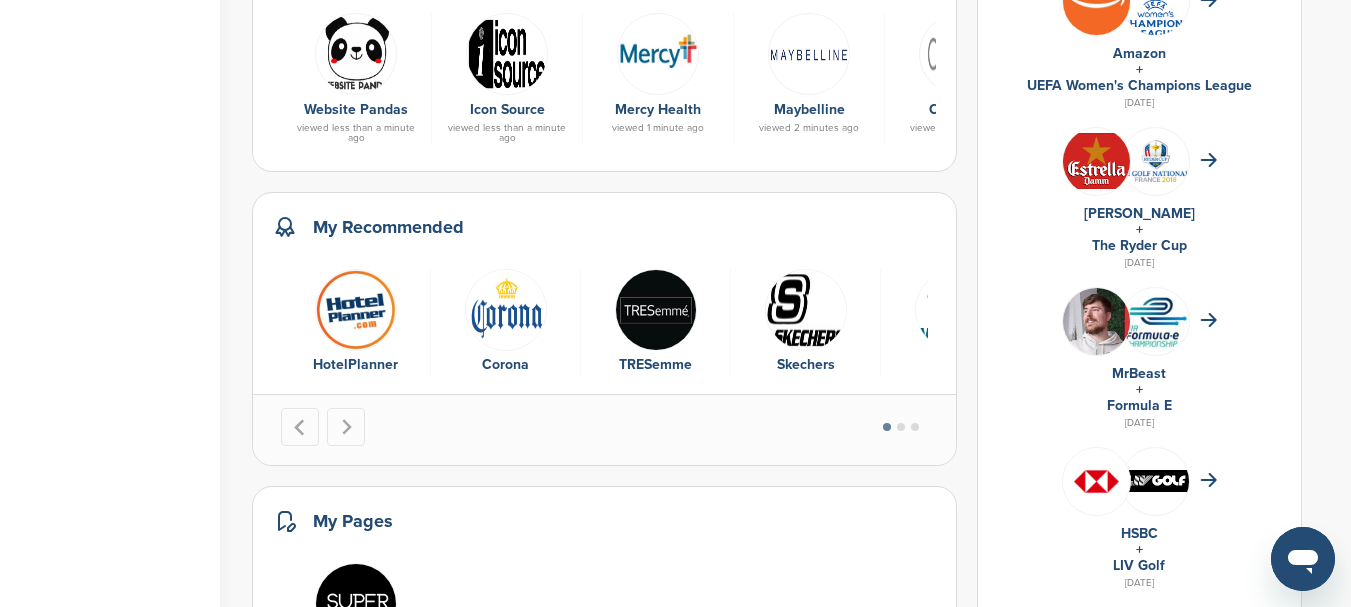 scroll, scrollTop: 800, scrollLeft: 0, axis: vertical 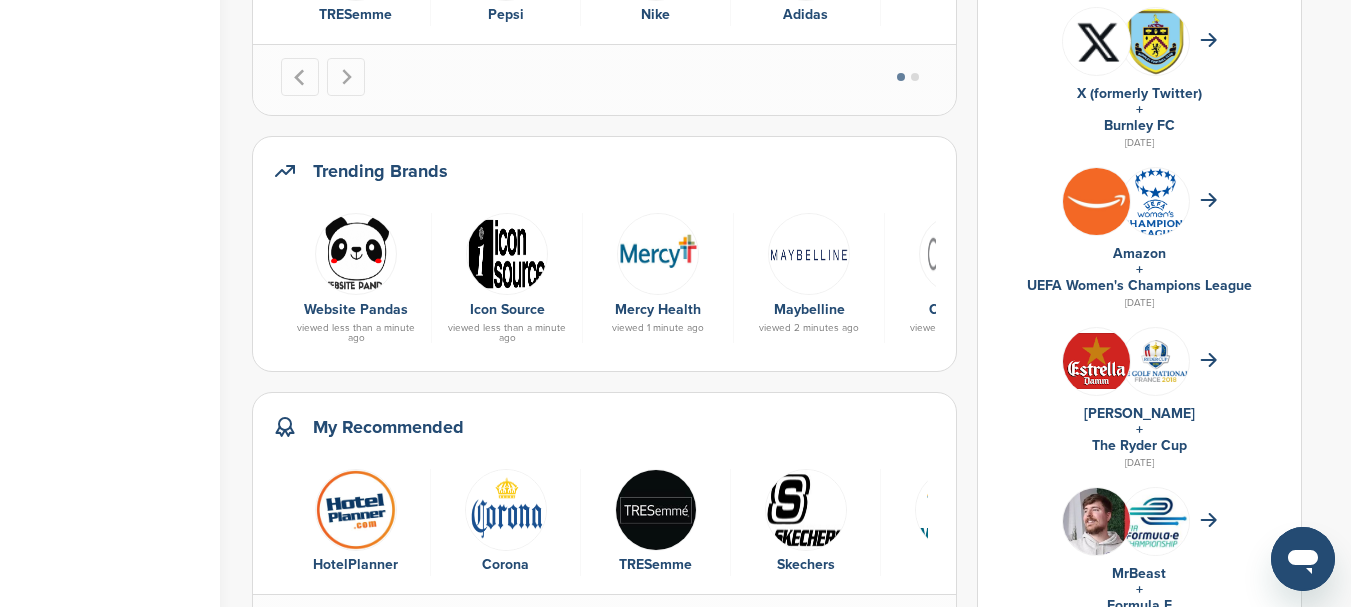 click on "Trending Brands" at bounding box center [604, 181] 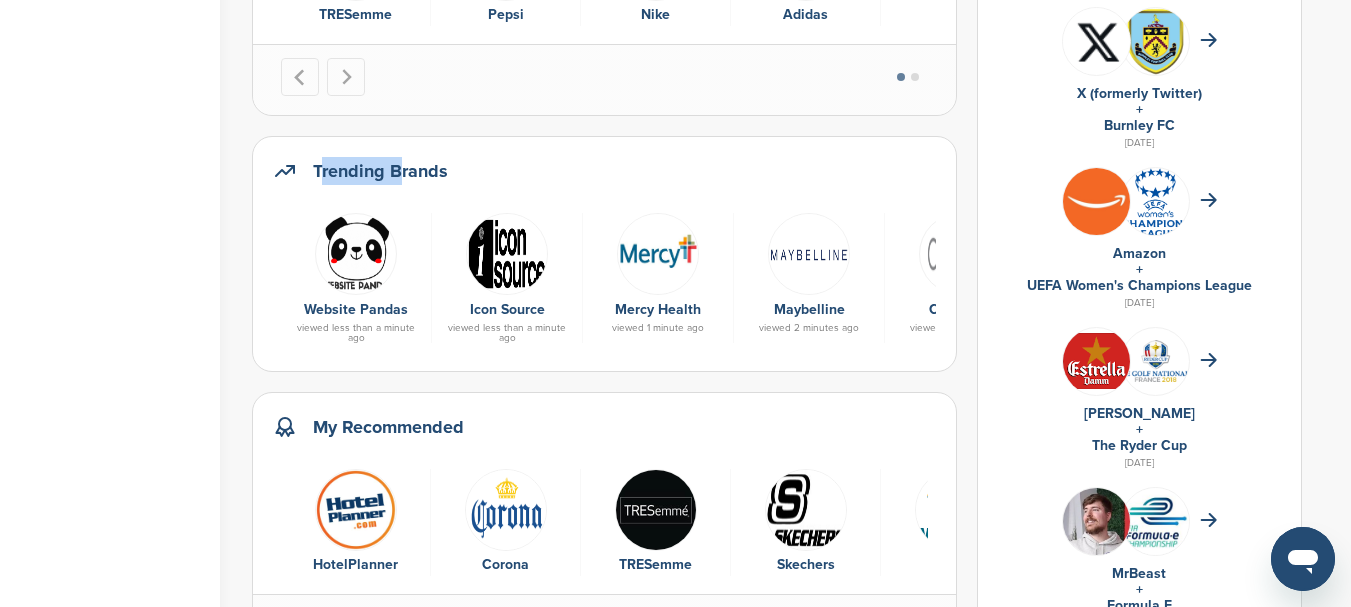 click on "Trending Brands" at bounding box center (380, 171) 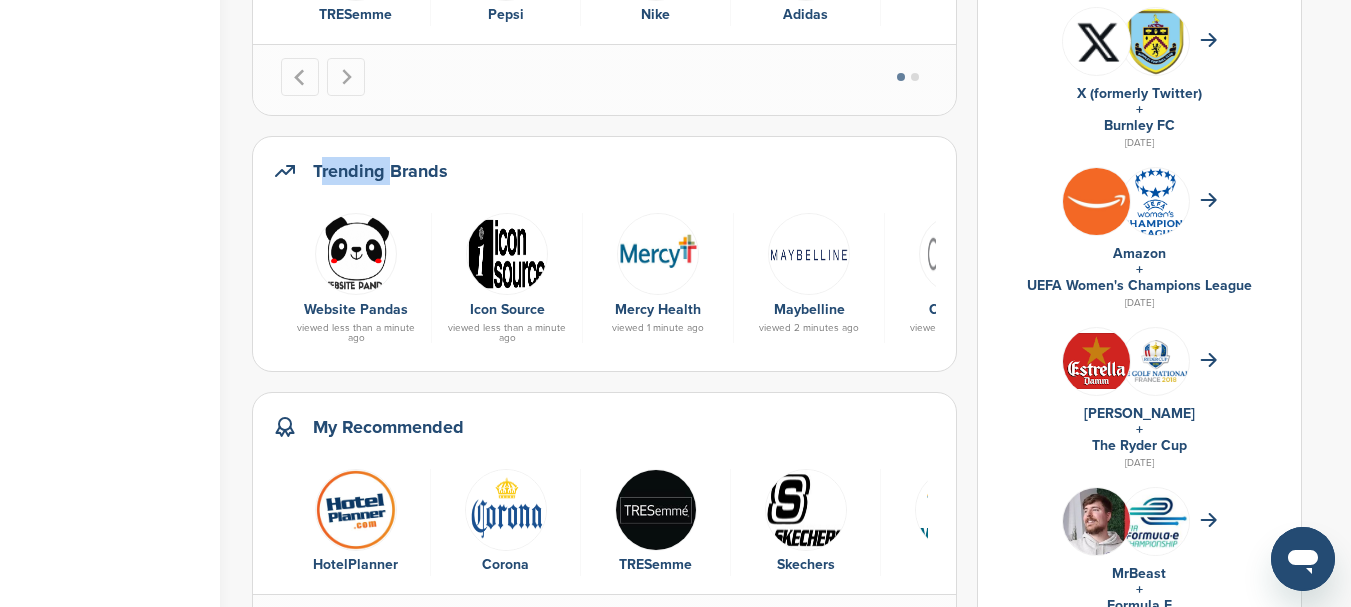 click on "Trending Brands" at bounding box center [380, 171] 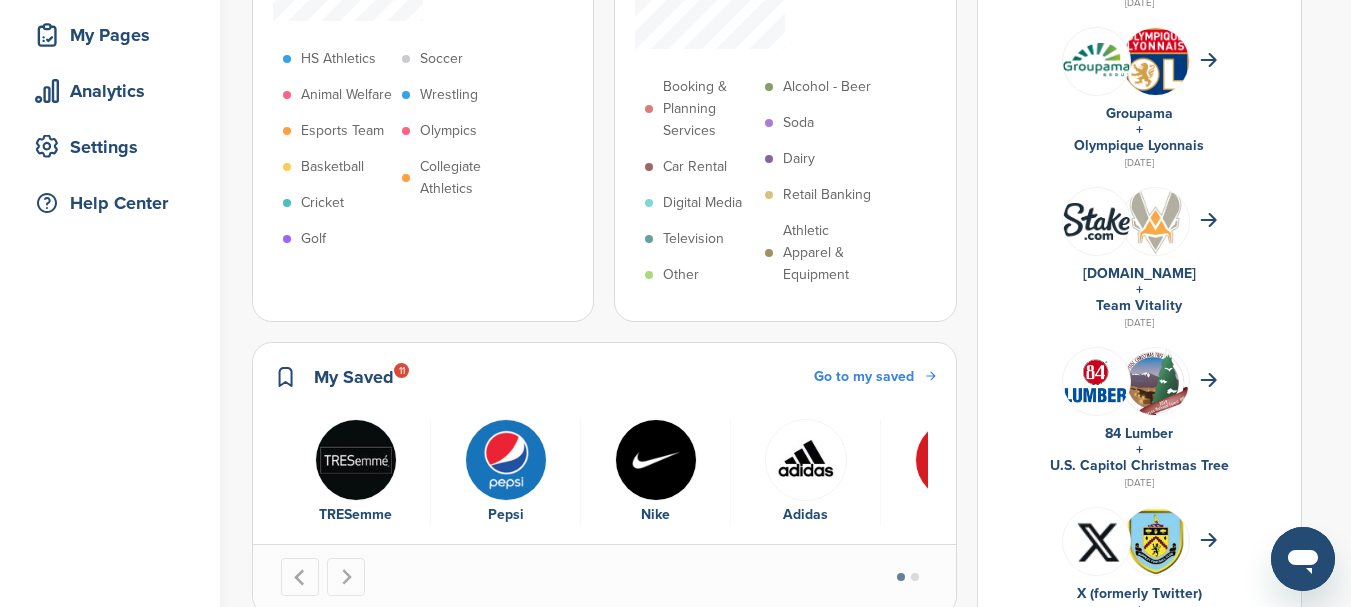 scroll, scrollTop: 0, scrollLeft: 0, axis: both 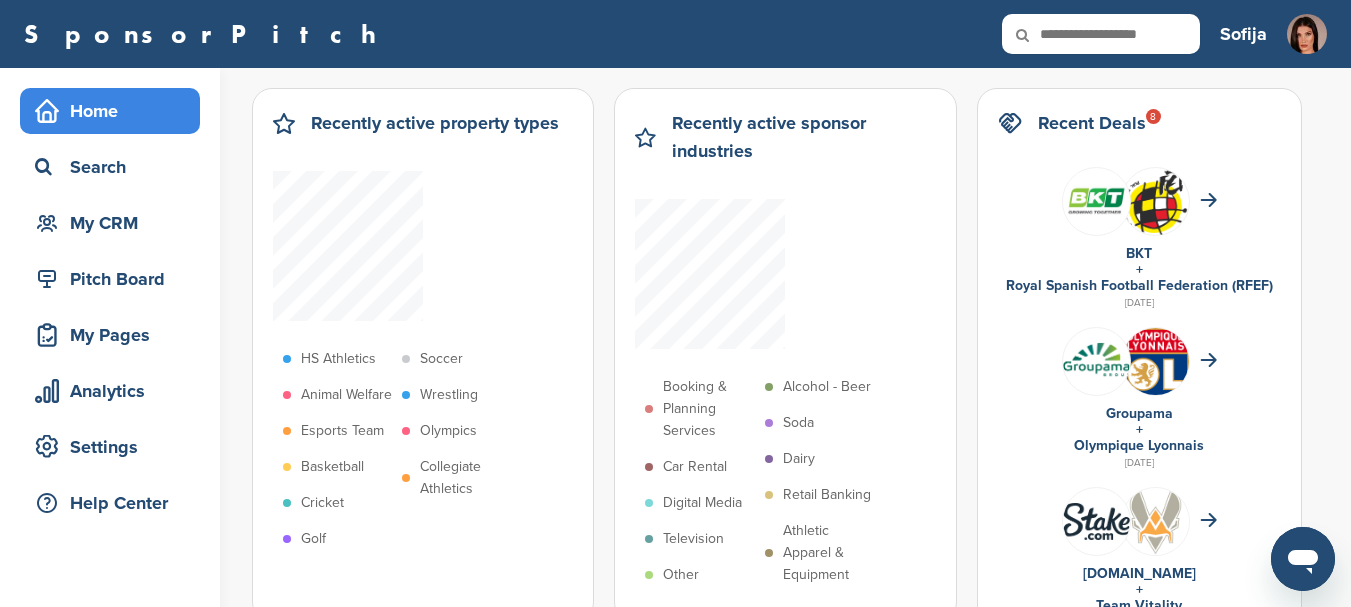 click on "Sofija" at bounding box center [1243, 34] 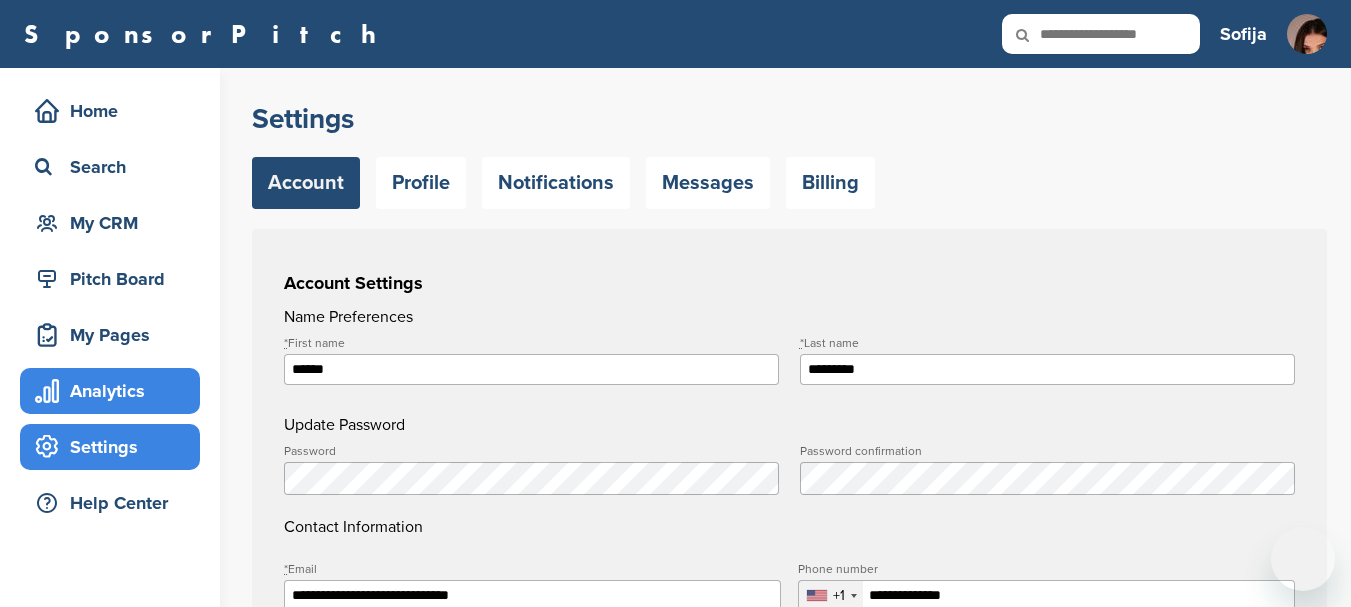 scroll, scrollTop: 0, scrollLeft: 0, axis: both 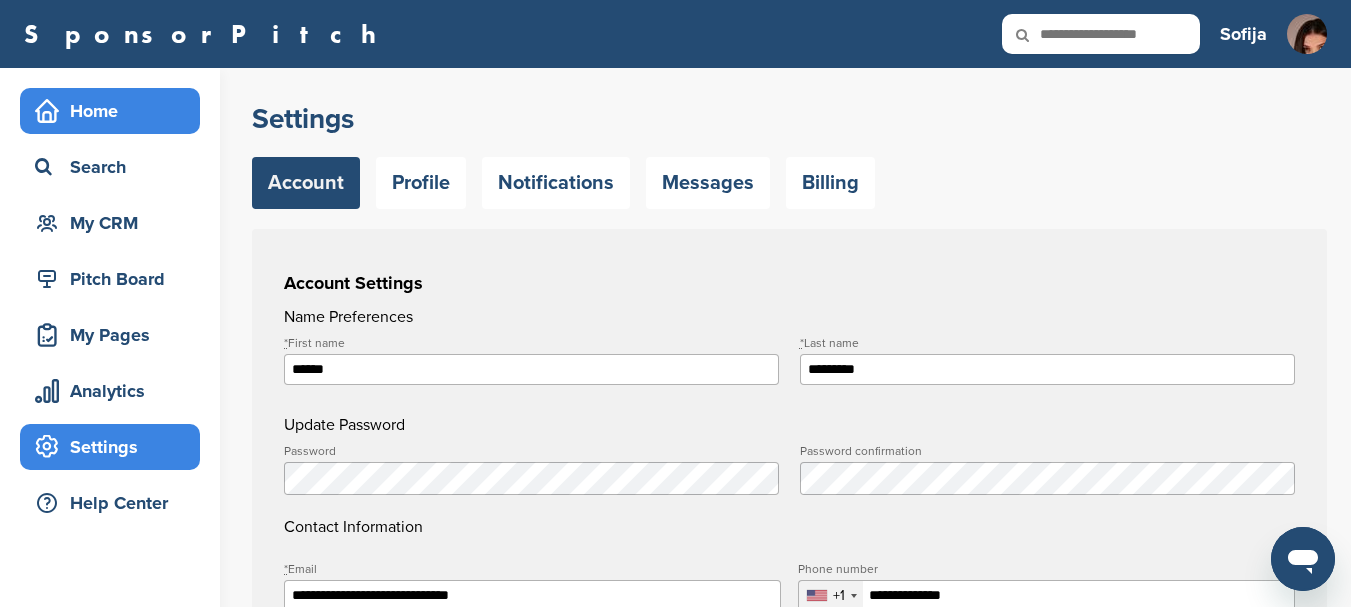 click on "Home" at bounding box center [115, 111] 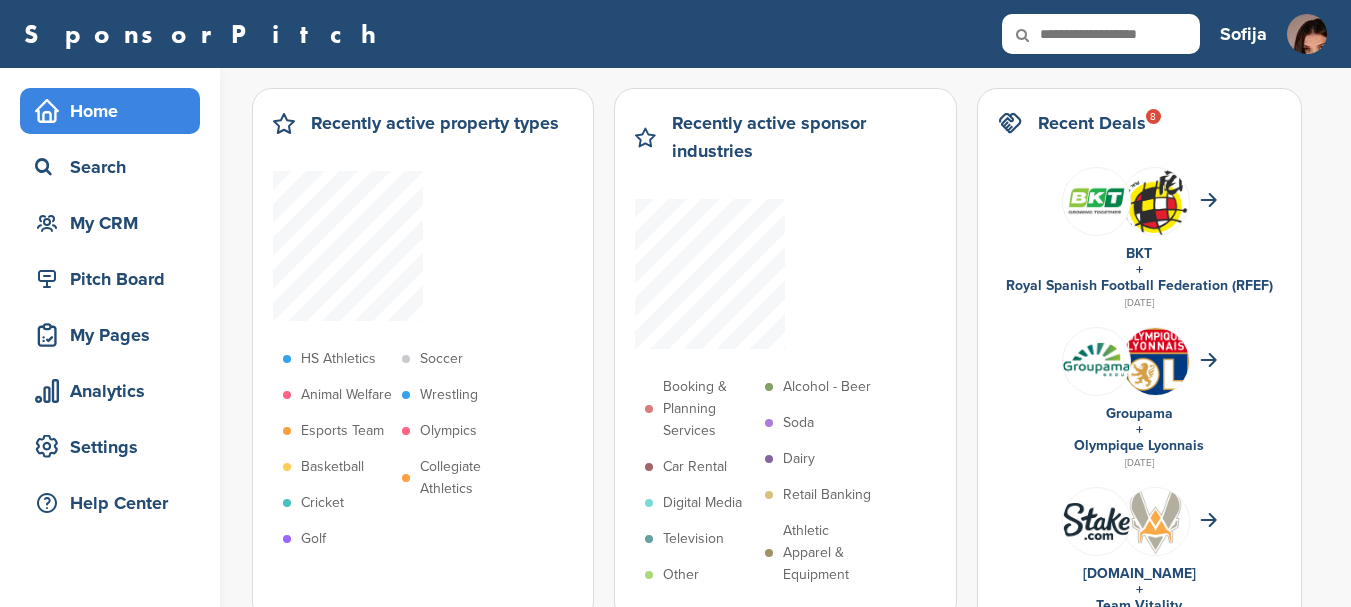 scroll, scrollTop: 0, scrollLeft: 0, axis: both 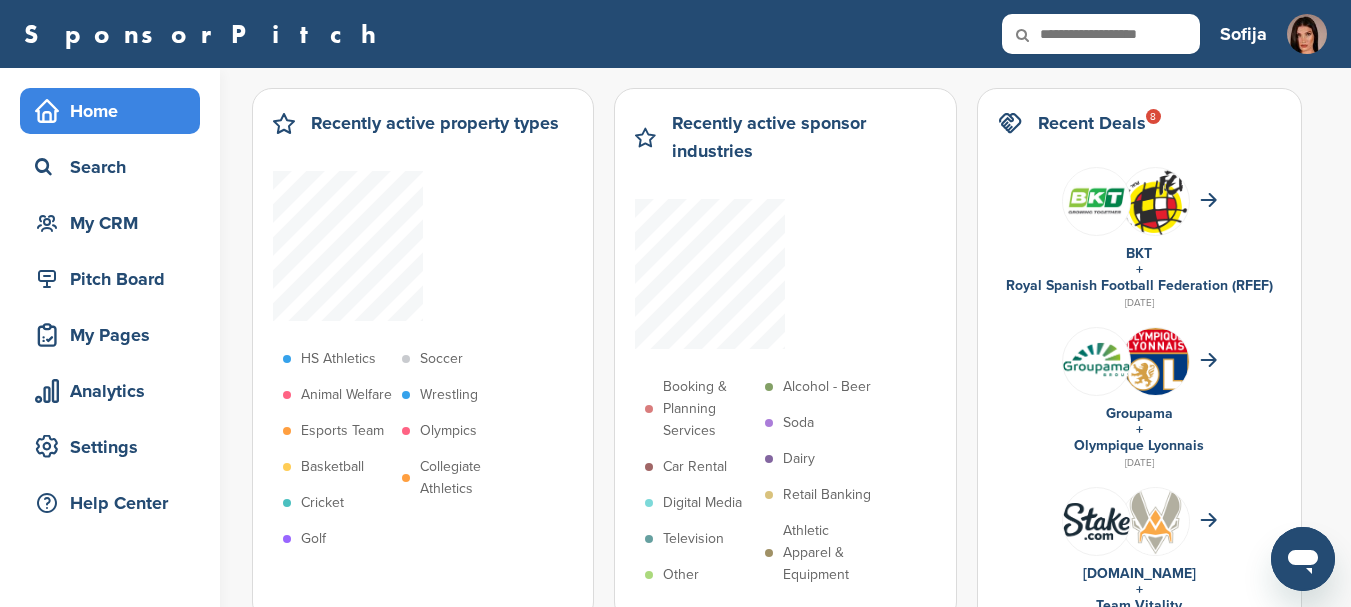 click on "8" at bounding box center (1153, 116) 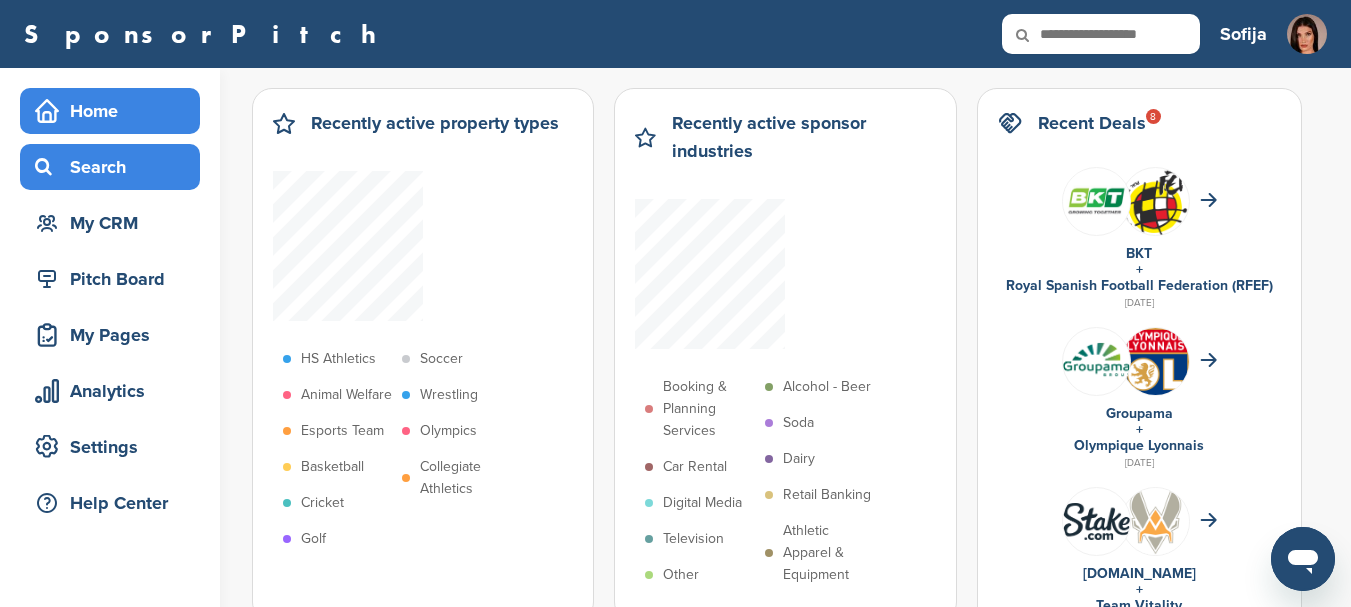 click on "Search" at bounding box center (115, 167) 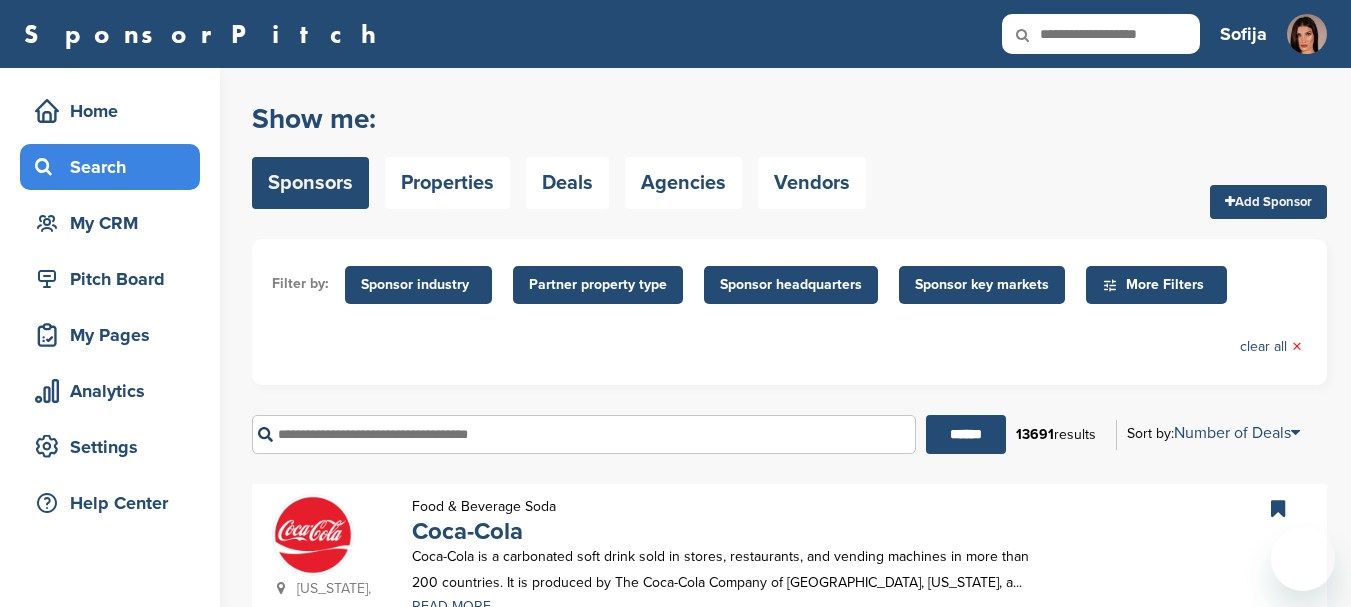 scroll, scrollTop: 800, scrollLeft: 0, axis: vertical 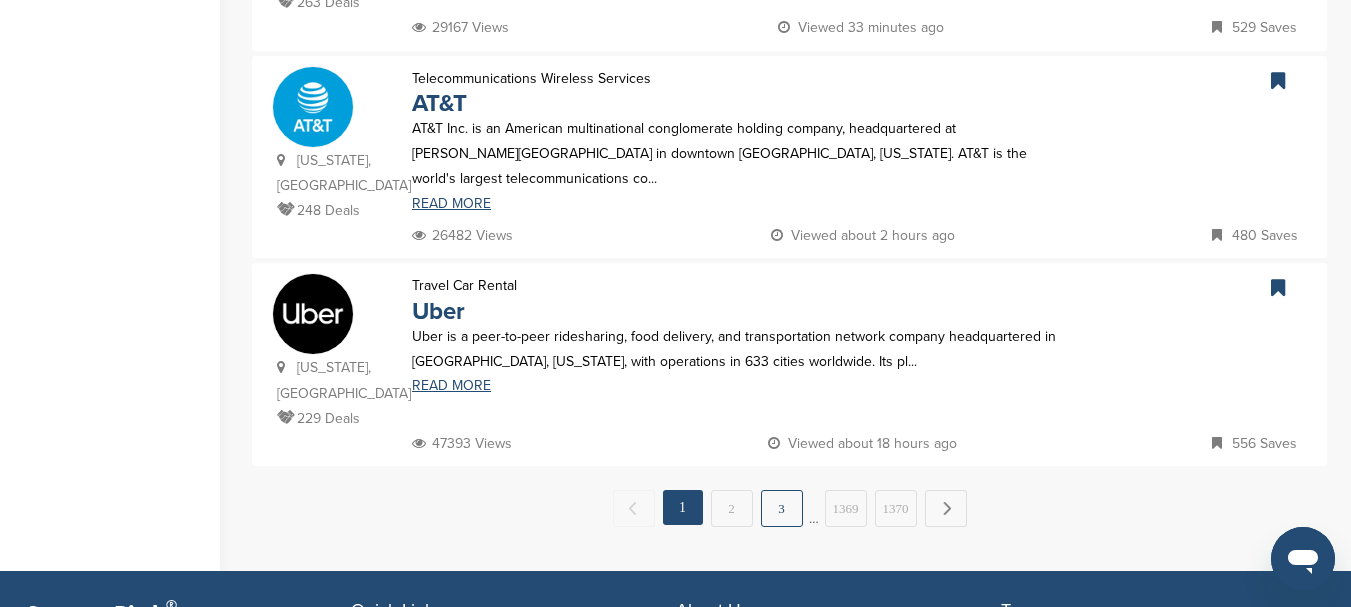 click on "3" at bounding box center (782, 508) 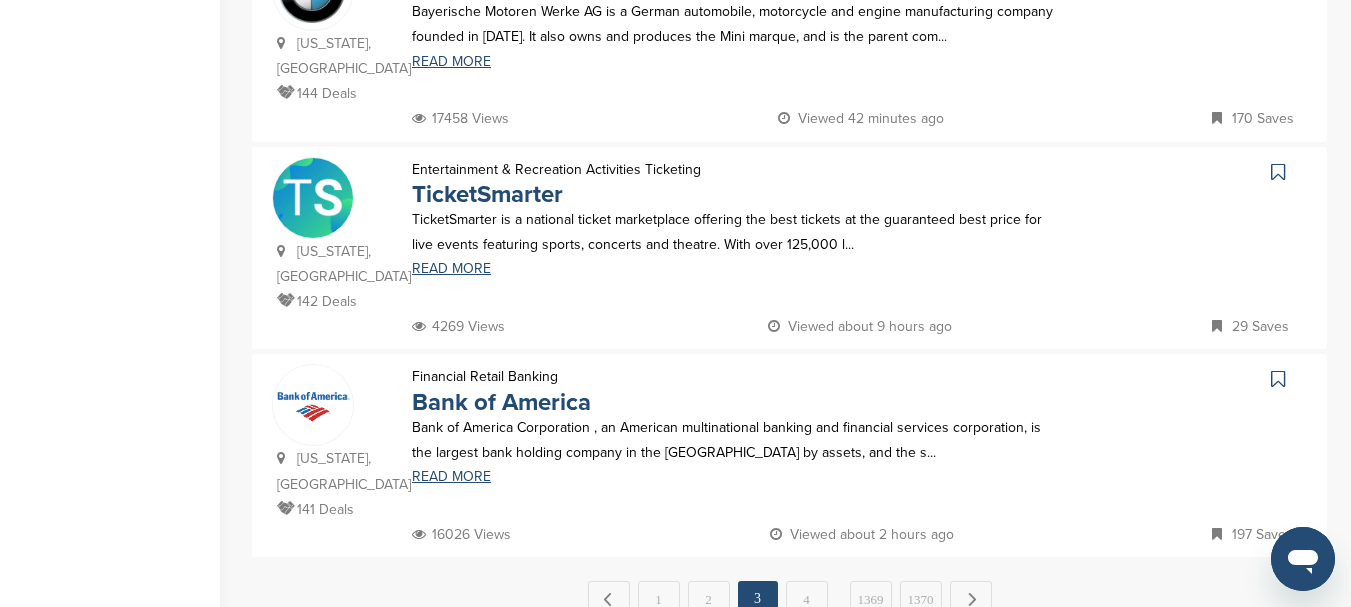 scroll, scrollTop: 2100, scrollLeft: 0, axis: vertical 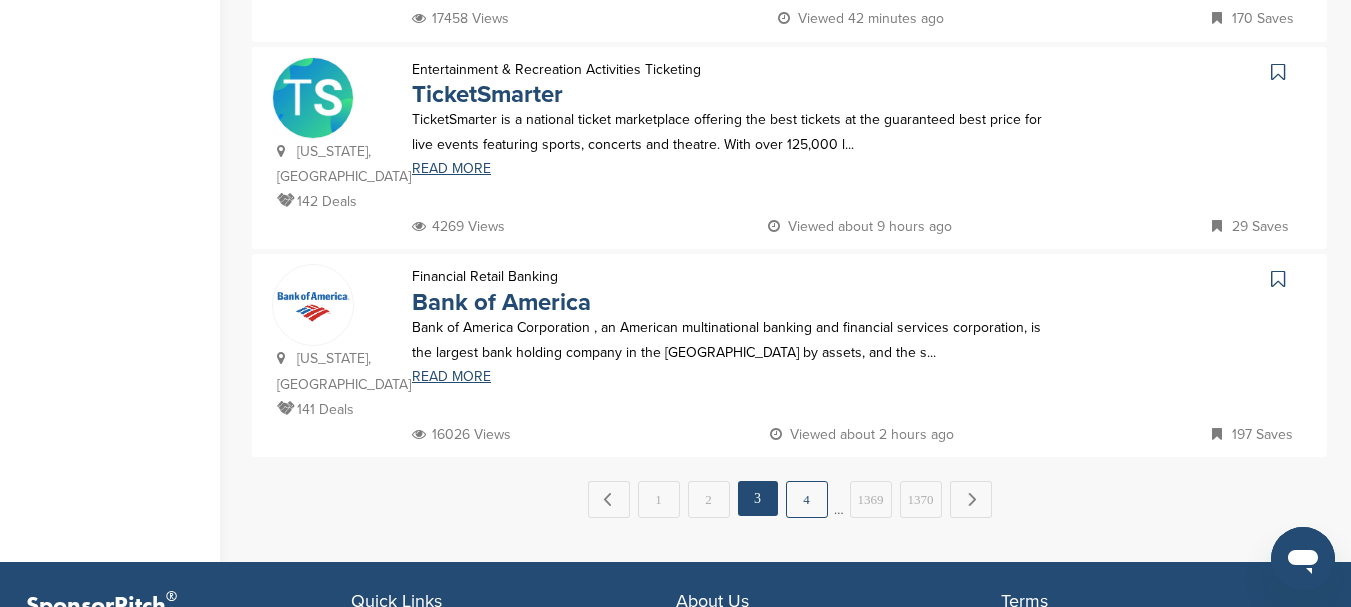 click on "4" at bounding box center (807, 499) 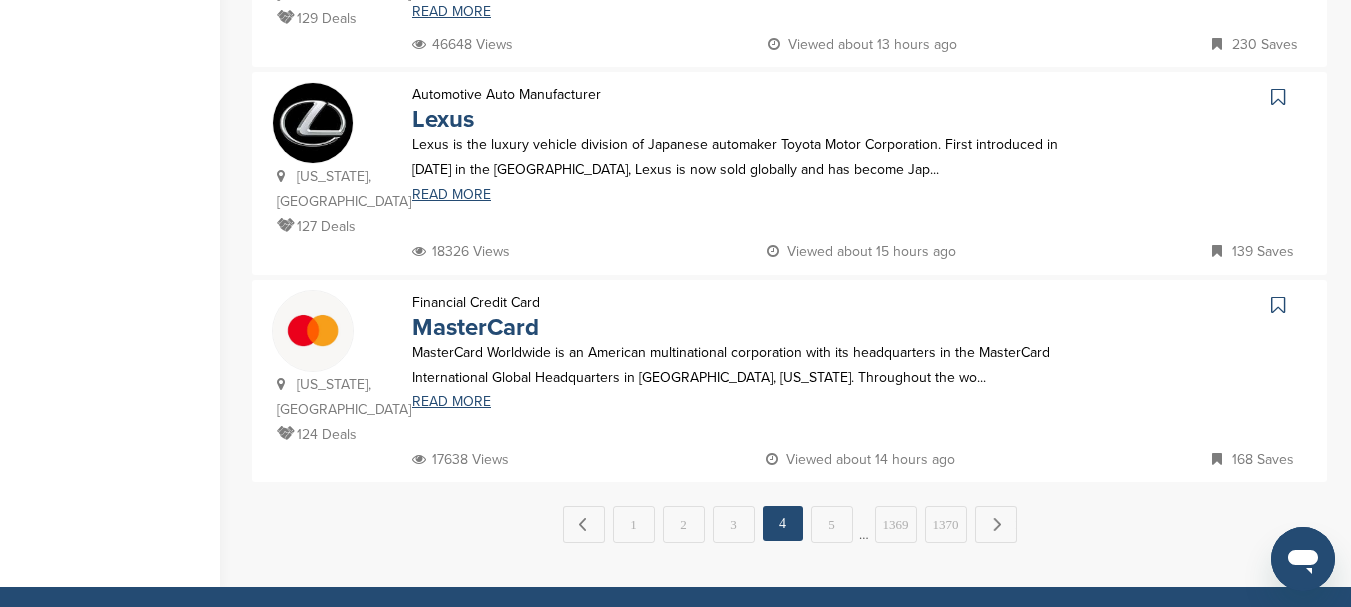 scroll, scrollTop: 2300, scrollLeft: 0, axis: vertical 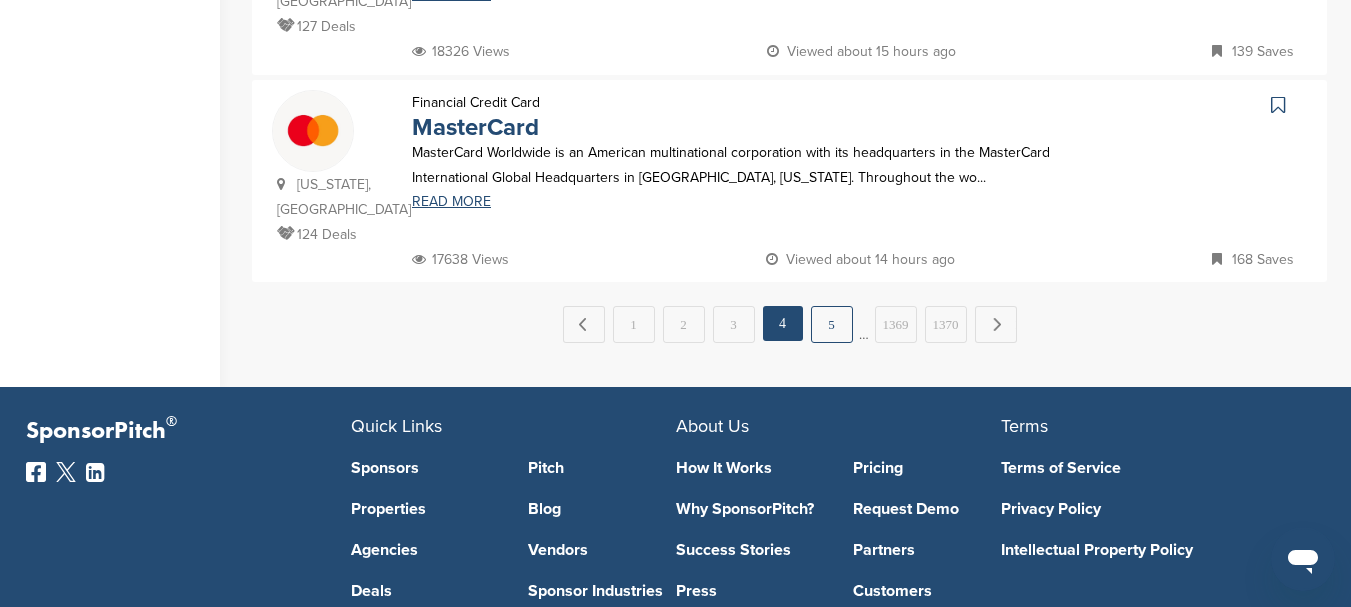 click on "5" at bounding box center (832, 324) 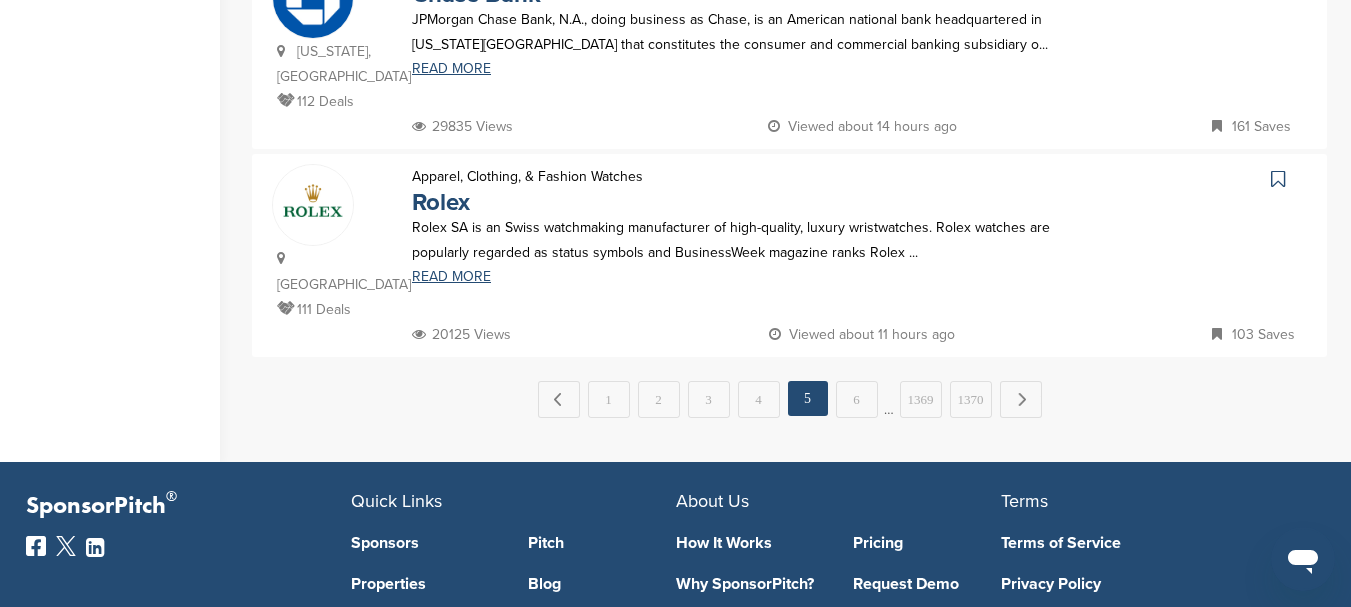 scroll, scrollTop: 2300, scrollLeft: 0, axis: vertical 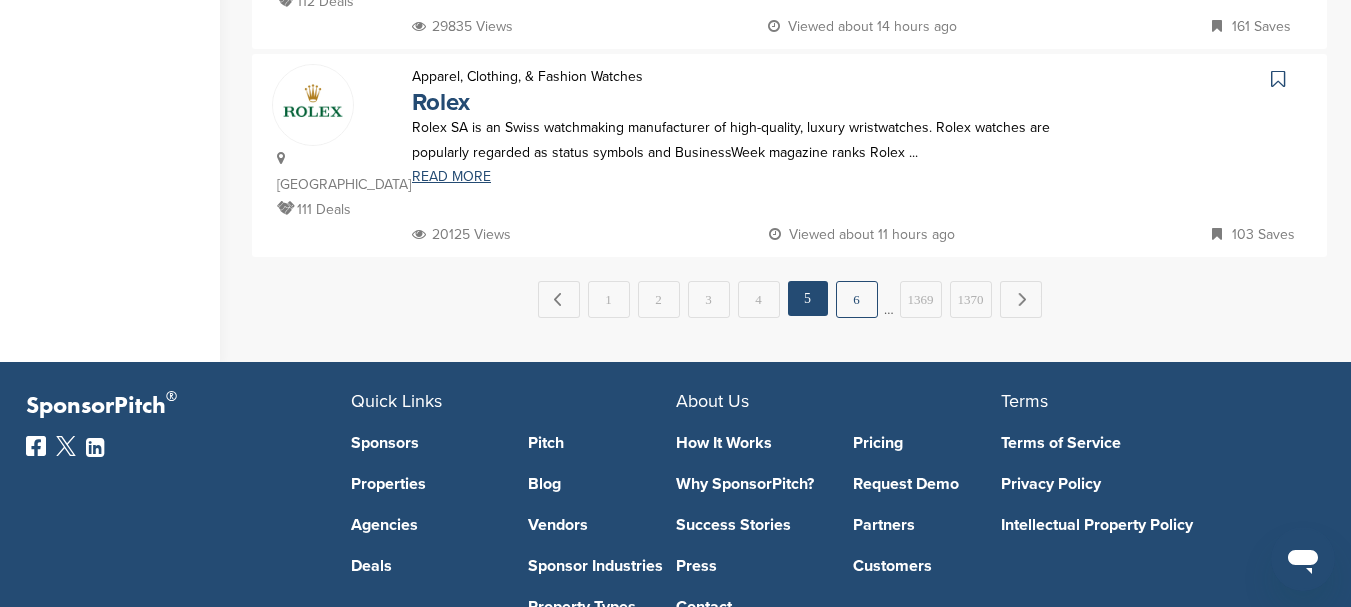 click on "6" at bounding box center [857, 299] 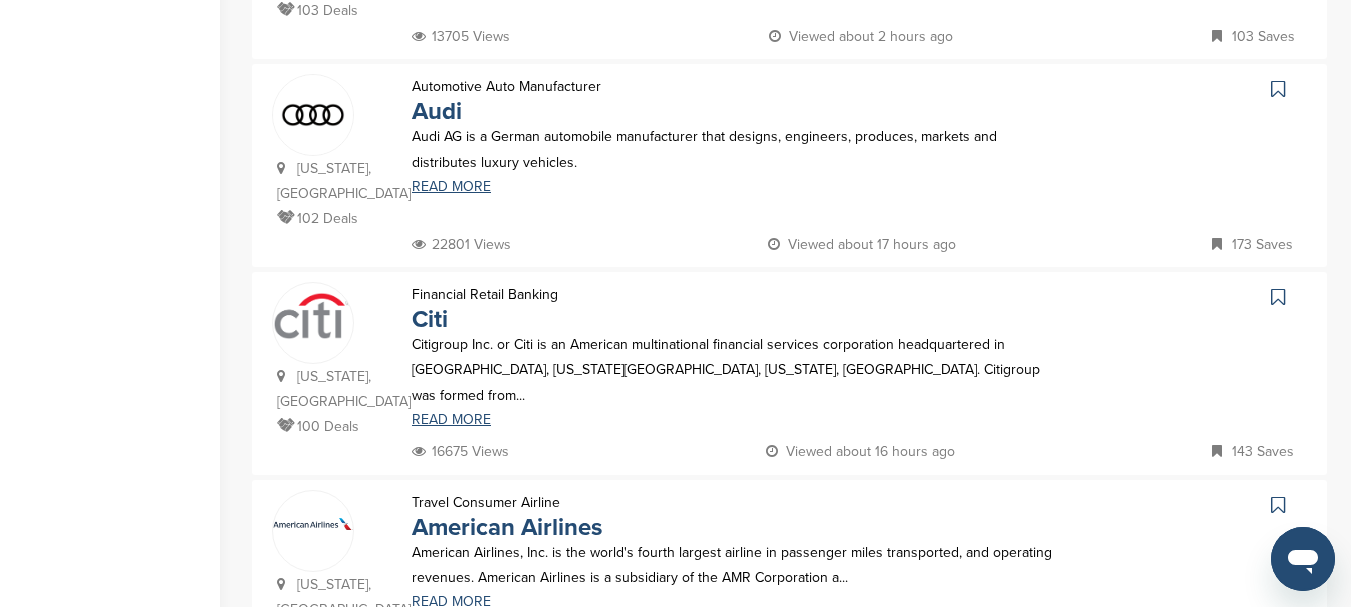 scroll, scrollTop: 2200, scrollLeft: 0, axis: vertical 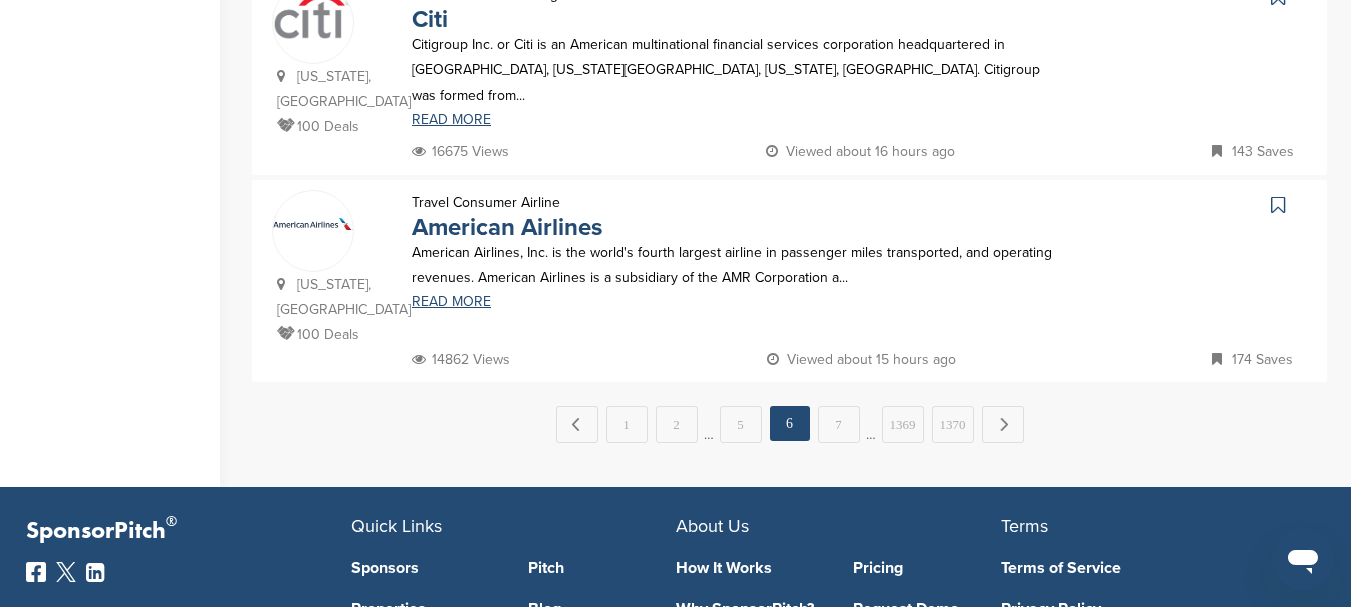 click on "7" at bounding box center [839, 424] 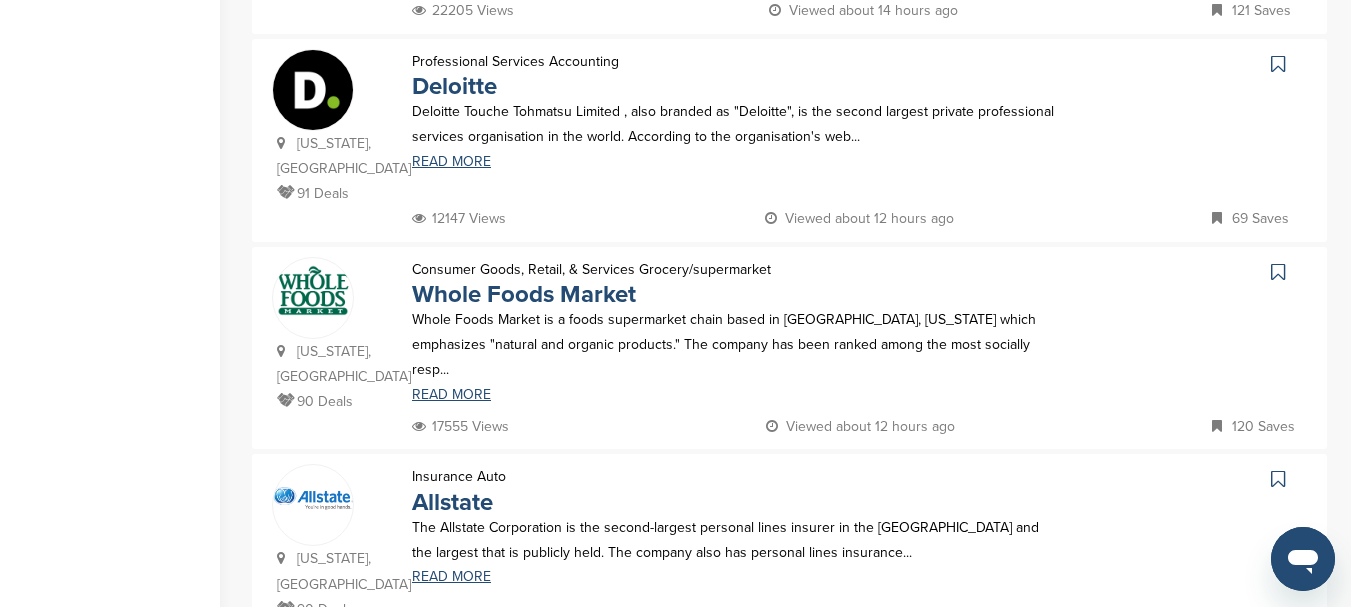 scroll, scrollTop: 2100, scrollLeft: 0, axis: vertical 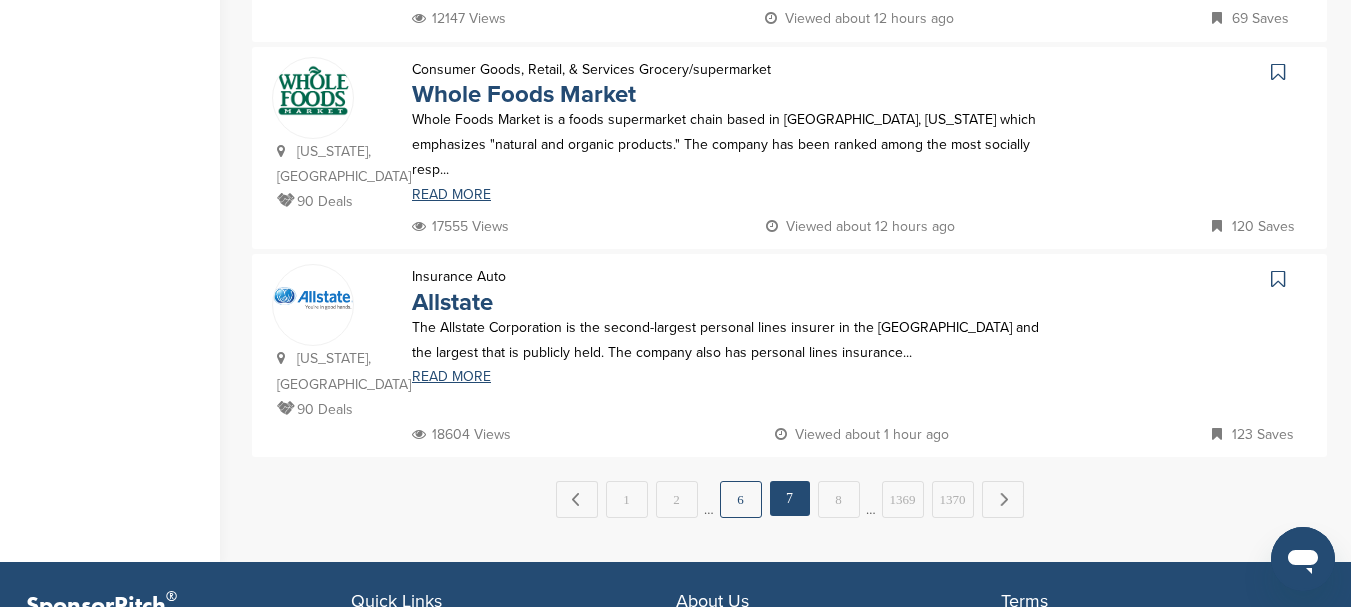 click on "6" at bounding box center (741, 499) 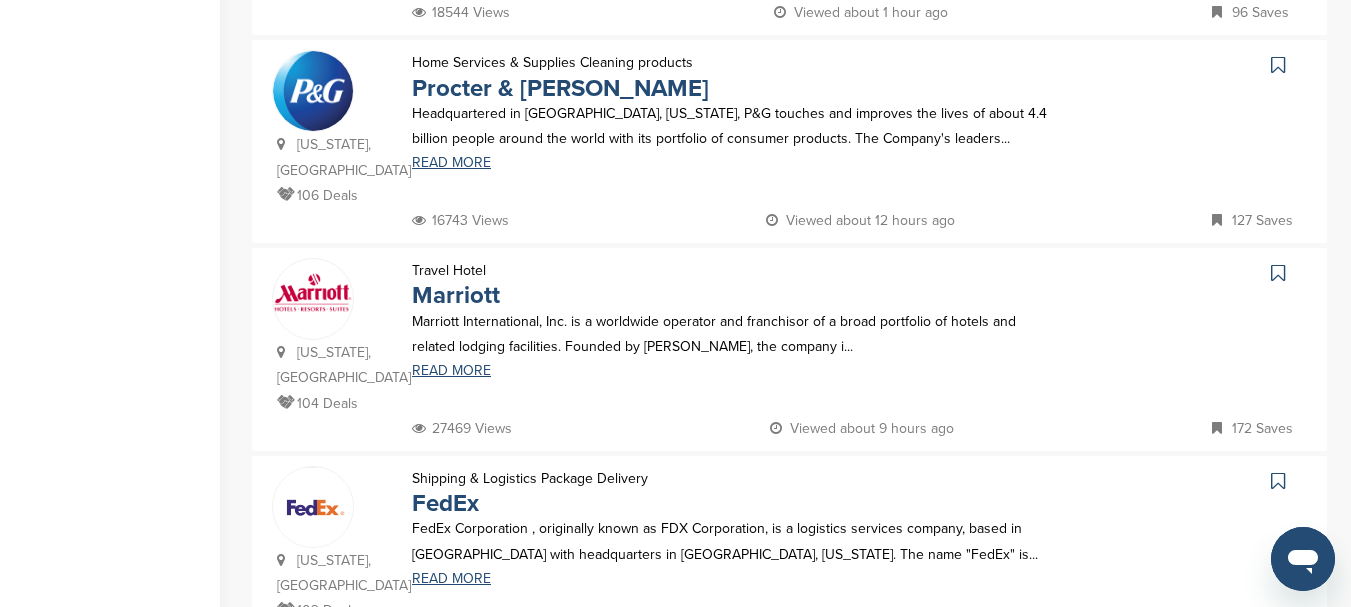 scroll, scrollTop: 1400, scrollLeft: 0, axis: vertical 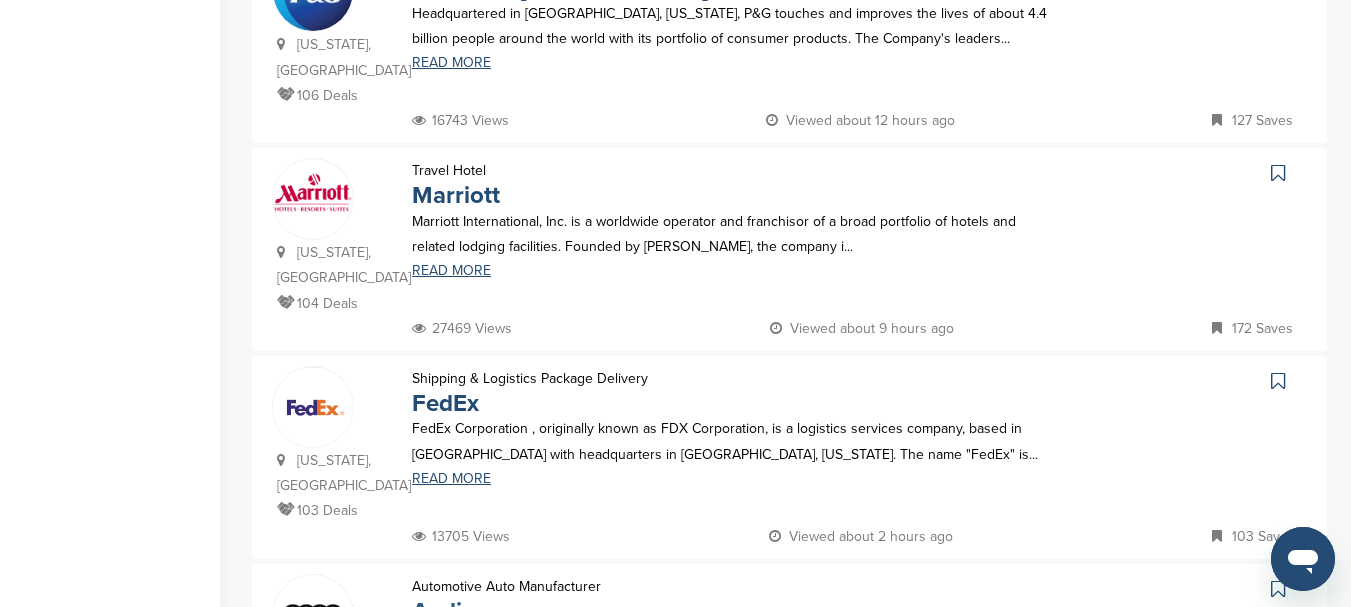 click on "Audi" at bounding box center (437, 611) 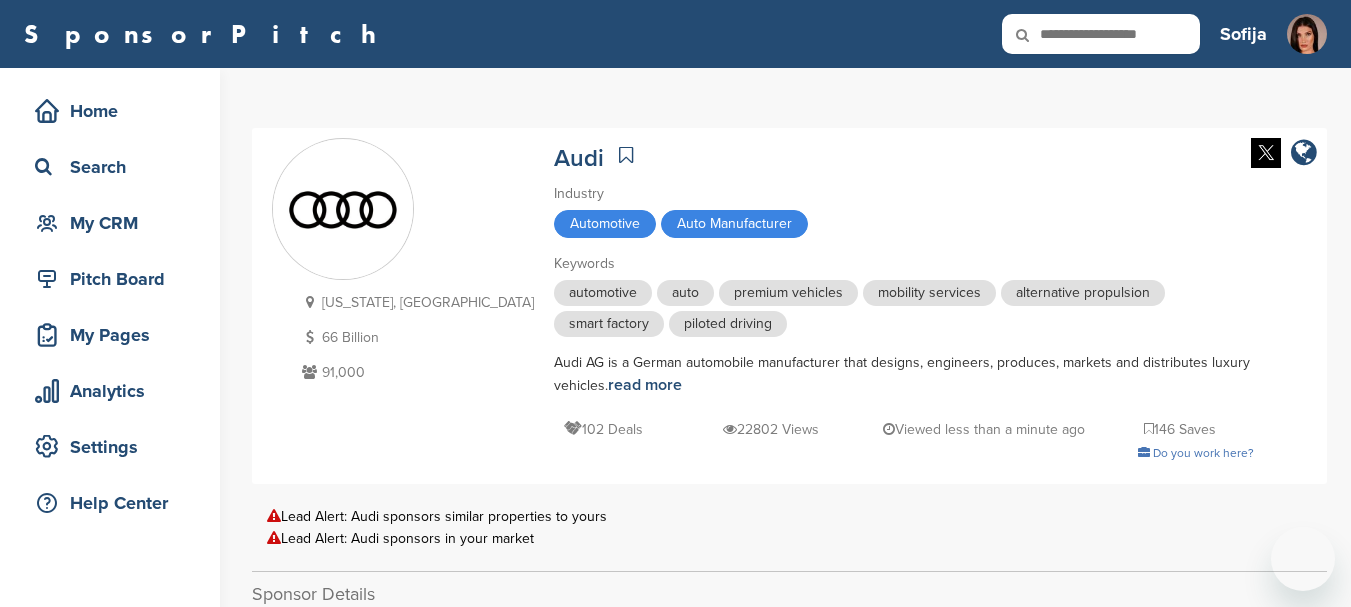 scroll, scrollTop: 200, scrollLeft: 0, axis: vertical 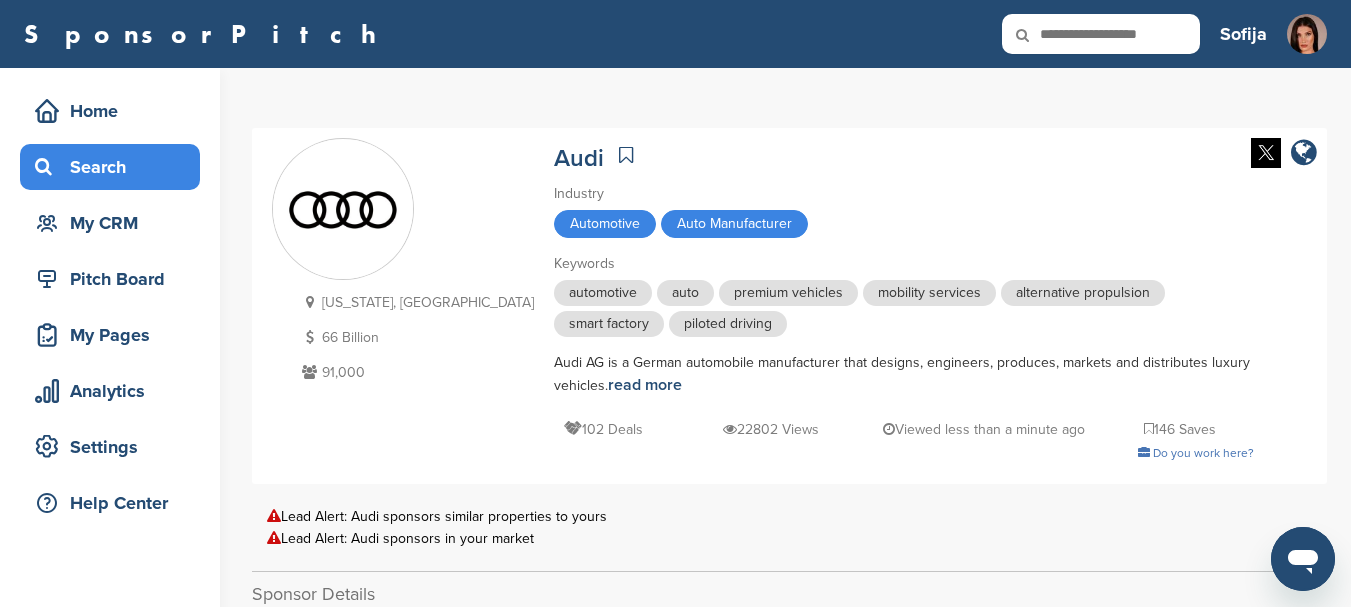 click on "Search" at bounding box center (115, 167) 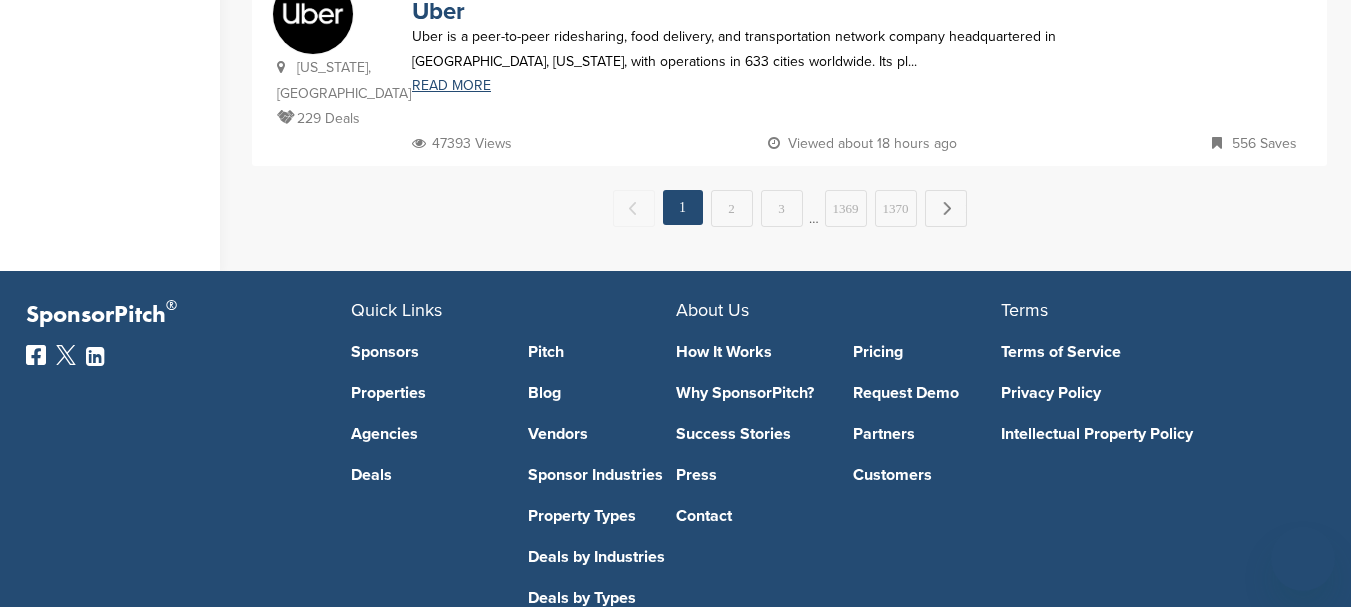 scroll, scrollTop: 2391, scrollLeft: 0, axis: vertical 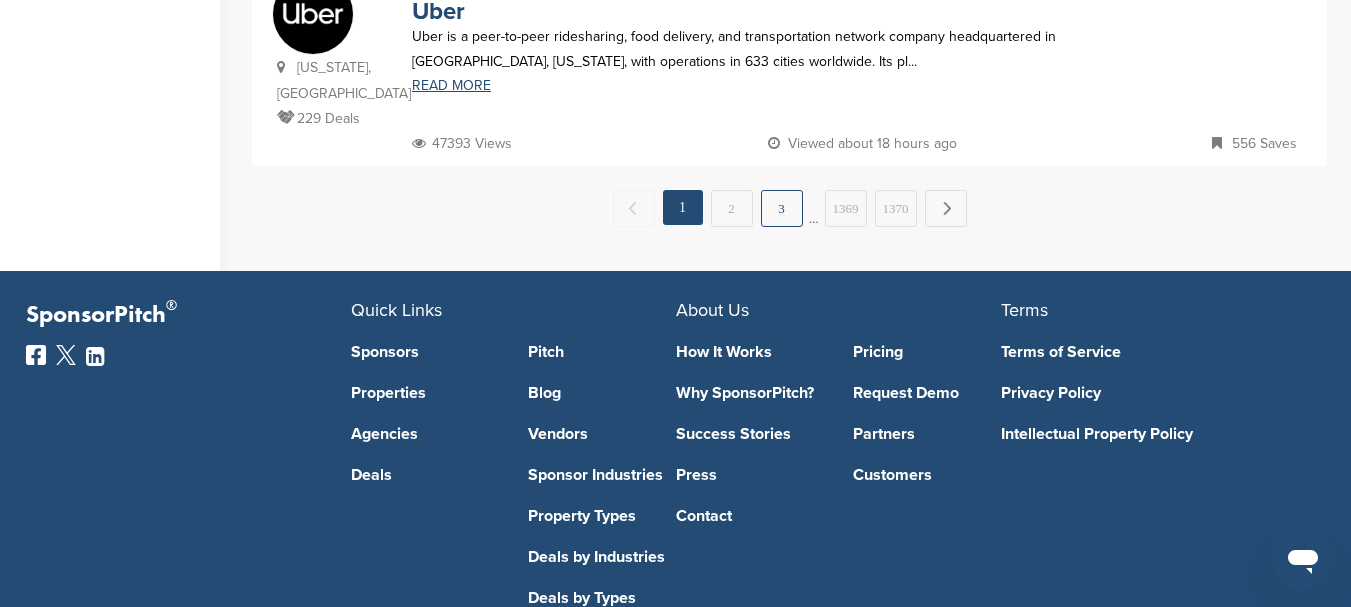 click on "3" at bounding box center [782, 208] 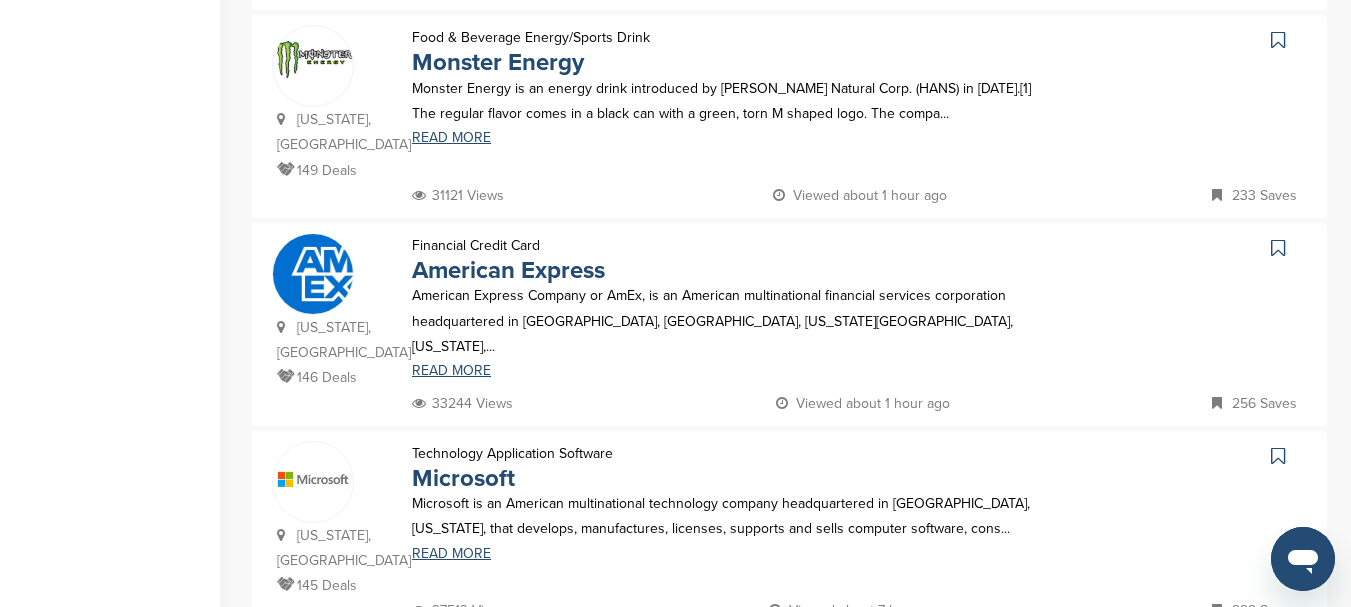 scroll, scrollTop: 2100, scrollLeft: 0, axis: vertical 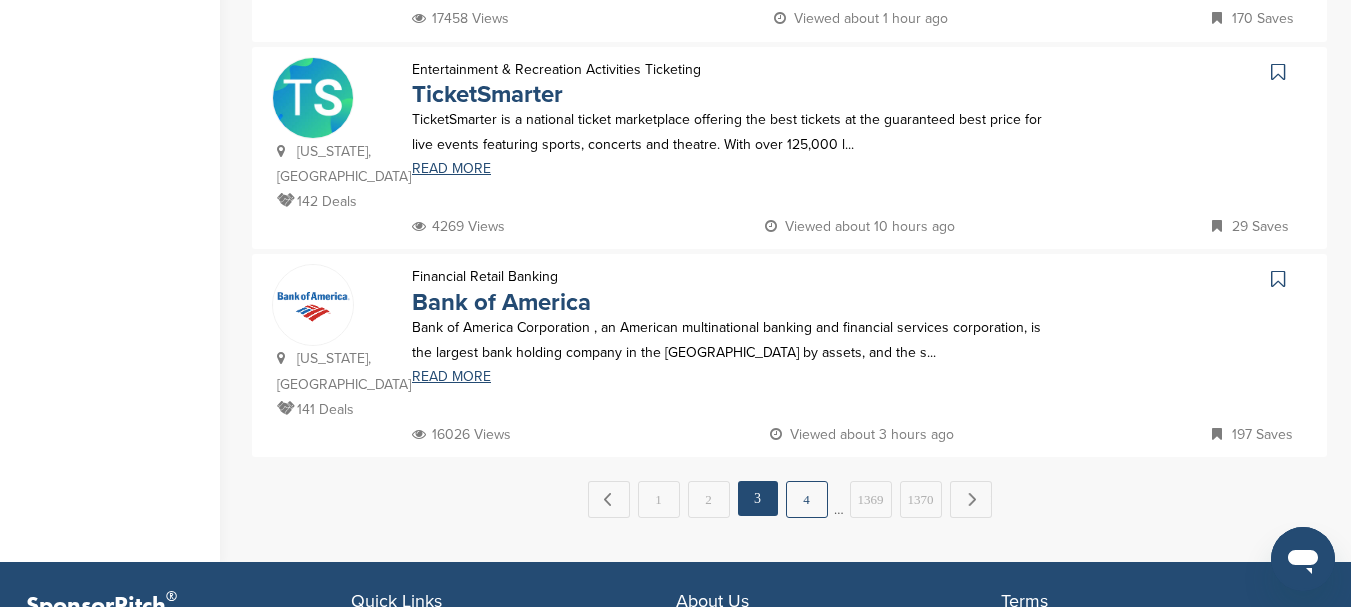 click on "4" at bounding box center (807, 499) 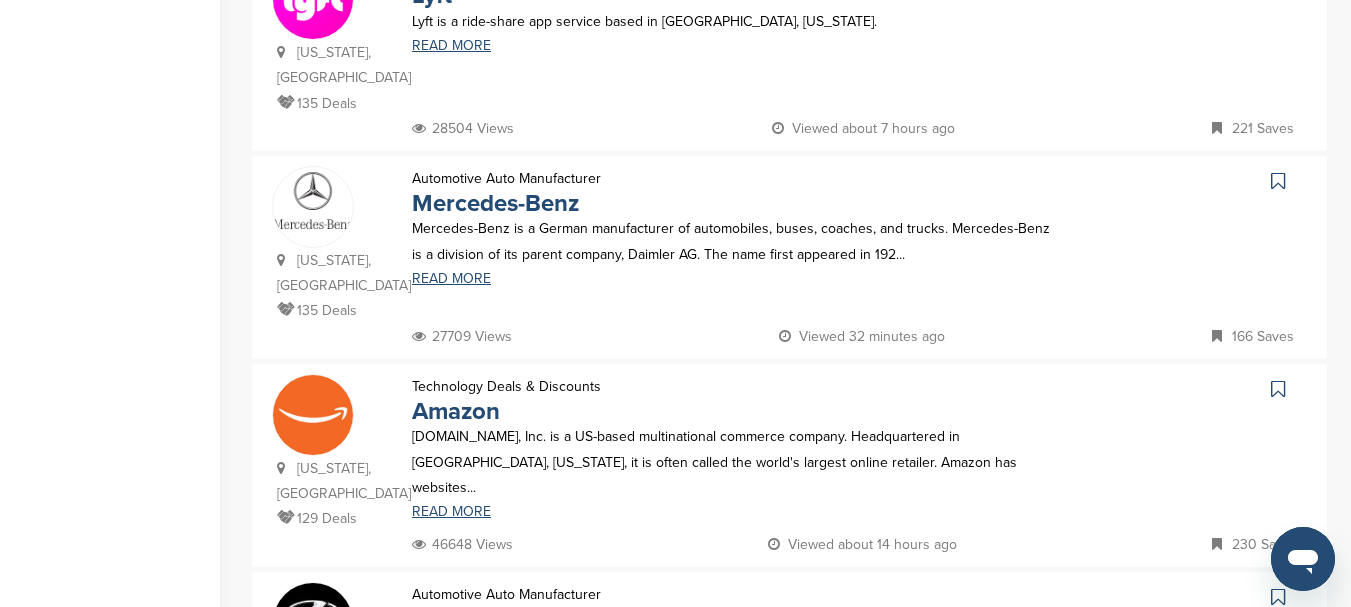 scroll, scrollTop: 2000, scrollLeft: 0, axis: vertical 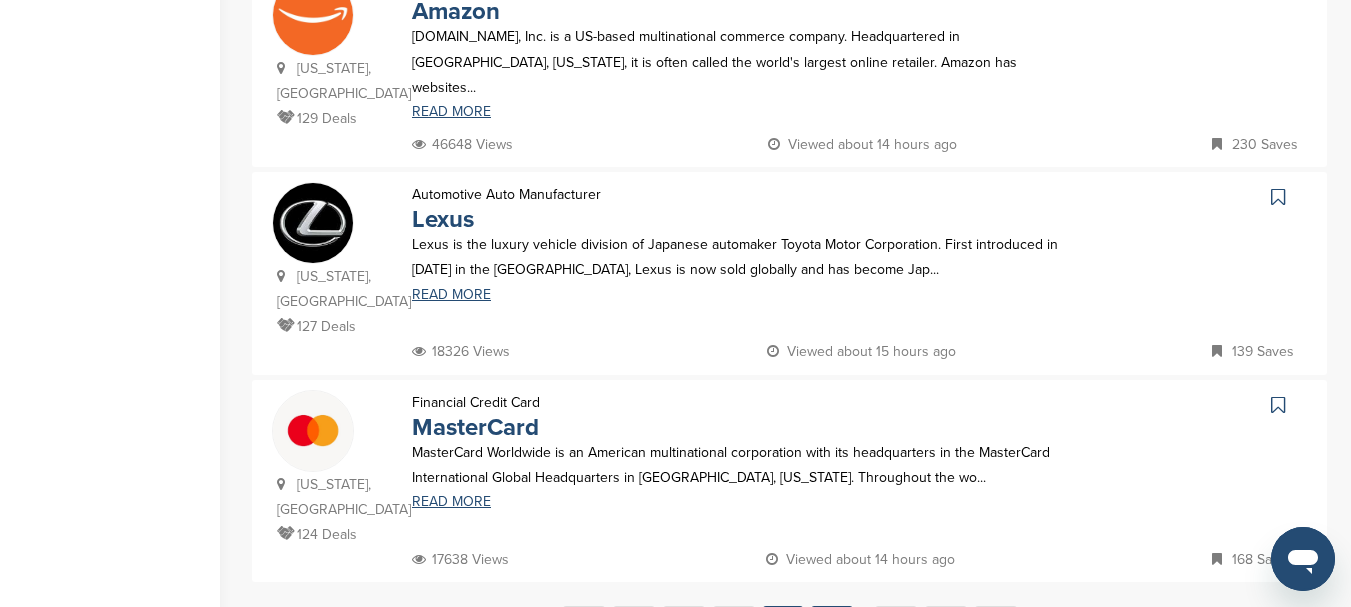 click on "5" at bounding box center (832, 624) 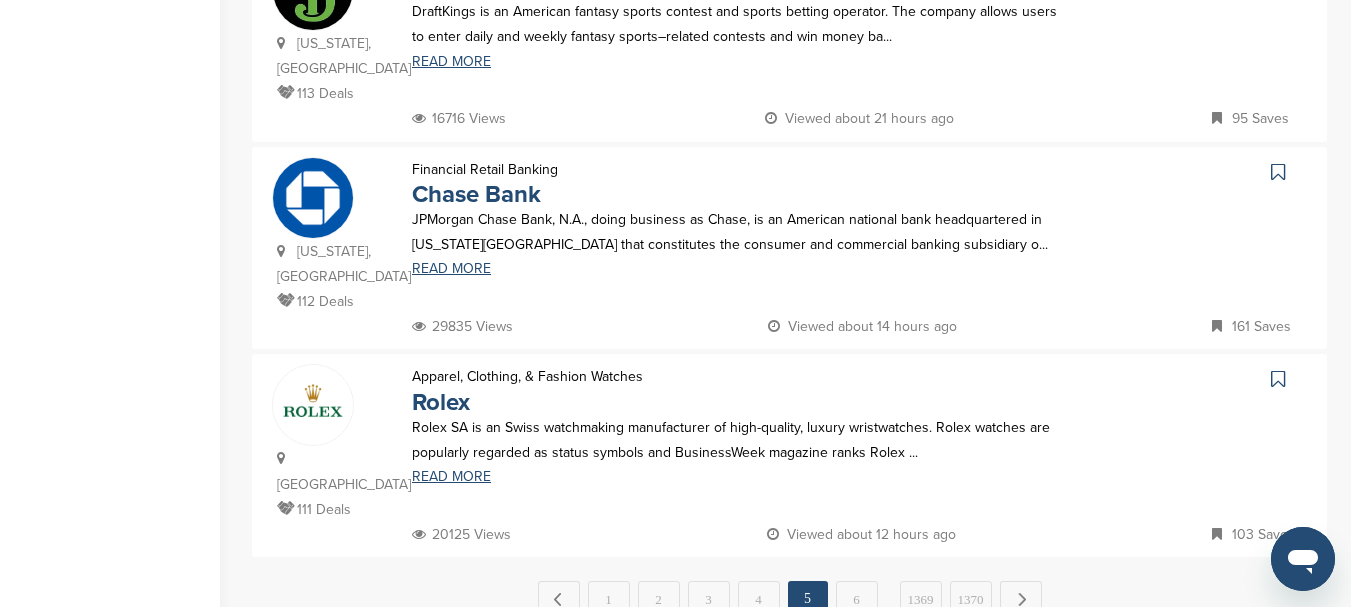 scroll, scrollTop: 2100, scrollLeft: 0, axis: vertical 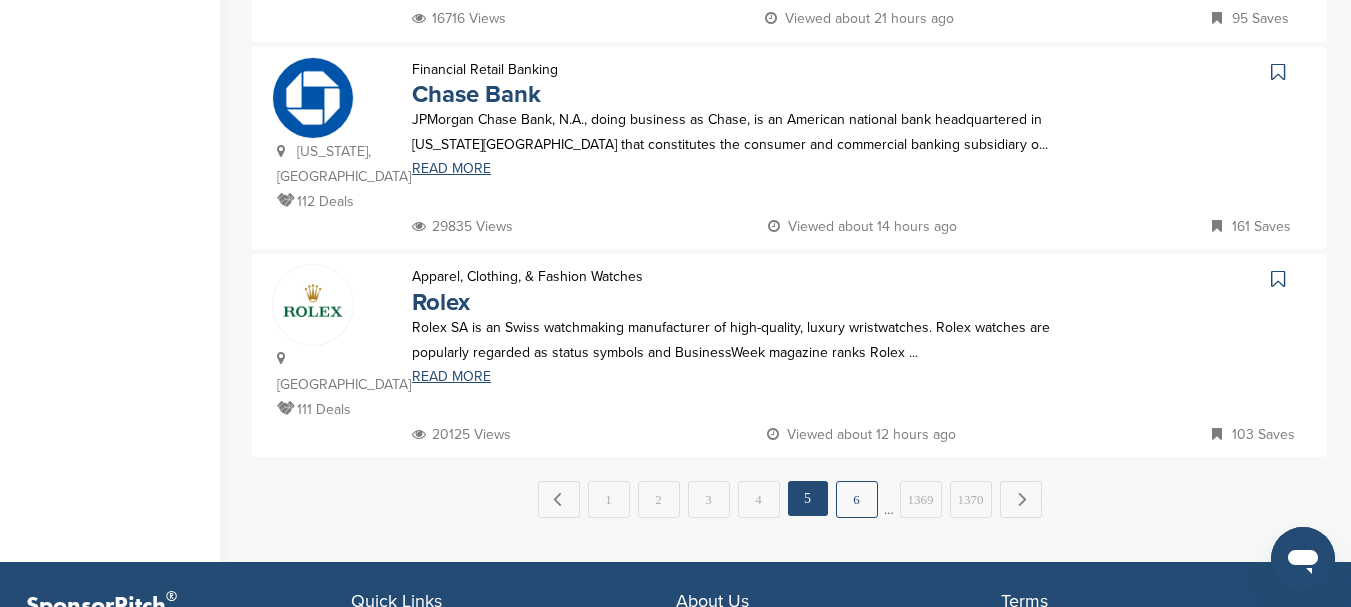 click on "6" at bounding box center [857, 499] 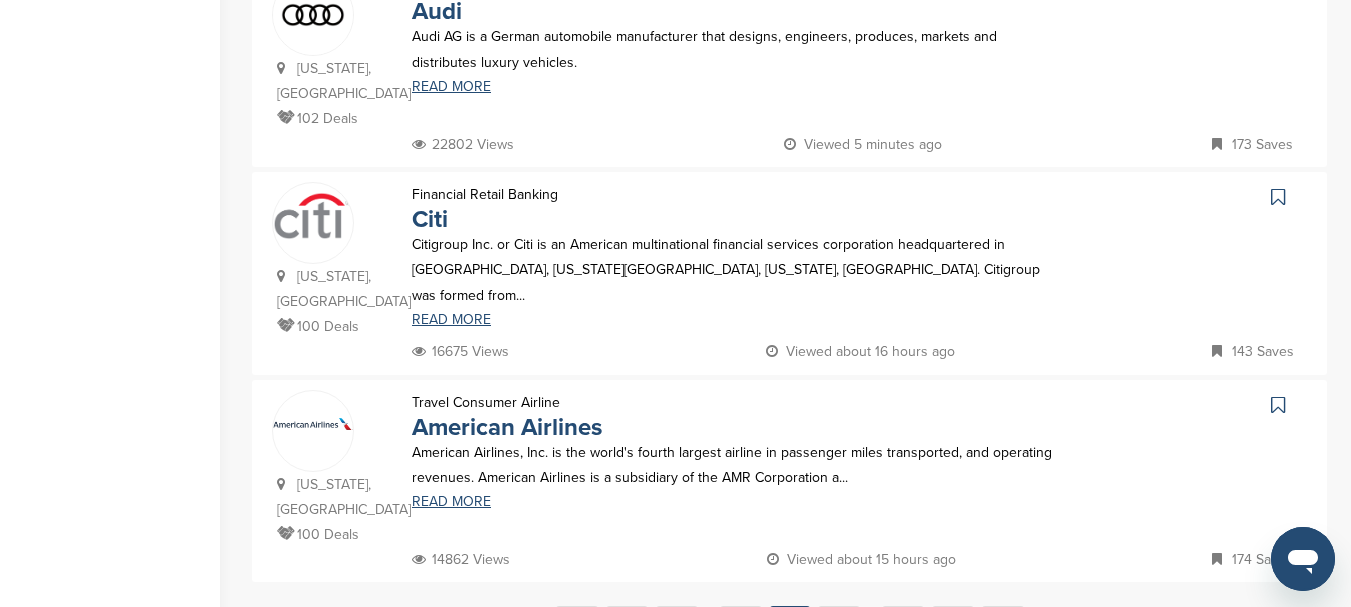 scroll, scrollTop: 2100, scrollLeft: 0, axis: vertical 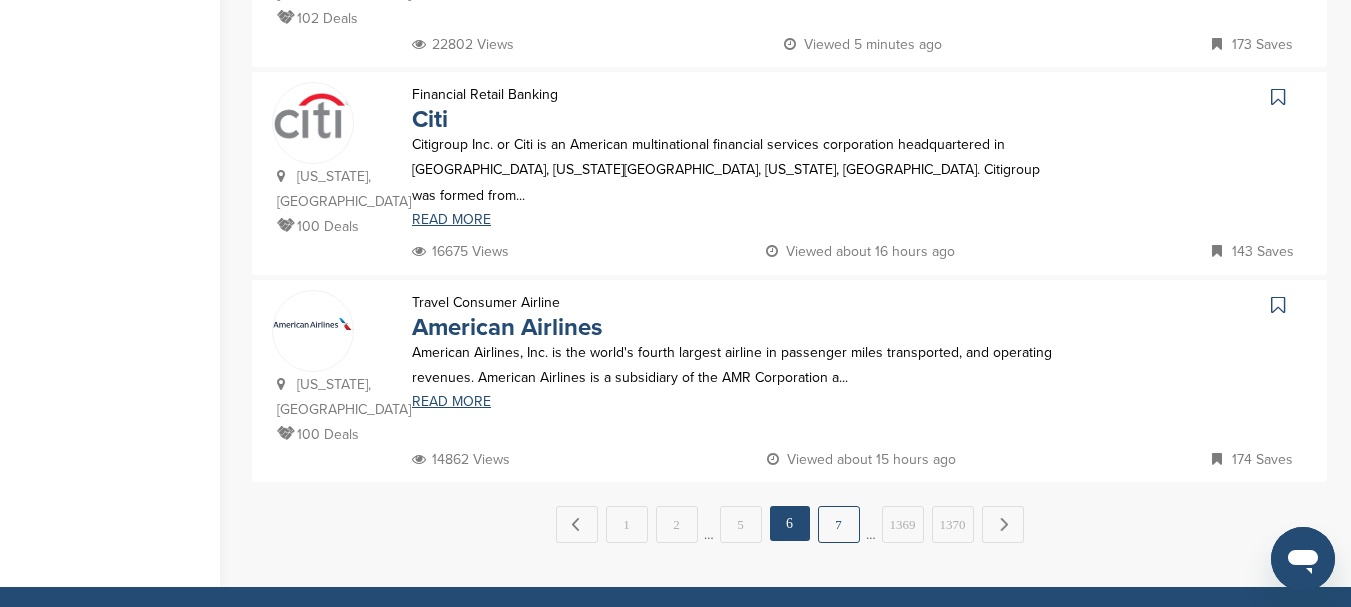 click on "7" at bounding box center (839, 524) 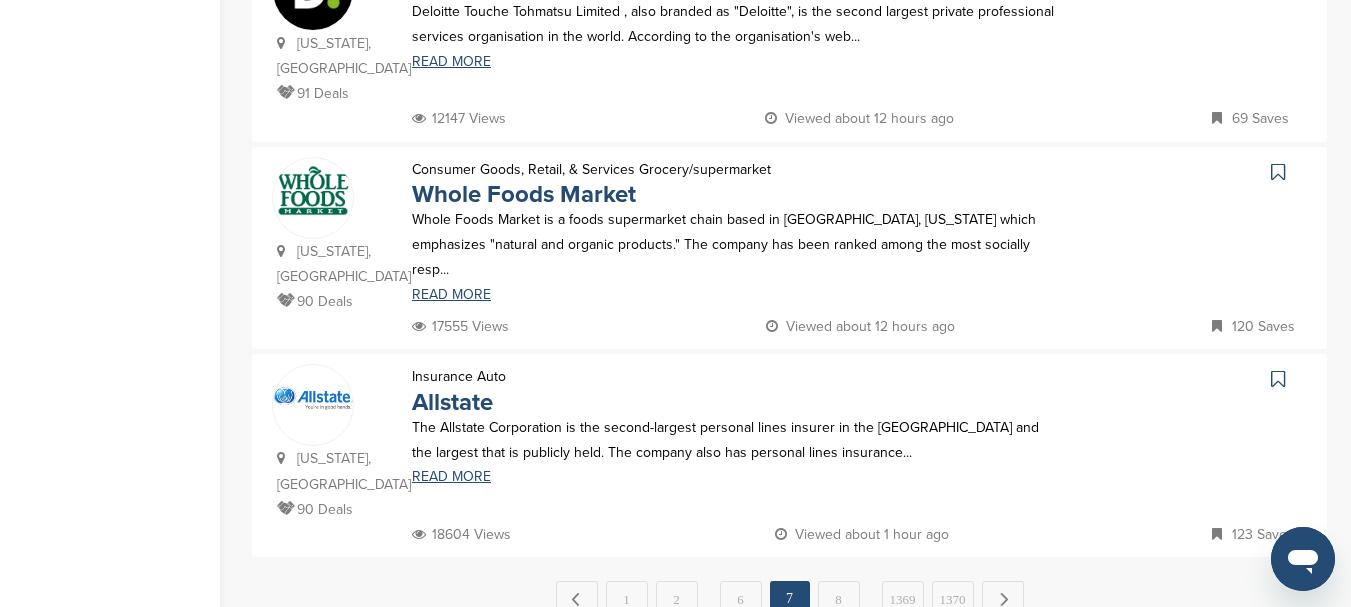scroll, scrollTop: 2100, scrollLeft: 0, axis: vertical 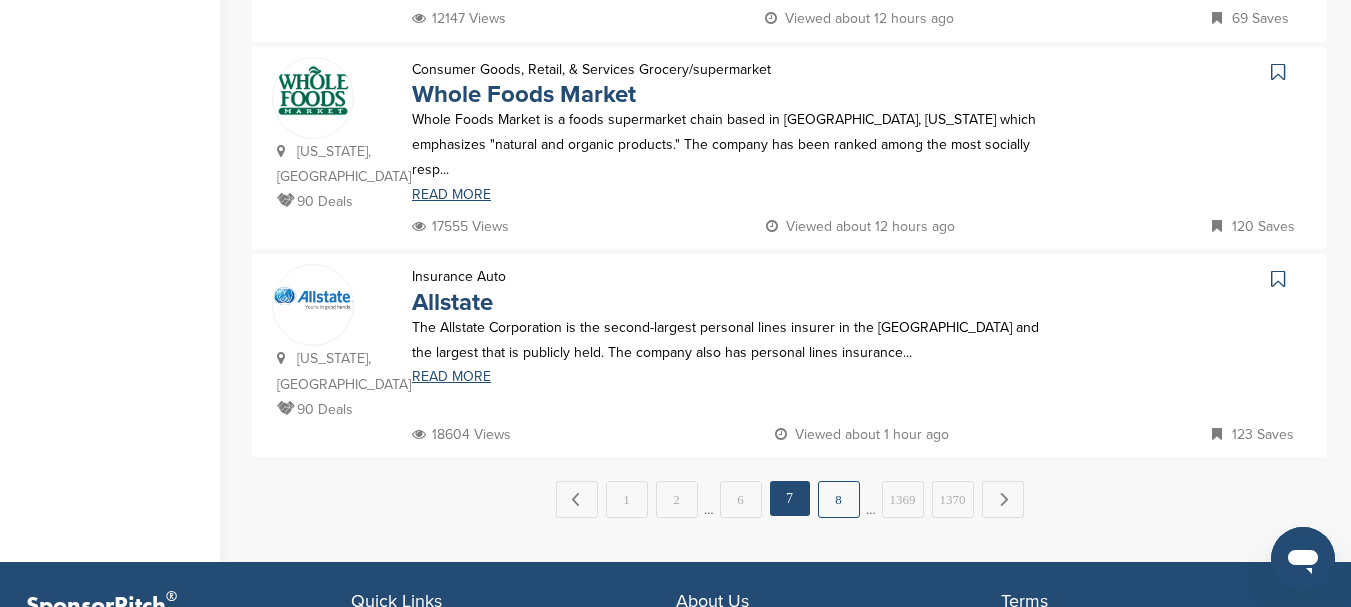 click on "8" at bounding box center (839, 499) 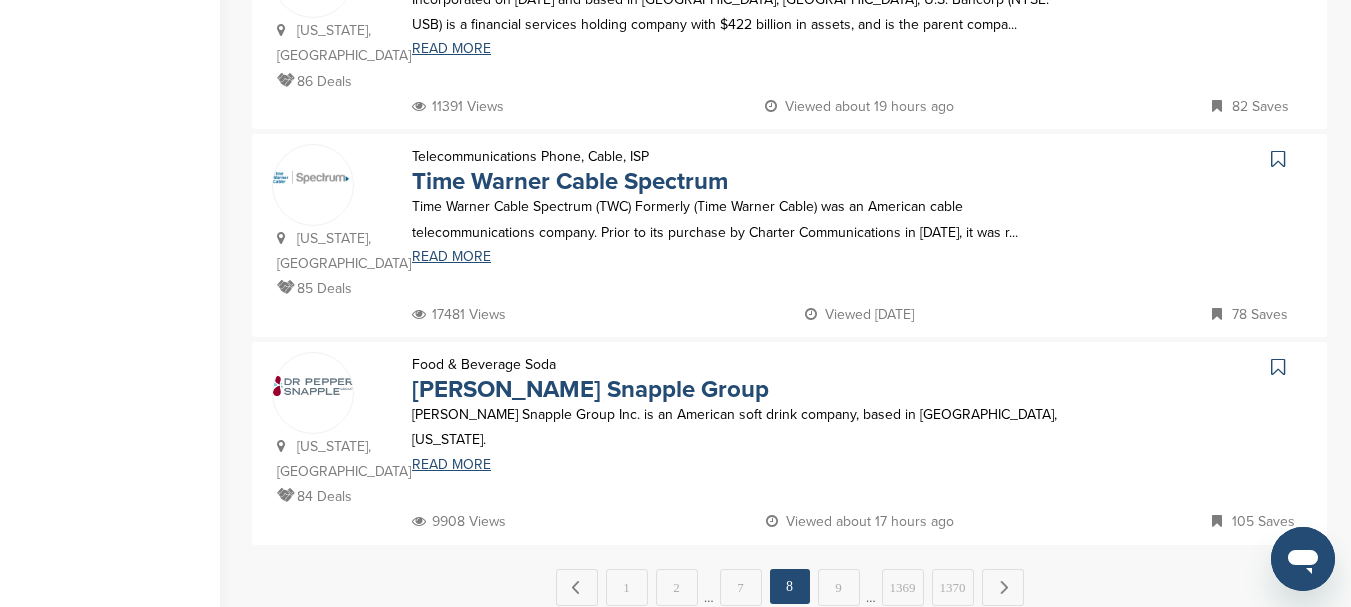 scroll, scrollTop: 2100, scrollLeft: 0, axis: vertical 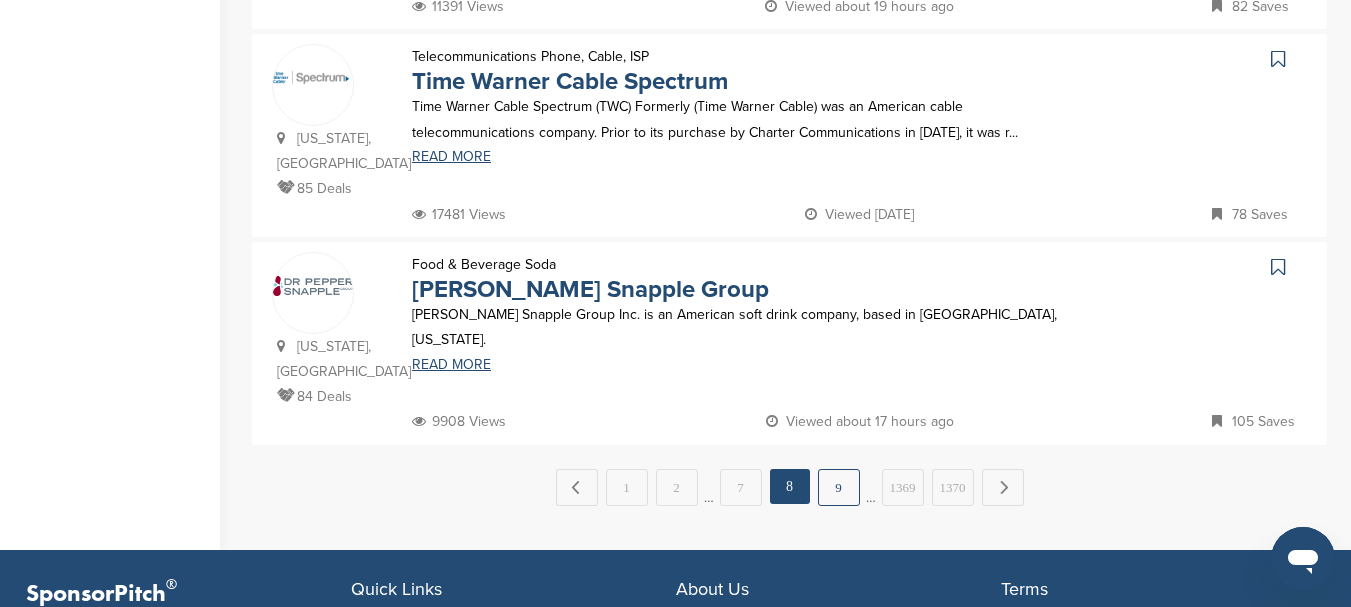 click on "9" at bounding box center [839, 487] 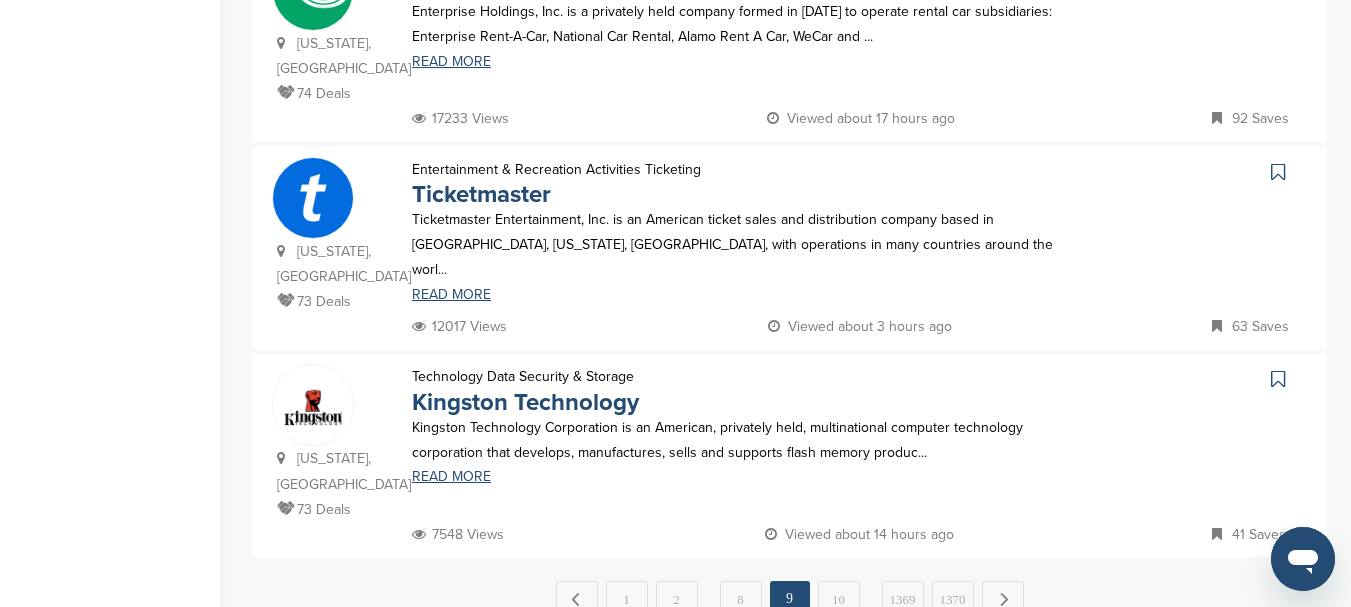 scroll, scrollTop: 2100, scrollLeft: 0, axis: vertical 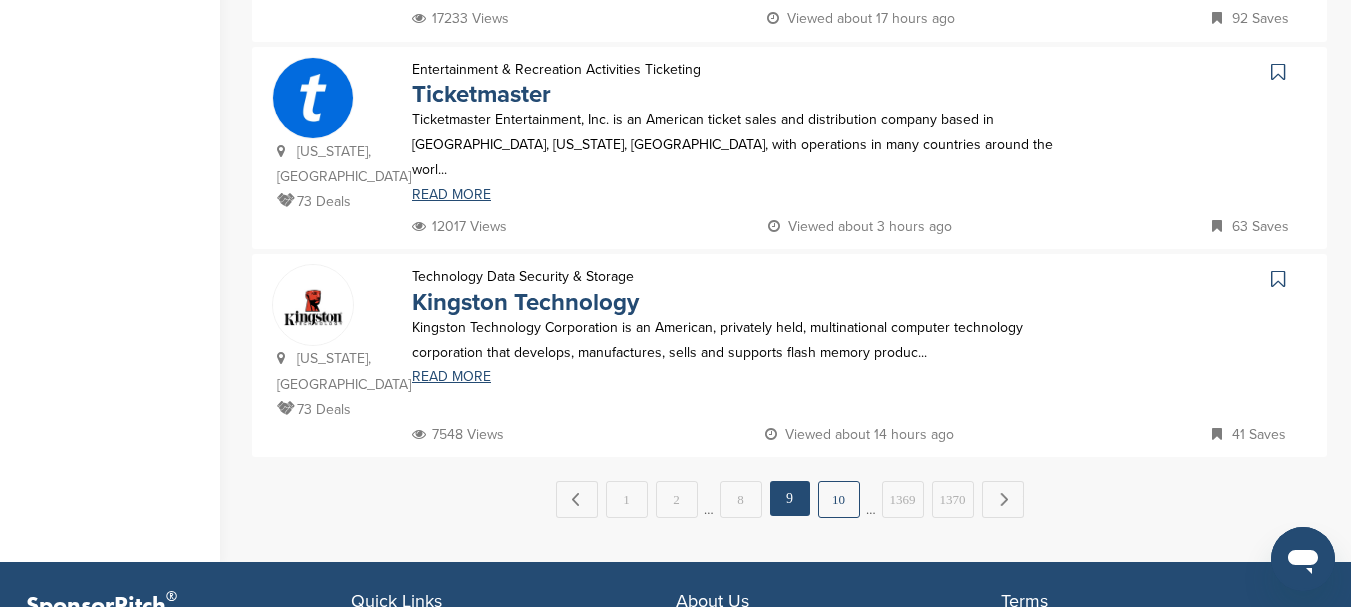 click on "10" at bounding box center [839, 499] 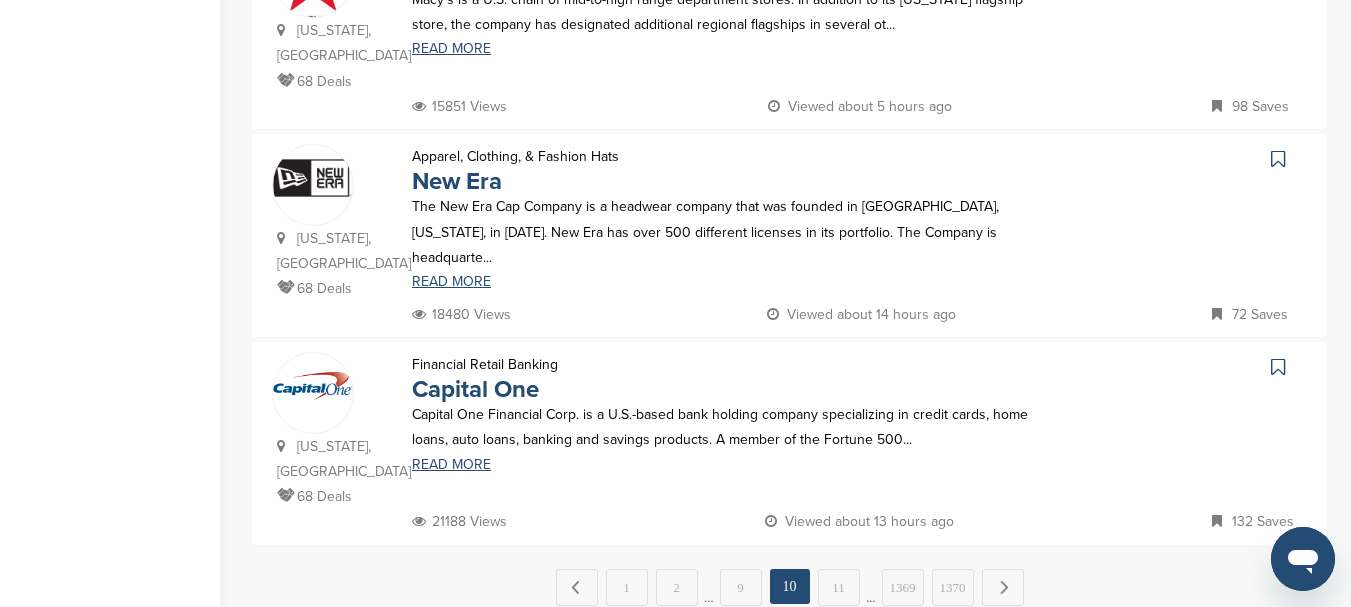 scroll, scrollTop: 2100, scrollLeft: 0, axis: vertical 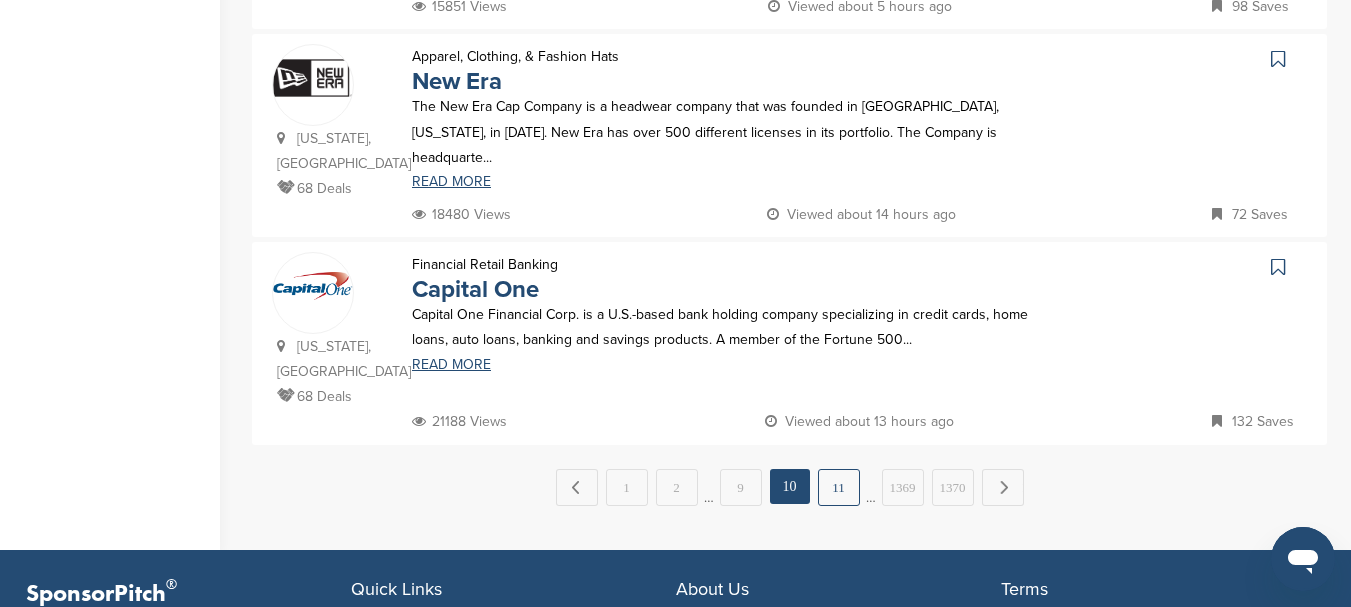 click on "11" at bounding box center (839, 487) 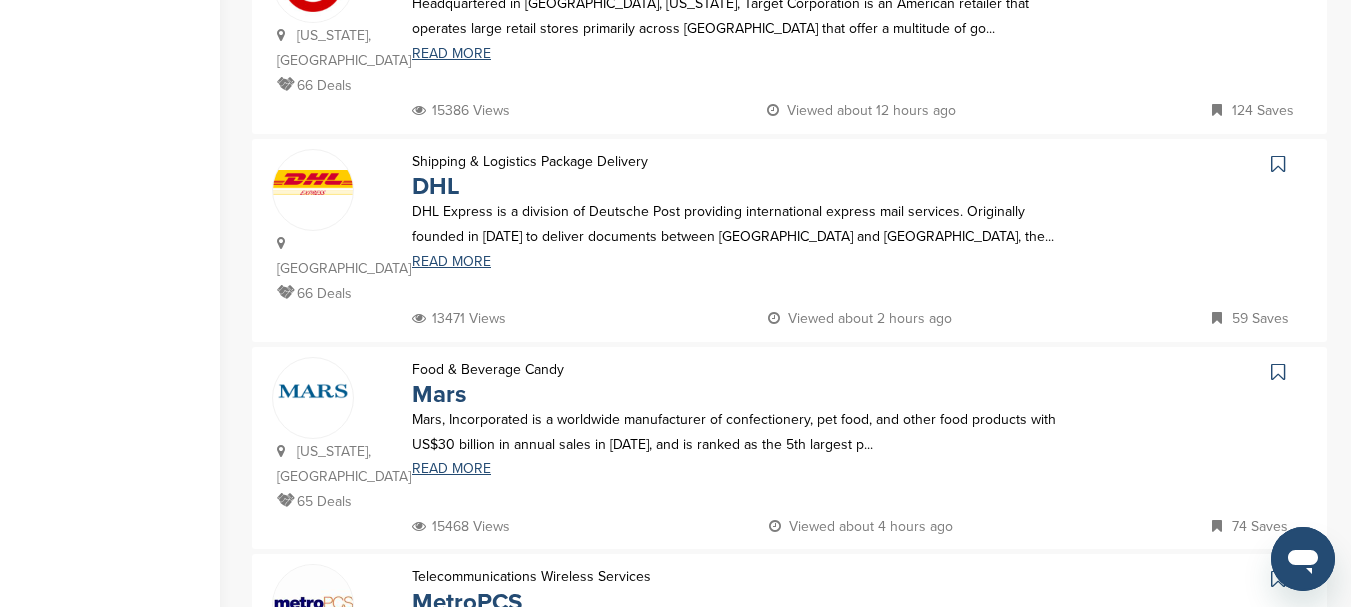 scroll, scrollTop: 2000, scrollLeft: 0, axis: vertical 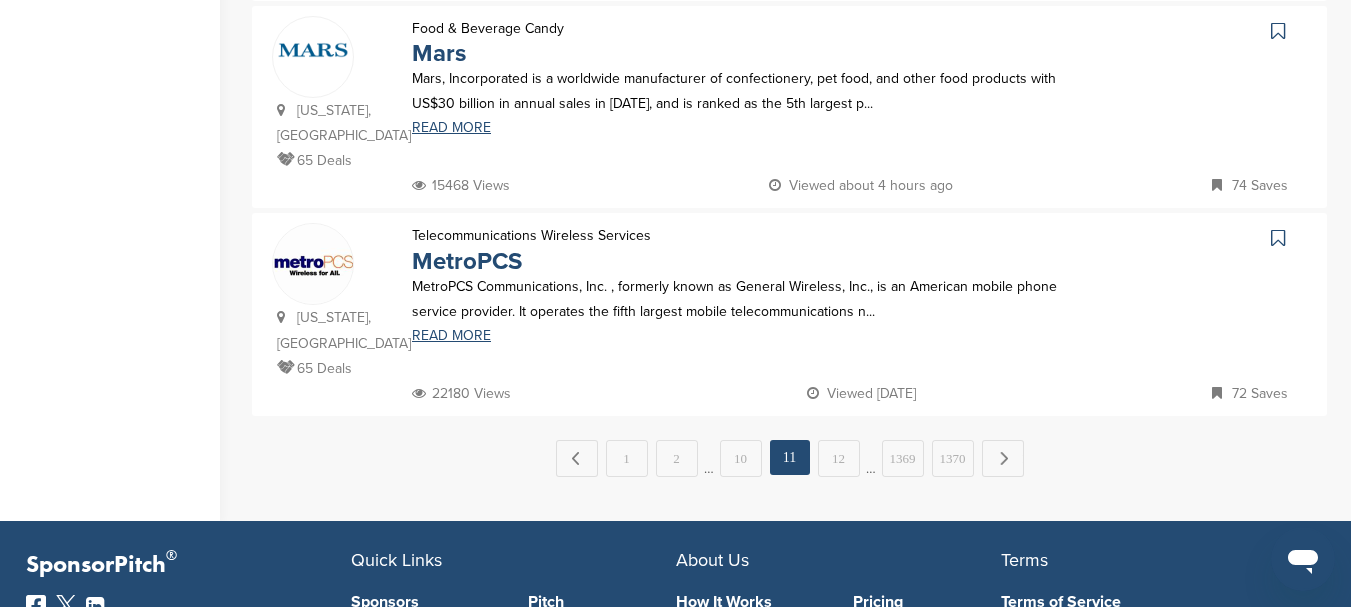 click on "11" at bounding box center (790, 457) 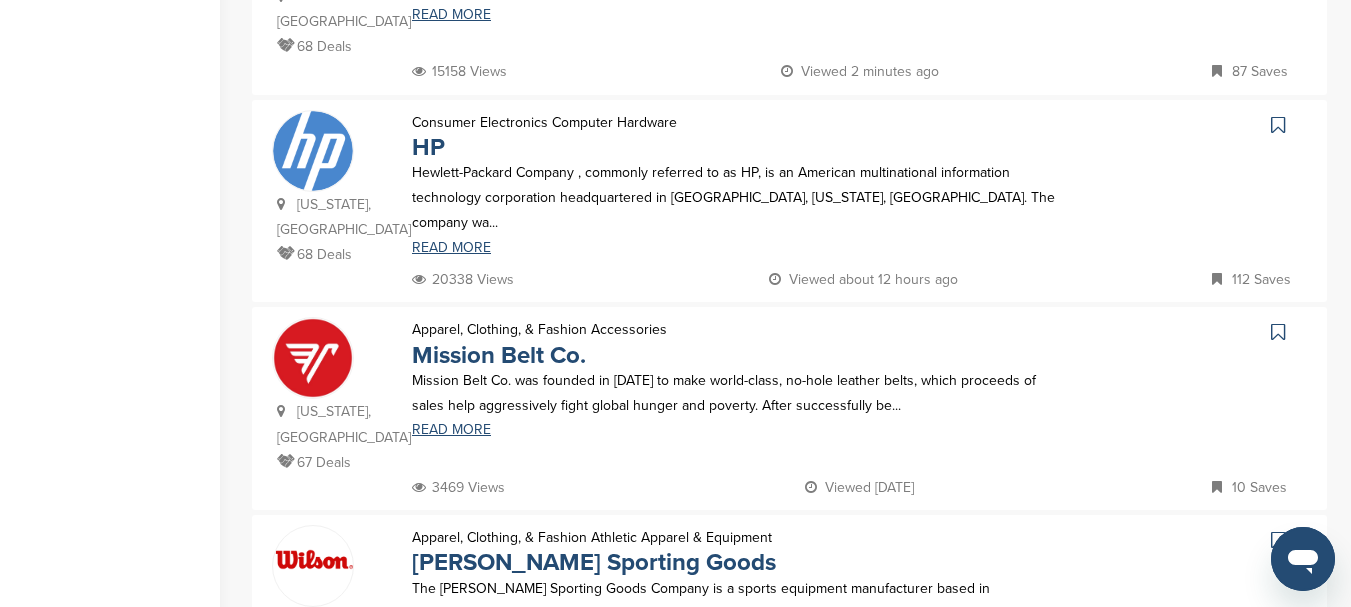 scroll, scrollTop: 1200, scrollLeft: 0, axis: vertical 